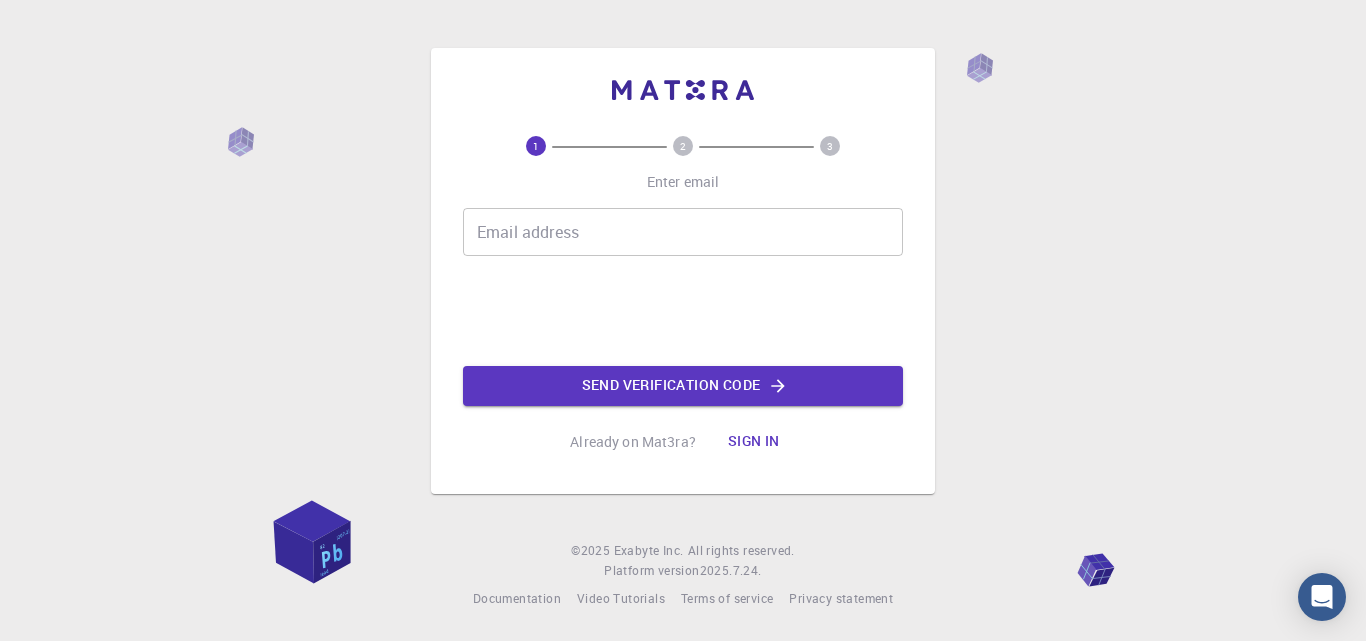 scroll, scrollTop: 0, scrollLeft: 0, axis: both 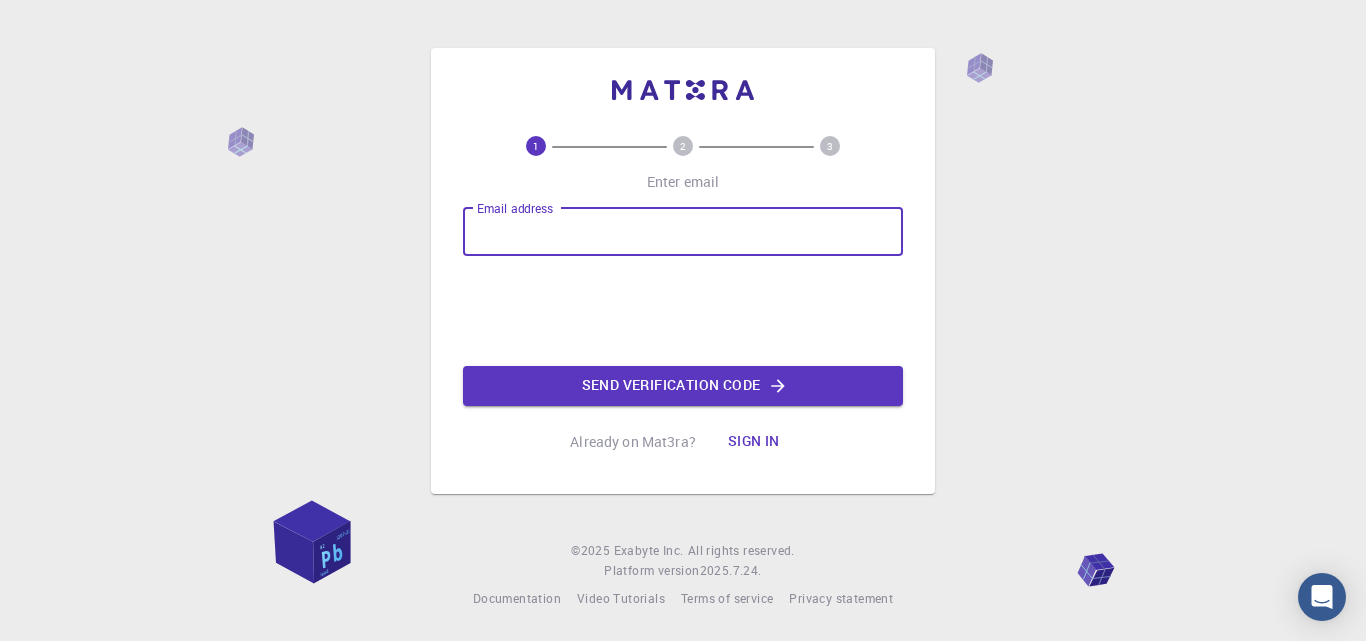 click on "Email address" at bounding box center (683, 232) 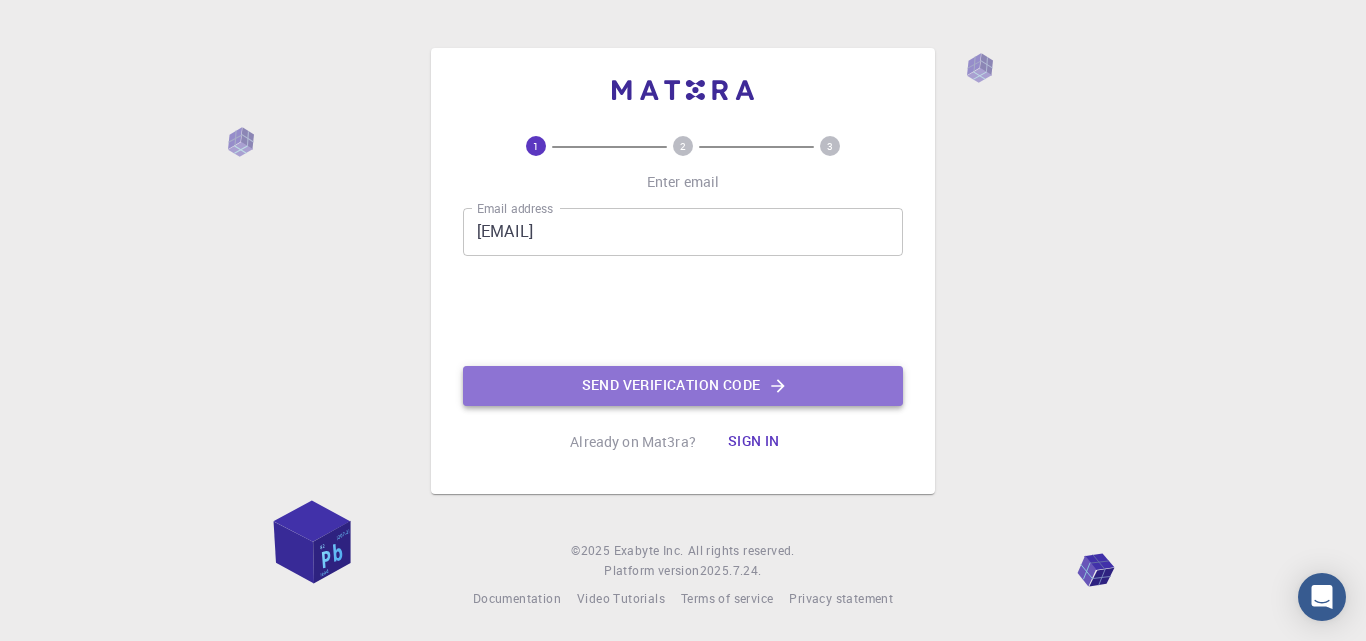 click on "Send verification code" 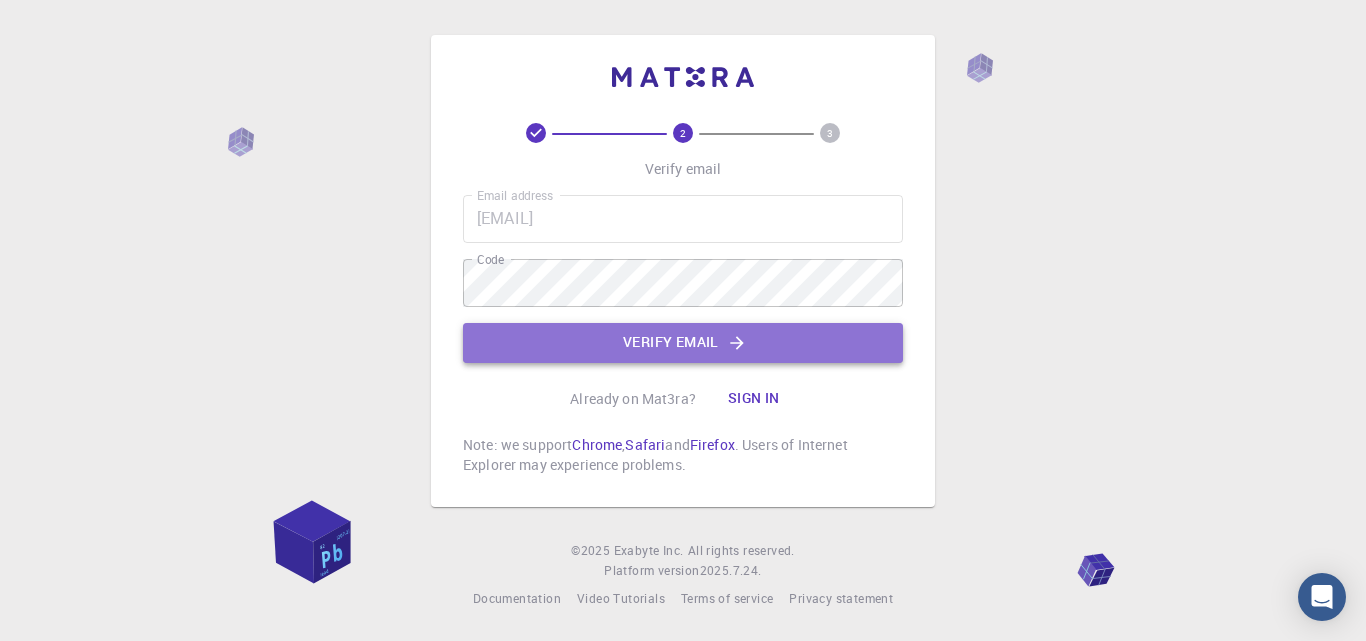 click on "Verify email" 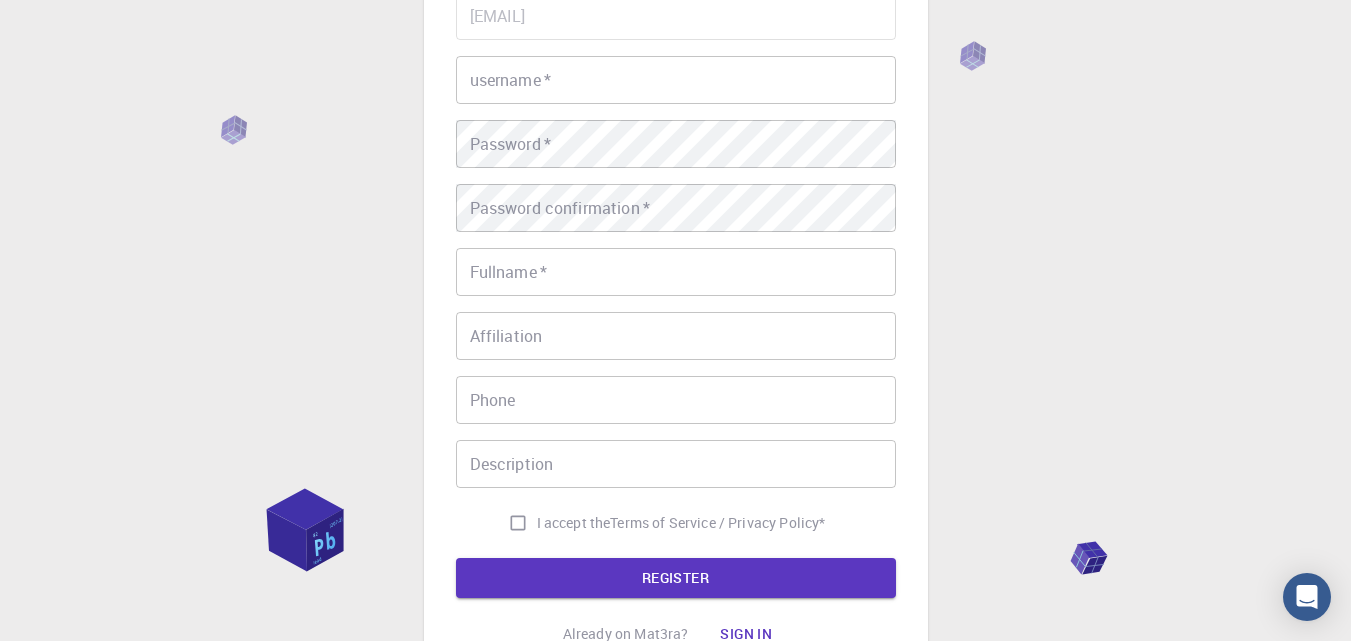 scroll, scrollTop: 100, scrollLeft: 0, axis: vertical 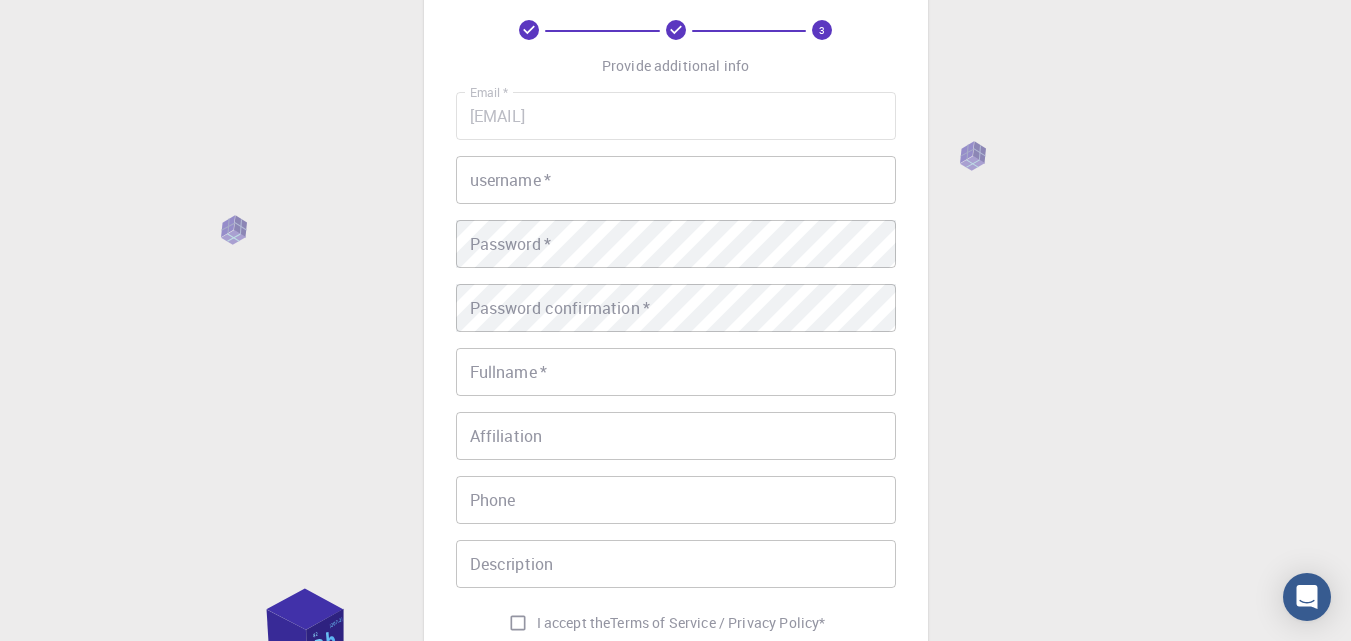 click on "username   *" at bounding box center (676, 180) 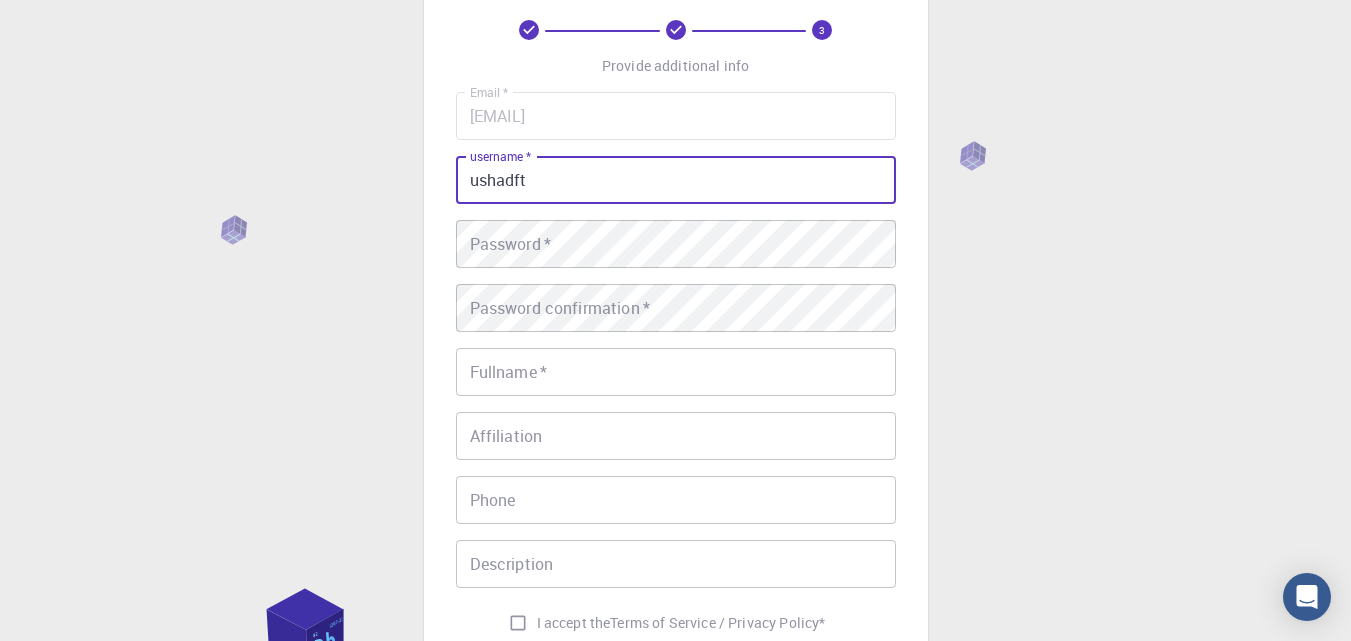 type on "ushadft" 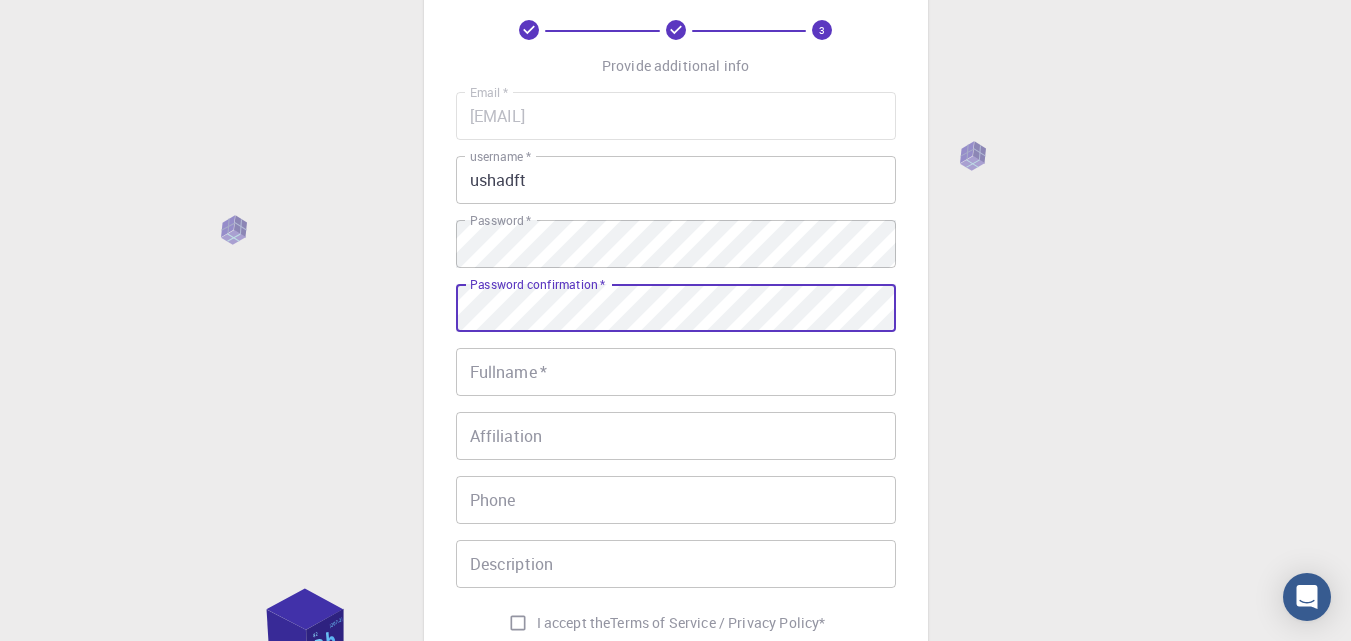 click on "Fullname   *" at bounding box center [676, 372] 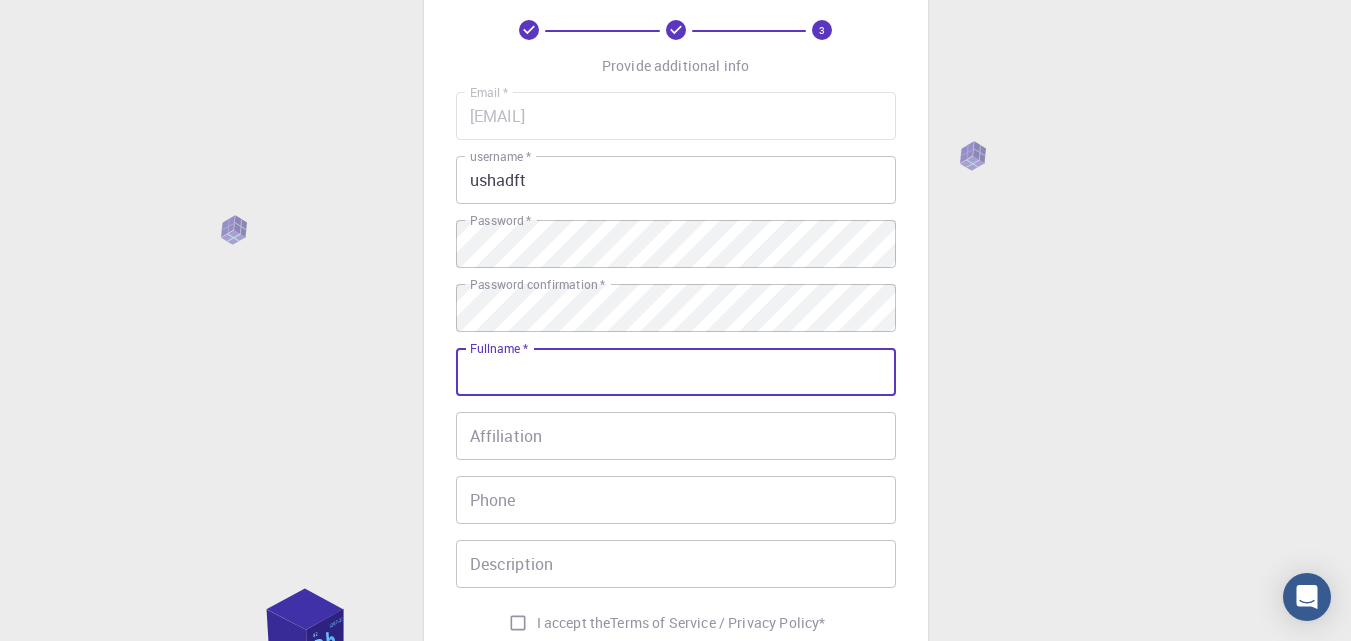 type on "[FIRST] [LAST]" 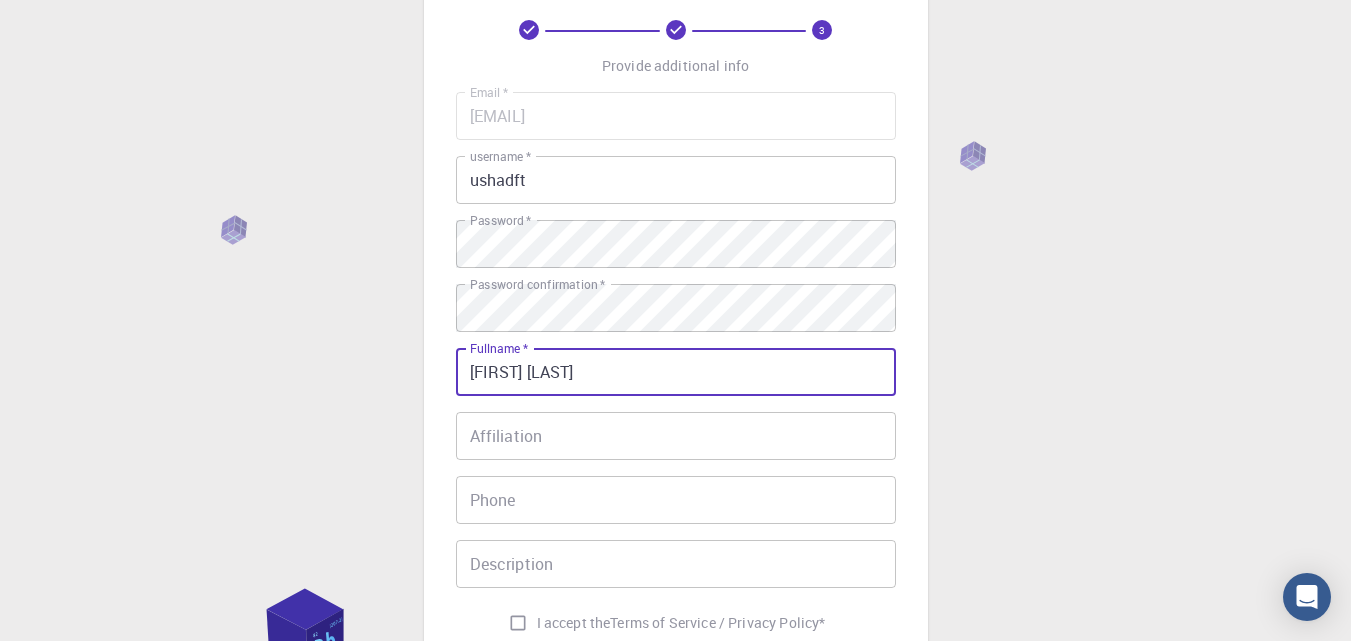 type on "09625811747" 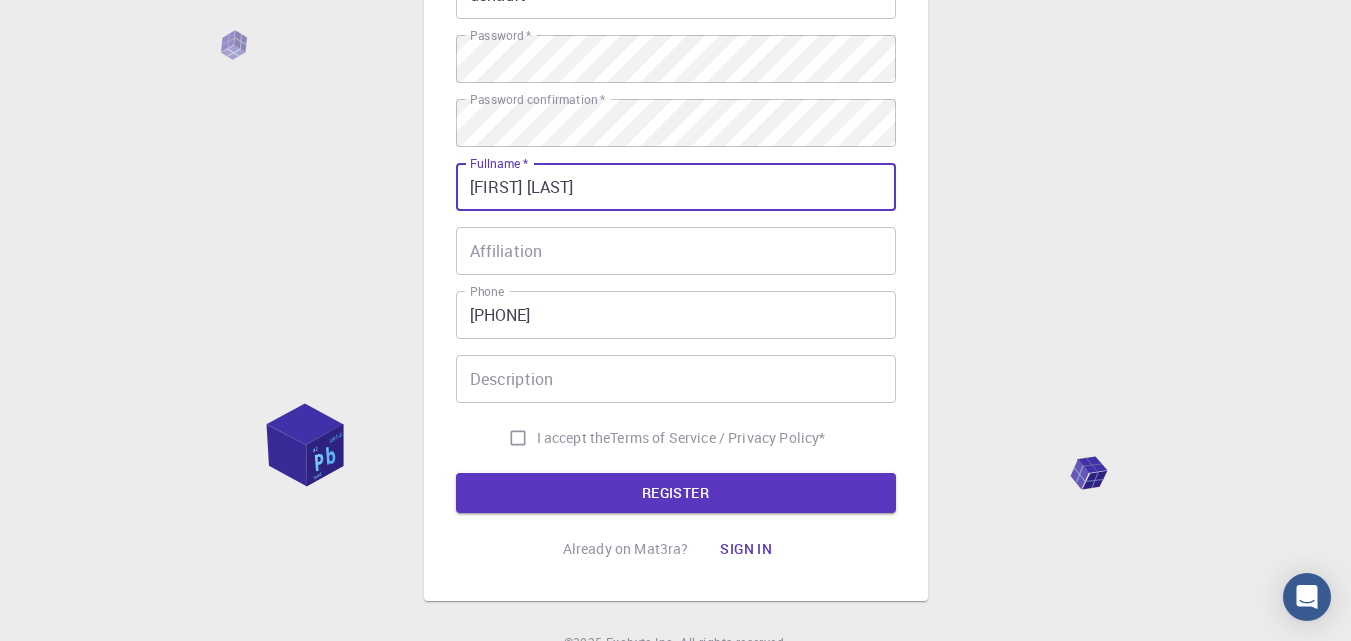 scroll, scrollTop: 300, scrollLeft: 0, axis: vertical 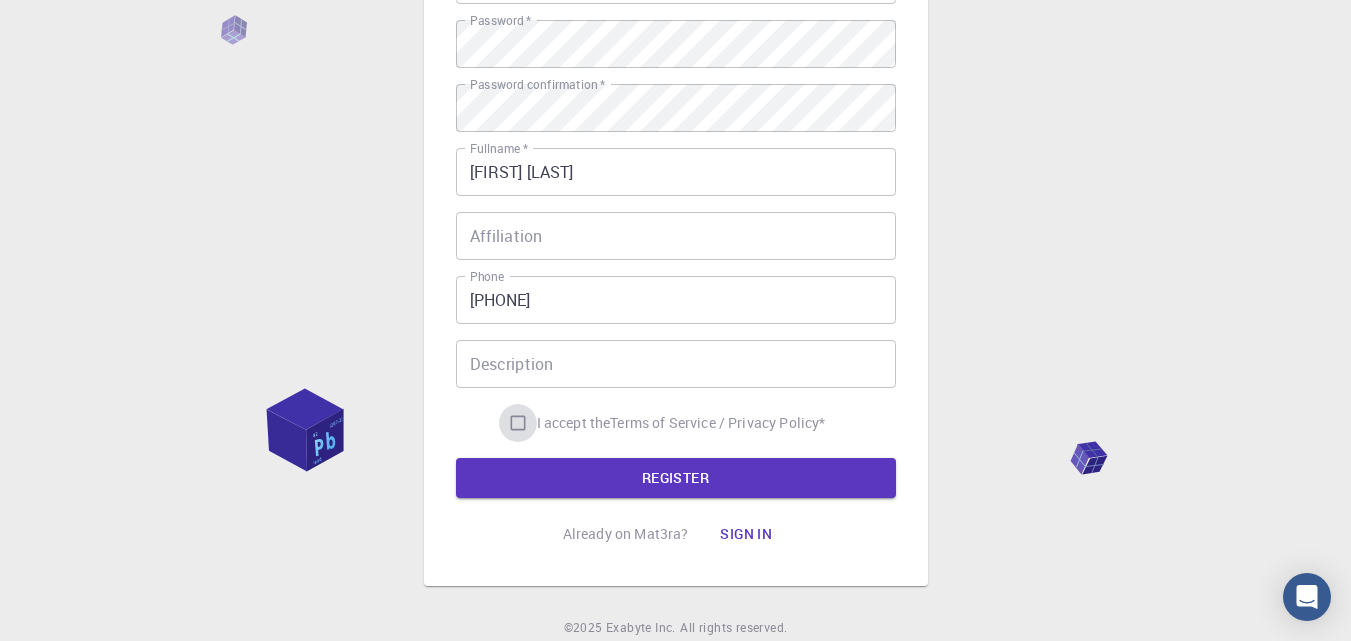 click on "I accept the  Terms of Service / Privacy Policy  *" at bounding box center (518, 423) 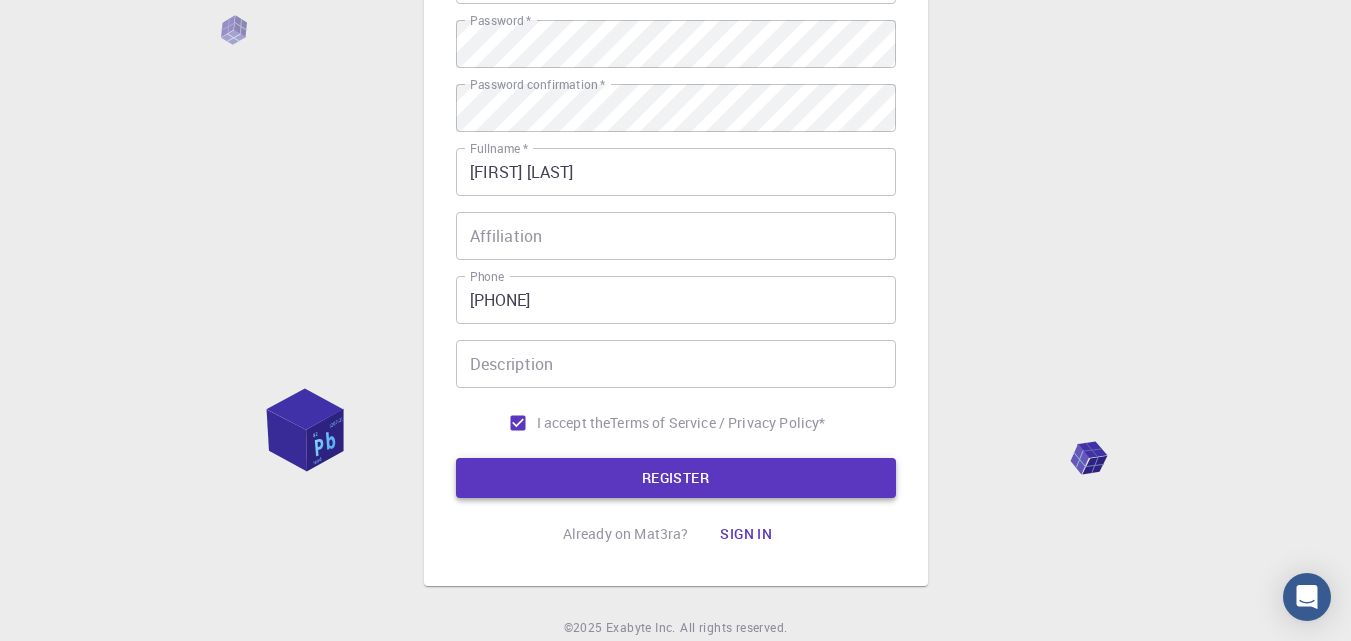 click on "REGISTER" at bounding box center (676, 478) 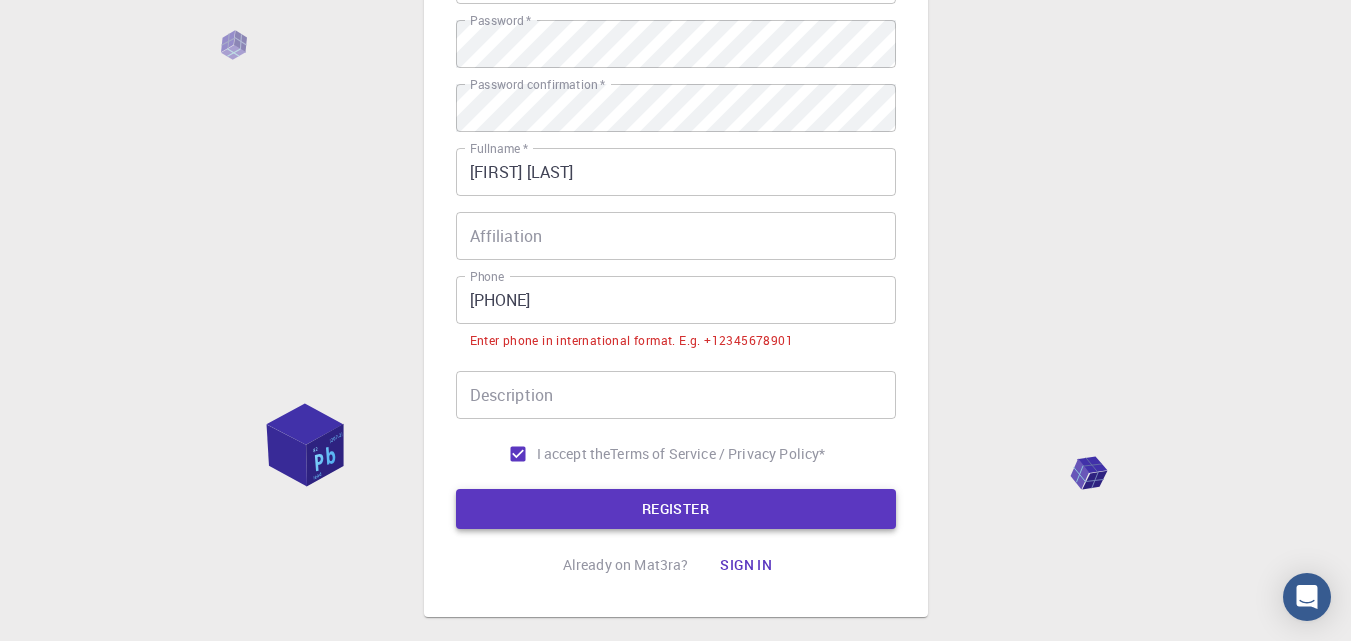 click on "REGISTER" at bounding box center (676, 509) 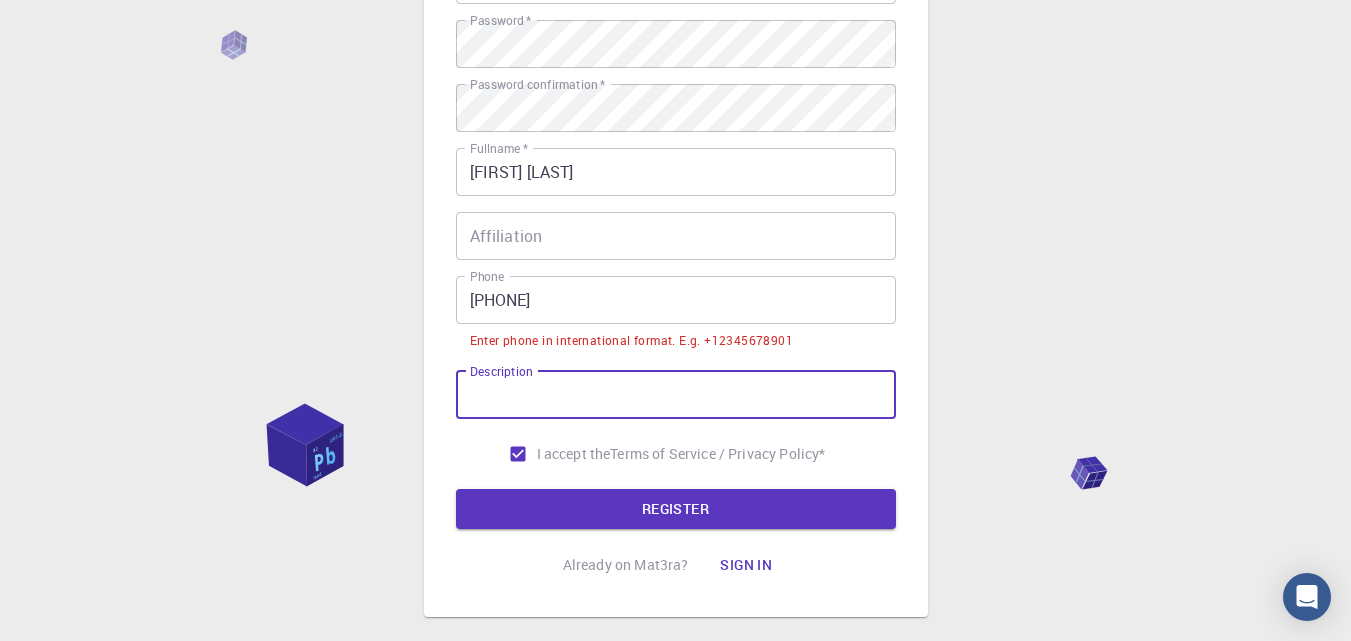 click on "Description" at bounding box center (676, 395) 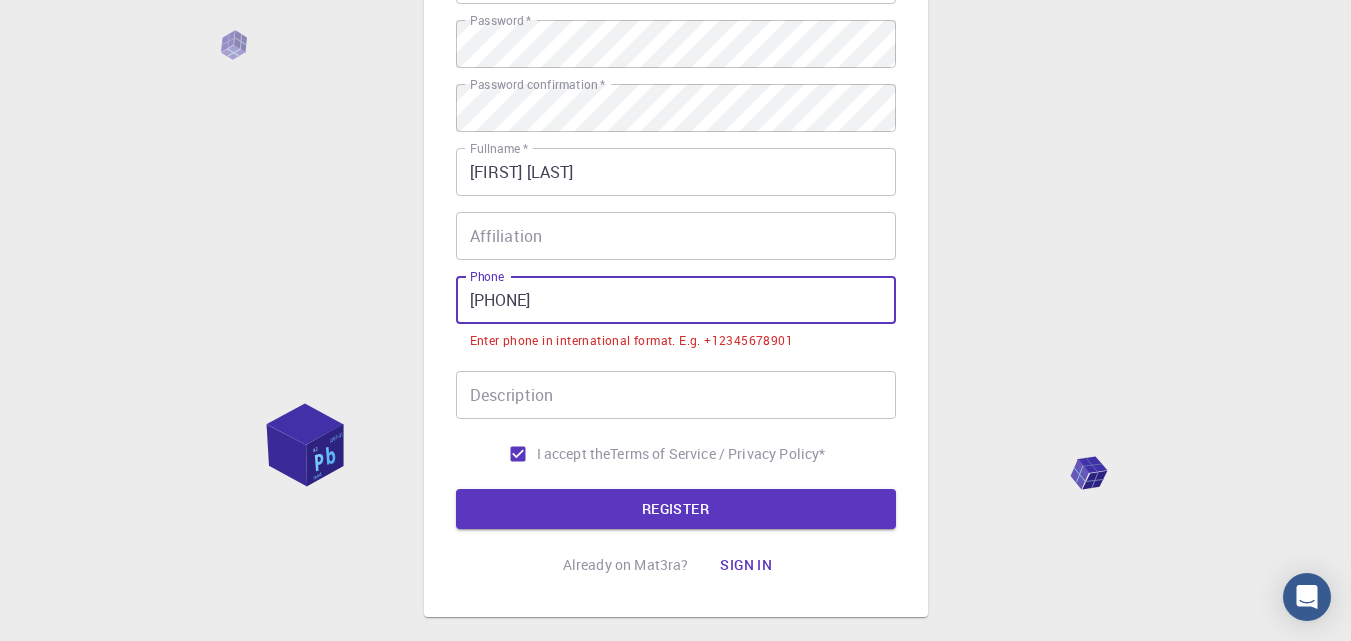 click on "09625811747" at bounding box center [676, 300] 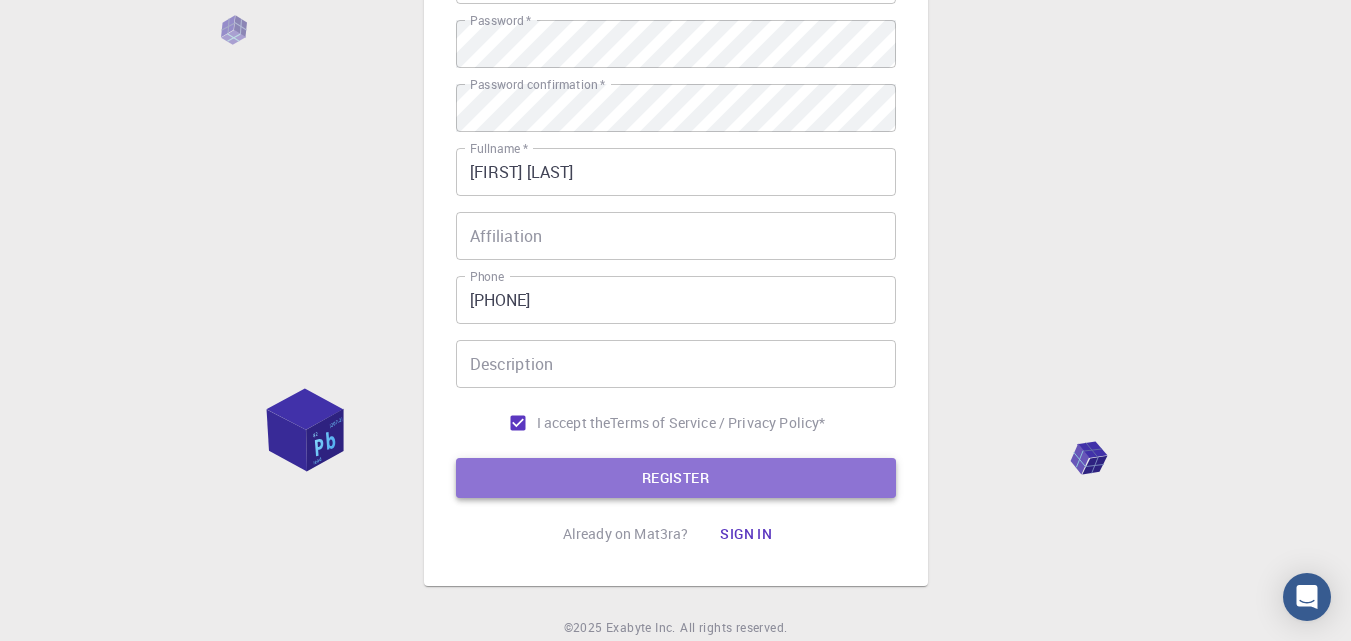 click on "REGISTER" at bounding box center (676, 478) 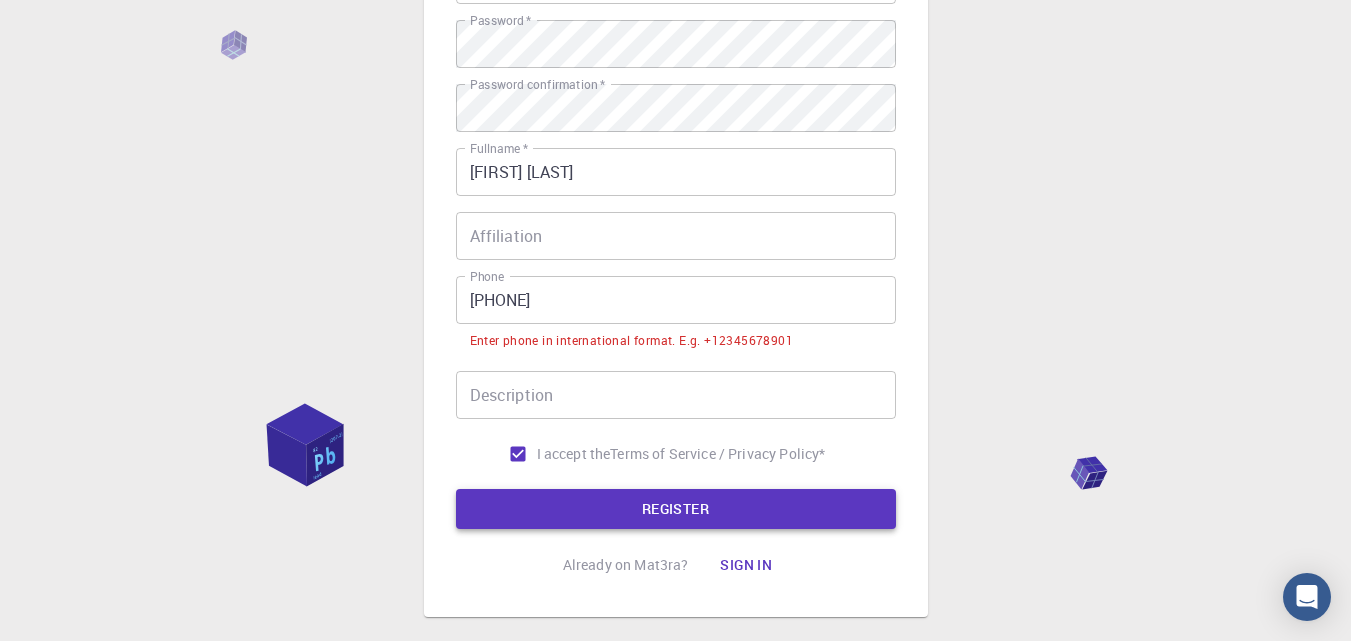 click on "REGISTER" at bounding box center (676, 509) 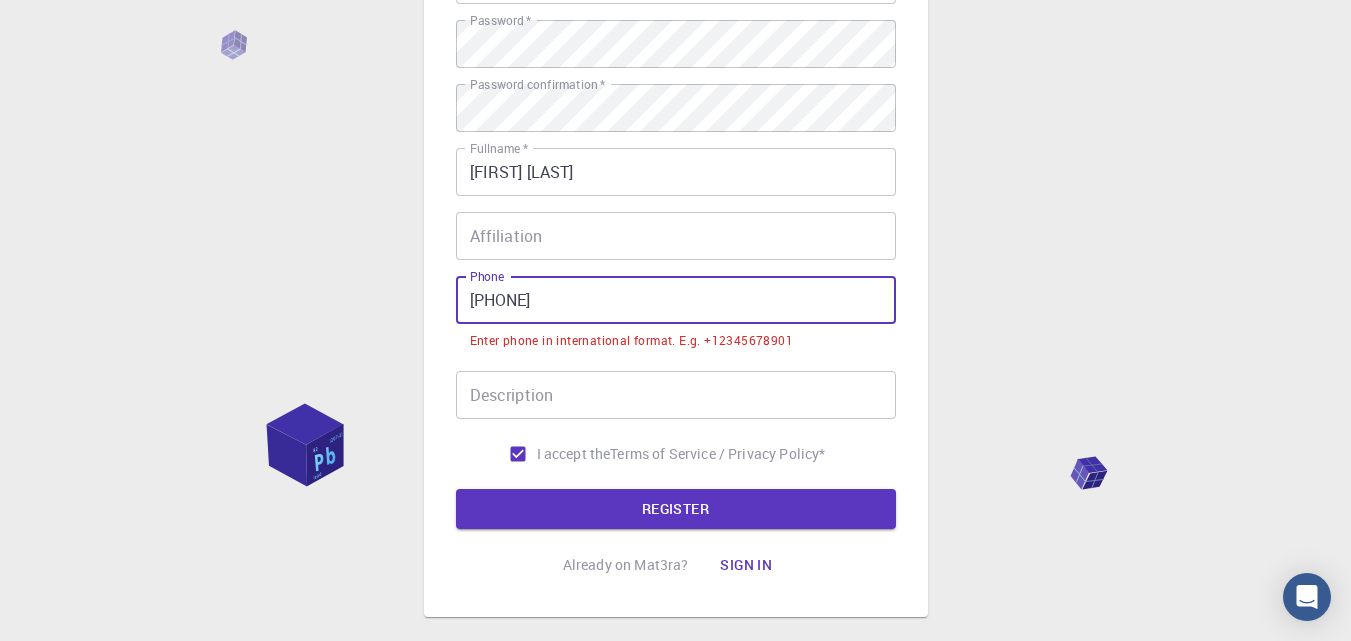 click on "919625811747" at bounding box center (676, 300) 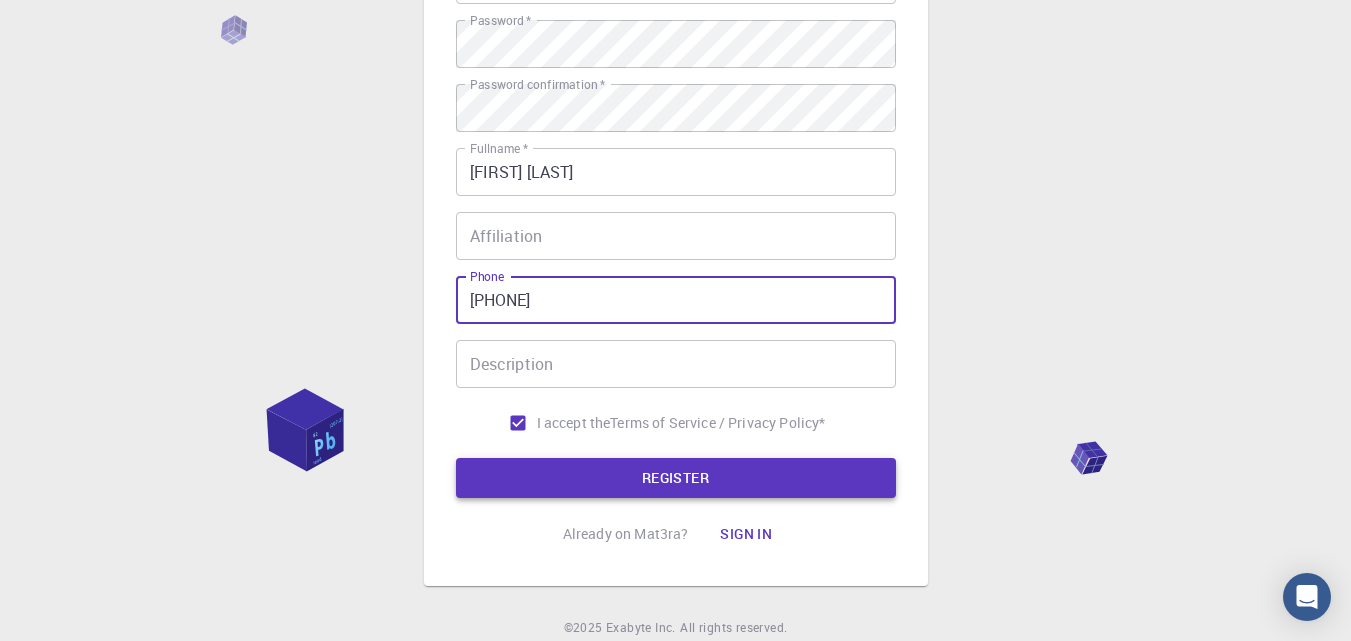 type on "+919625811747" 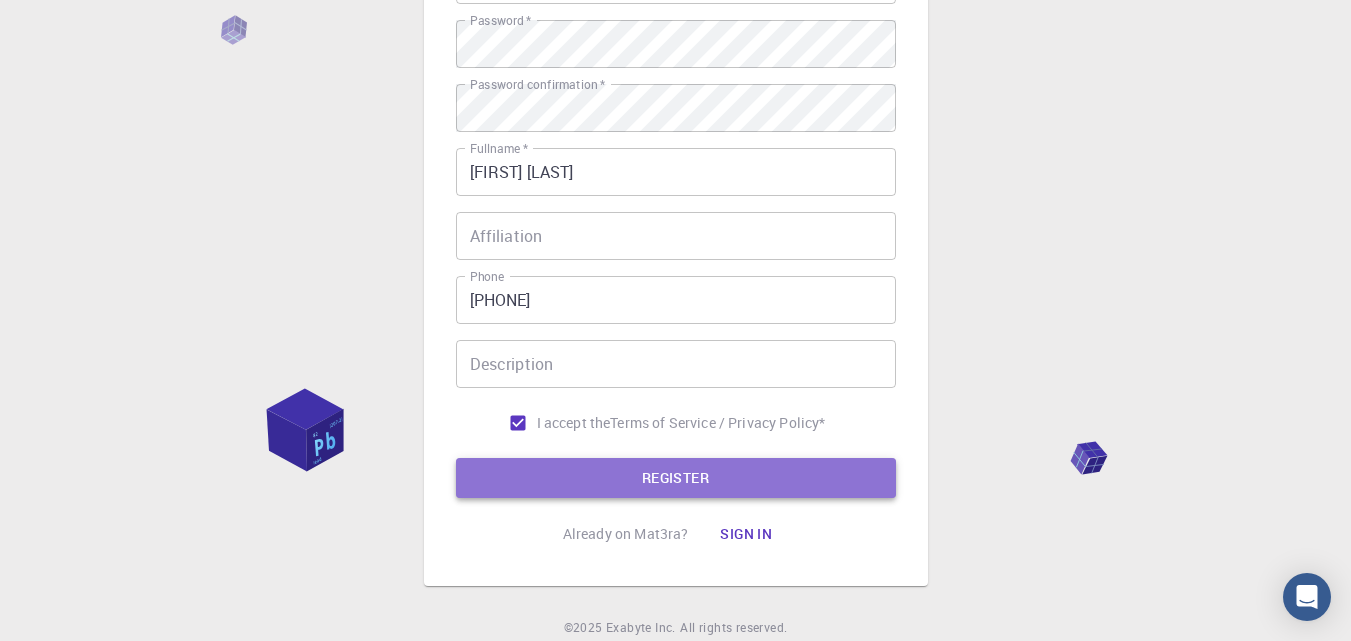click on "REGISTER" at bounding box center (676, 478) 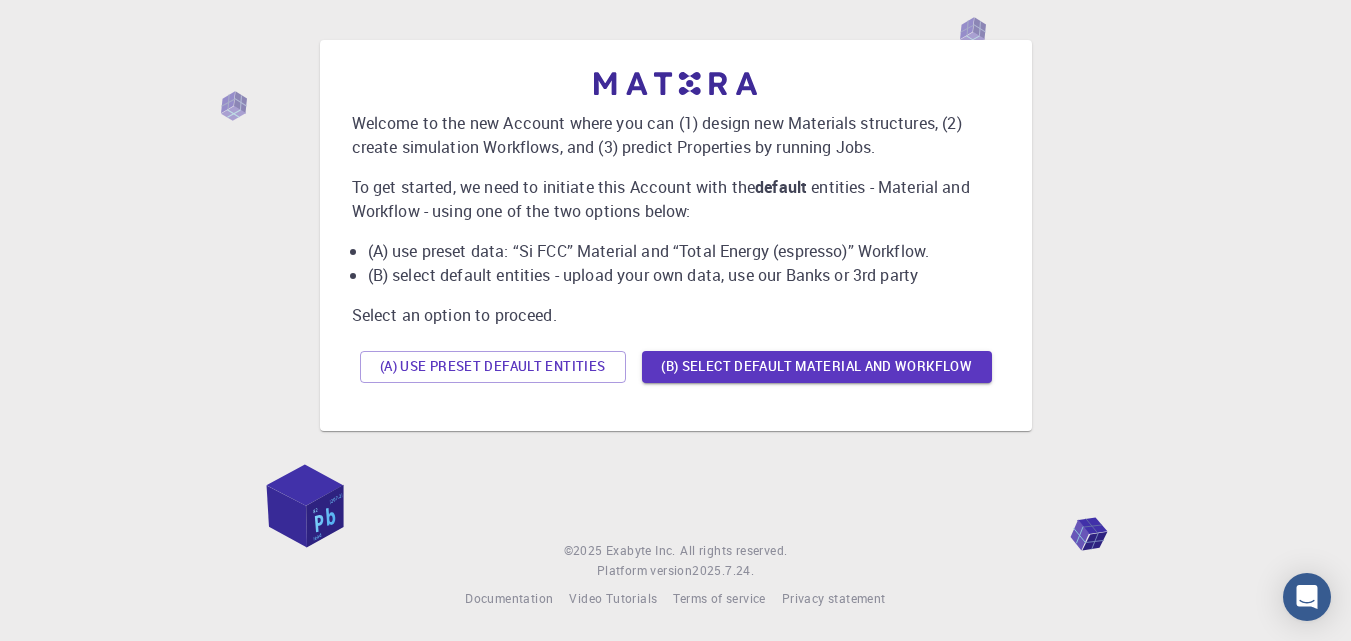 scroll, scrollTop: 0, scrollLeft: 0, axis: both 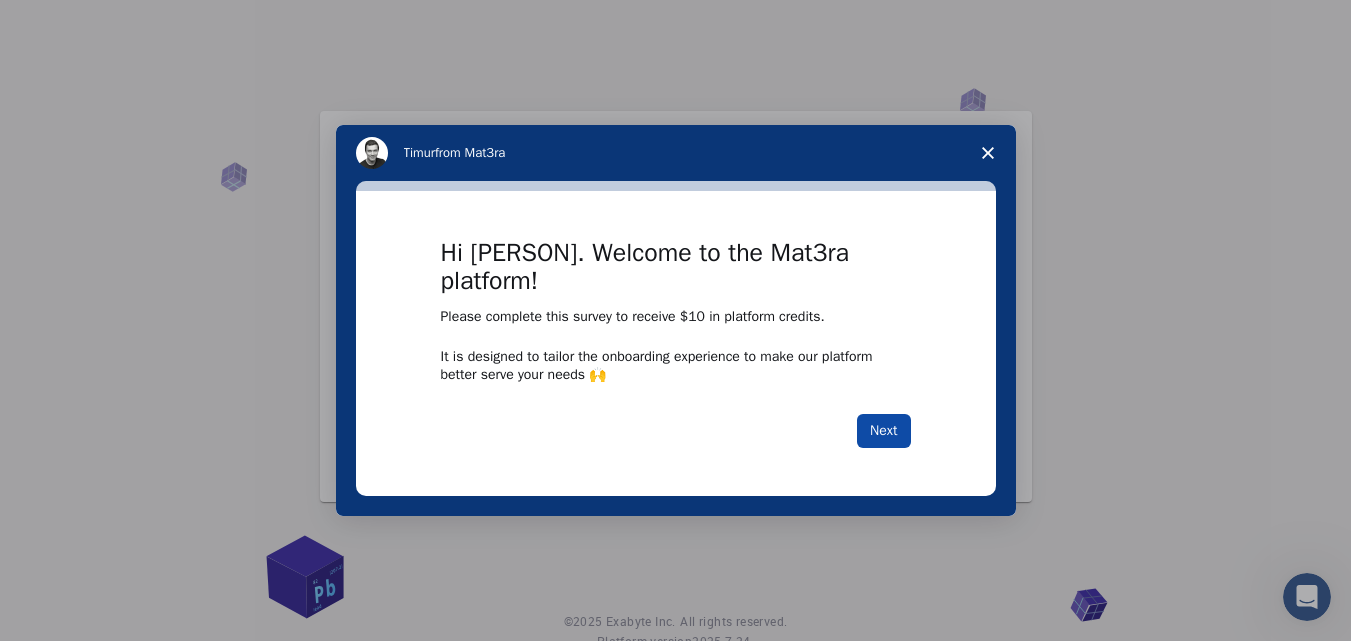 click on "Next" at bounding box center [883, 431] 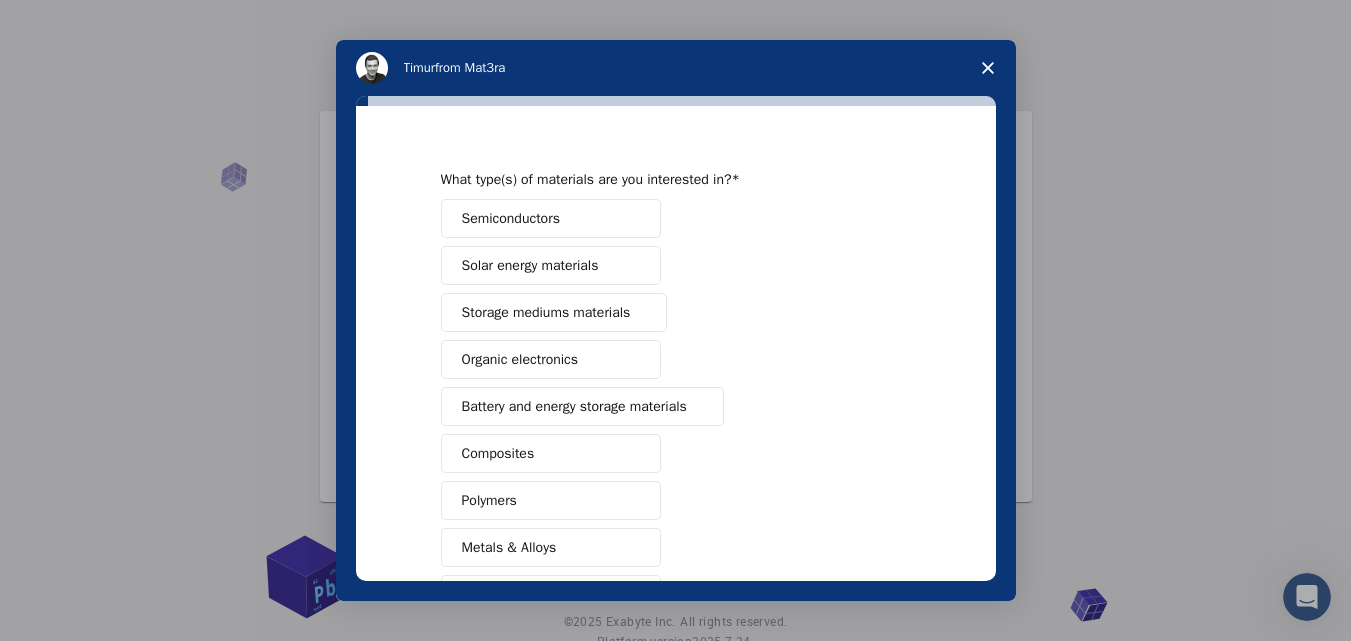 scroll, scrollTop: 0, scrollLeft: 0, axis: both 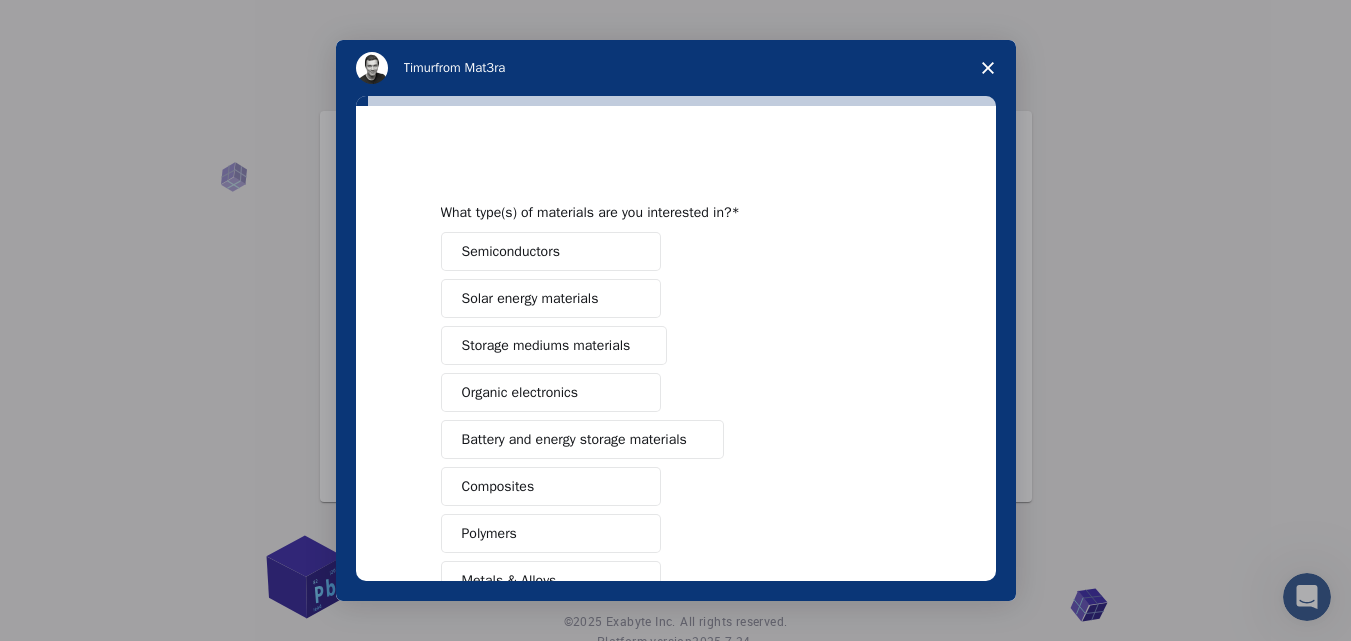 click on "Semiconductors" at bounding box center [511, 251] 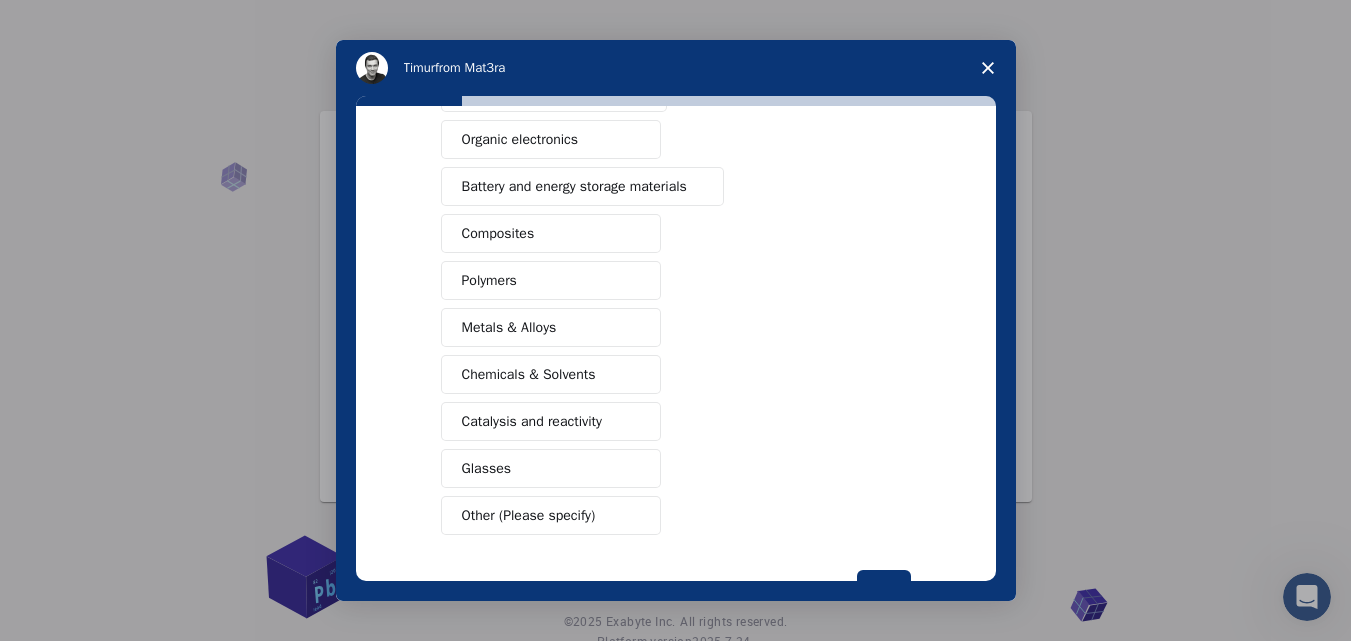scroll, scrollTop: 324, scrollLeft: 0, axis: vertical 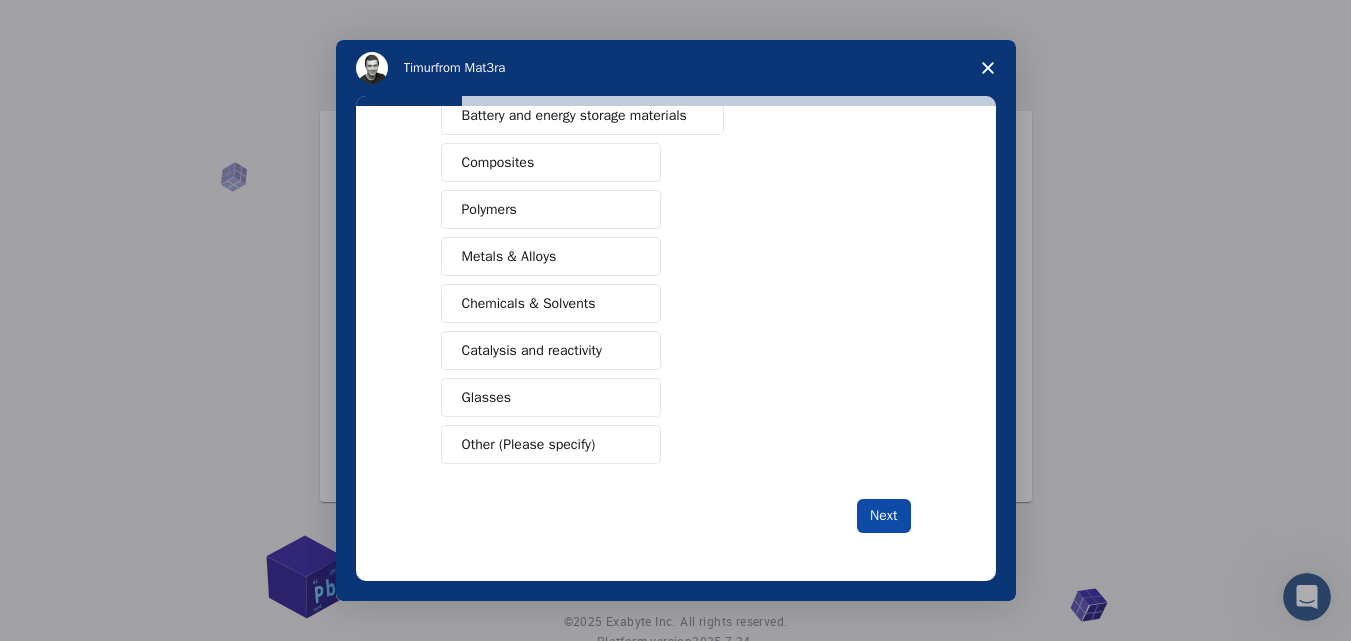 click on "Next" at bounding box center [883, 516] 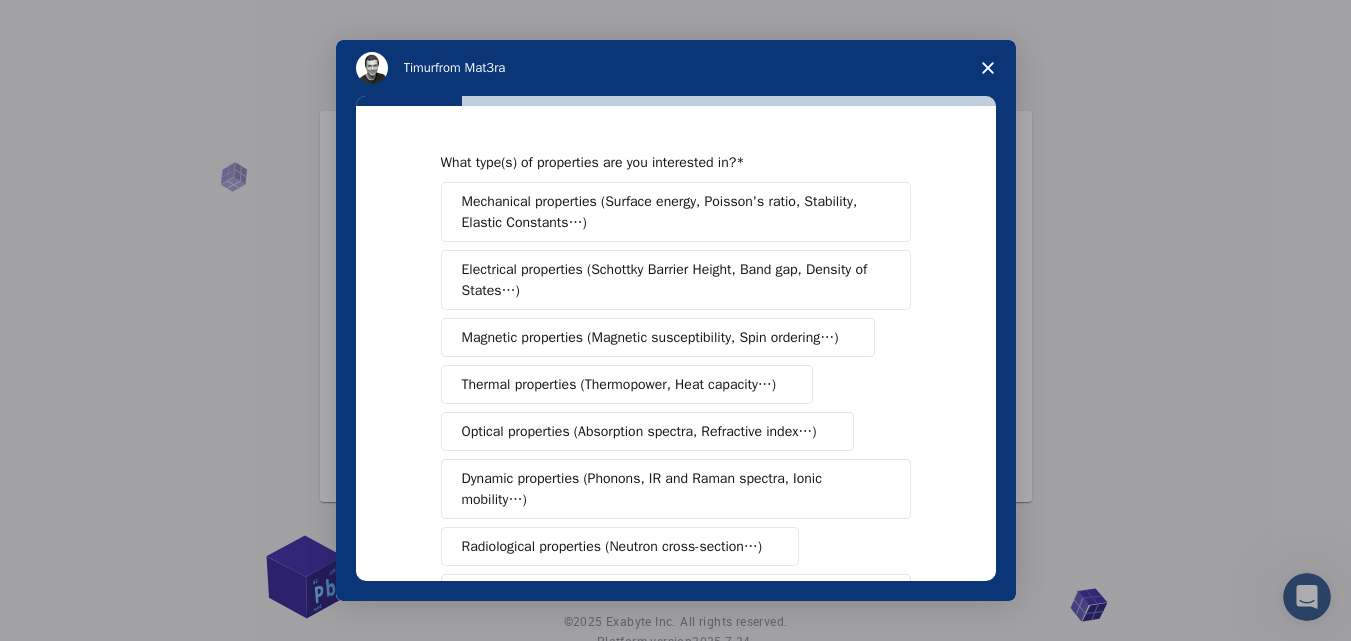click on "Optical properties (Absorption spectra, Refractive index…)" at bounding box center (639, 431) 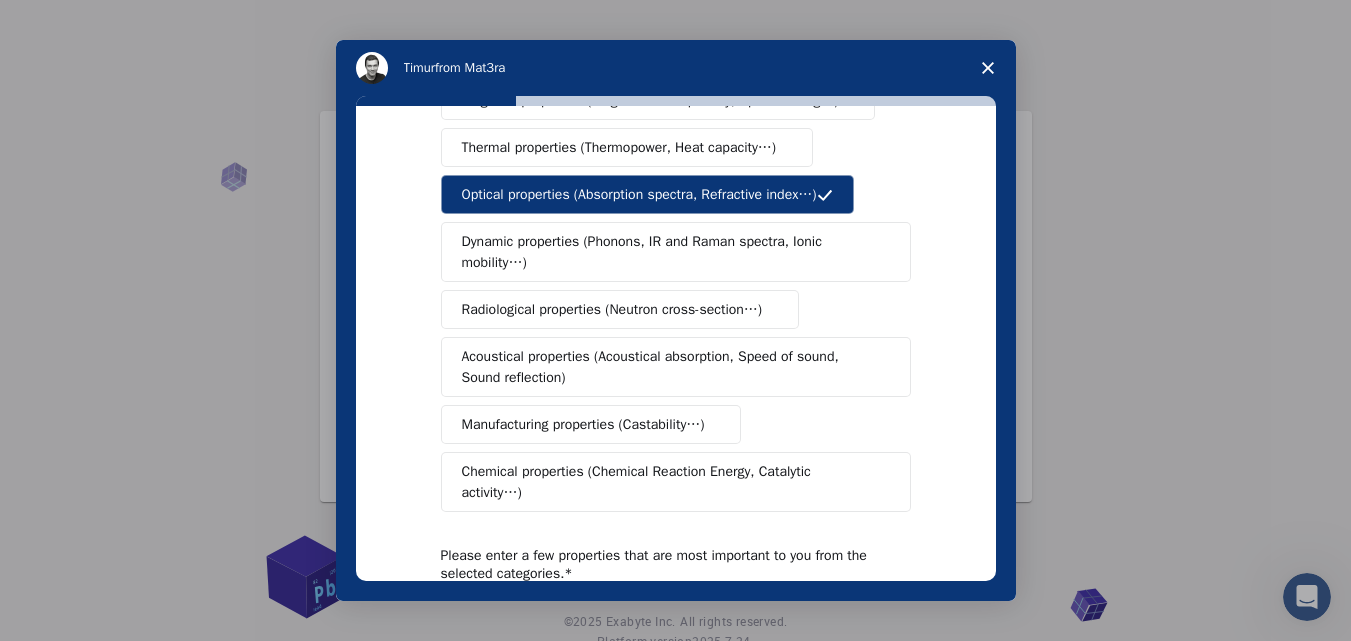 scroll, scrollTop: 300, scrollLeft: 0, axis: vertical 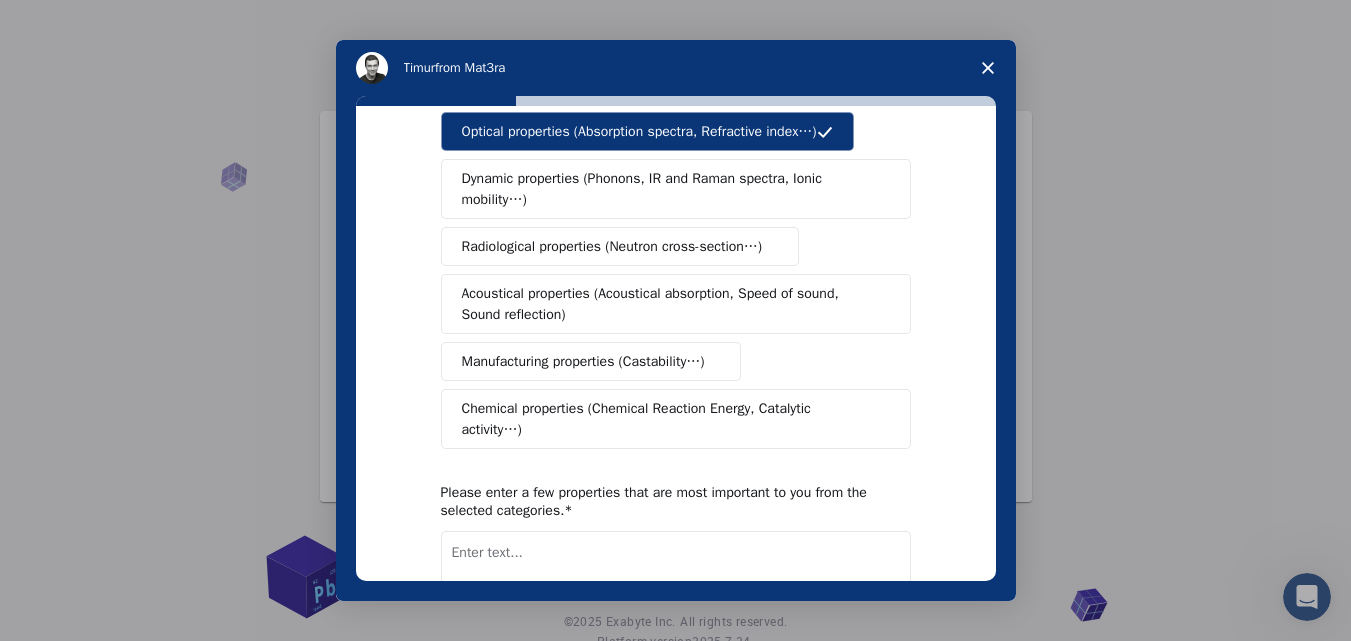 click on "Chemical properties (Chemical Reaction Energy, Catalytic activity…)" at bounding box center (668, 419) 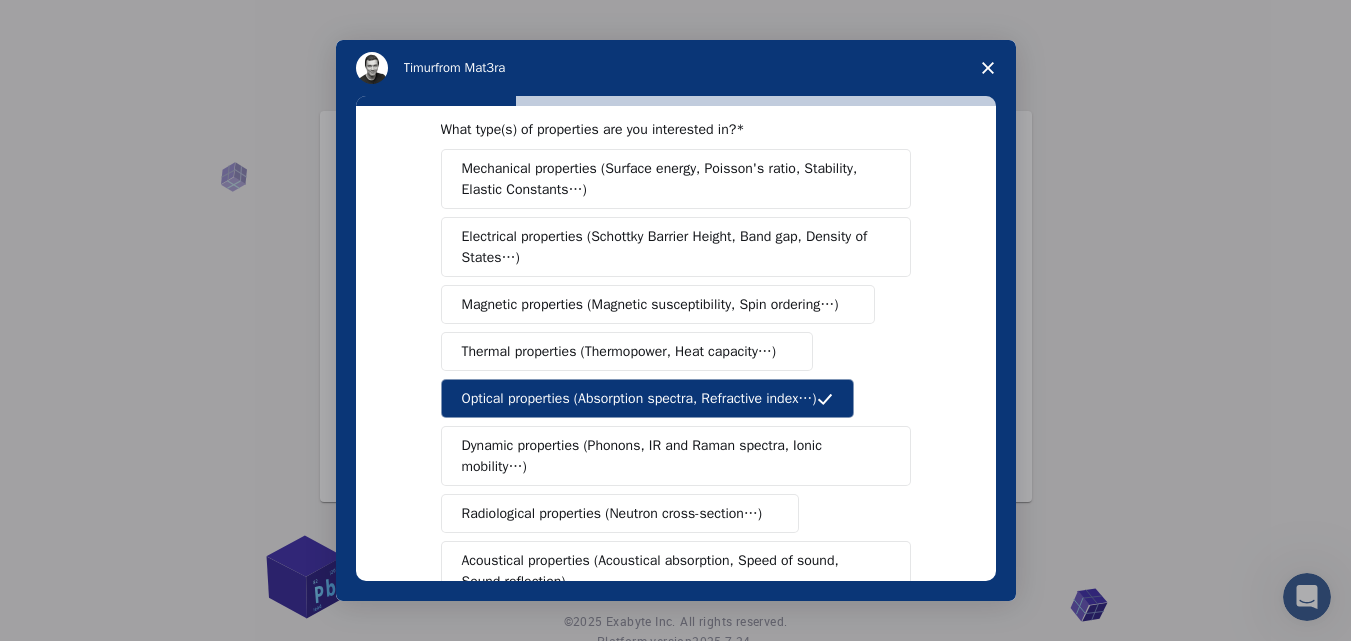 scroll, scrollTop: 0, scrollLeft: 0, axis: both 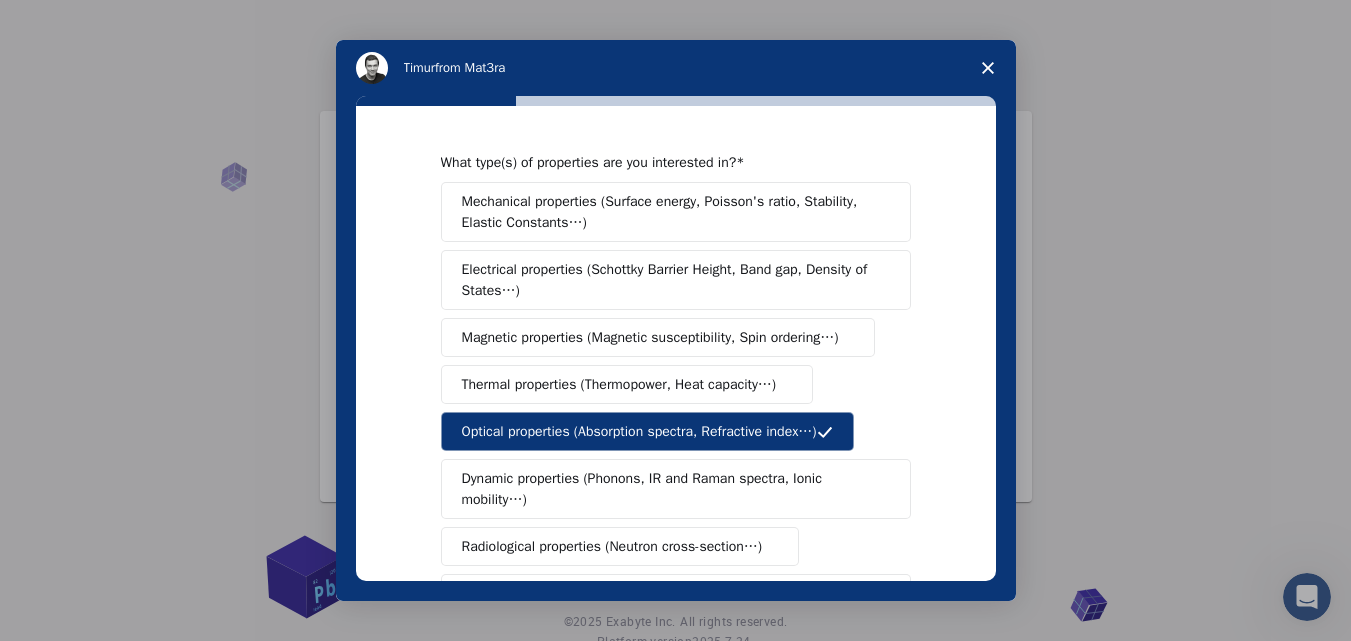 click on "Electrical properties (Schottky Barrier Height, Band gap, Density of States…)" at bounding box center [669, 280] 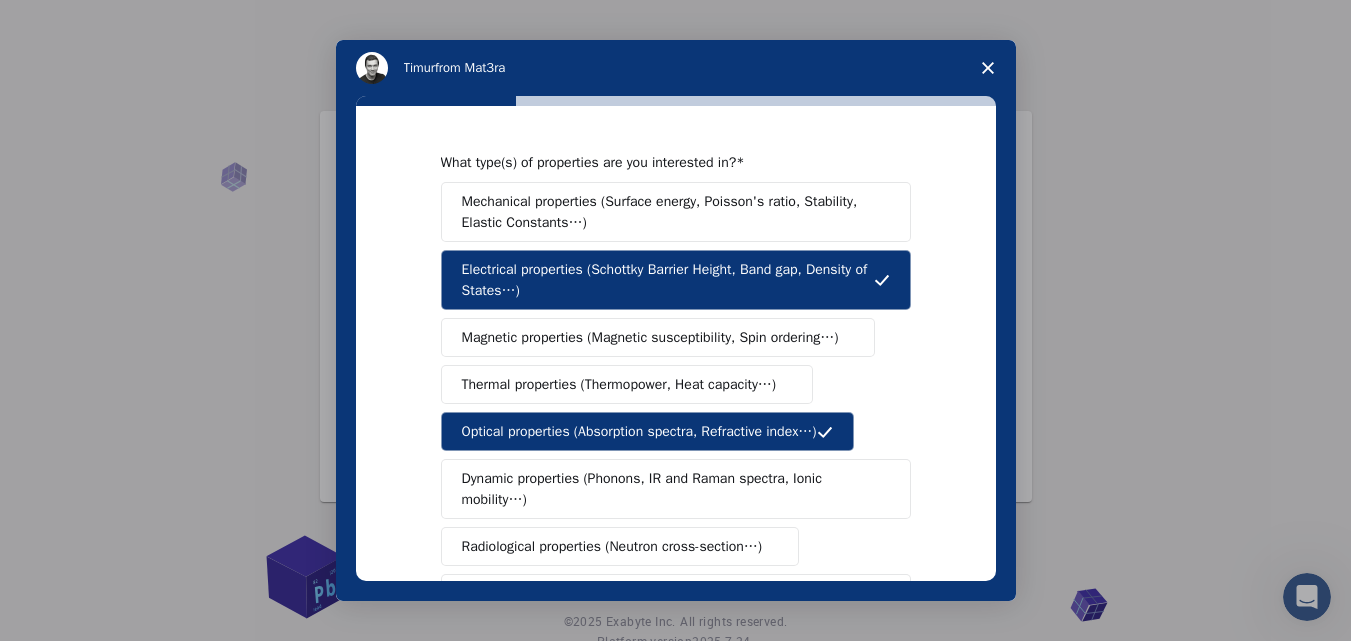 click on "Mechanical properties (Surface energy, Poisson's ratio, Stability, Elastic Constants…)" at bounding box center [669, 212] 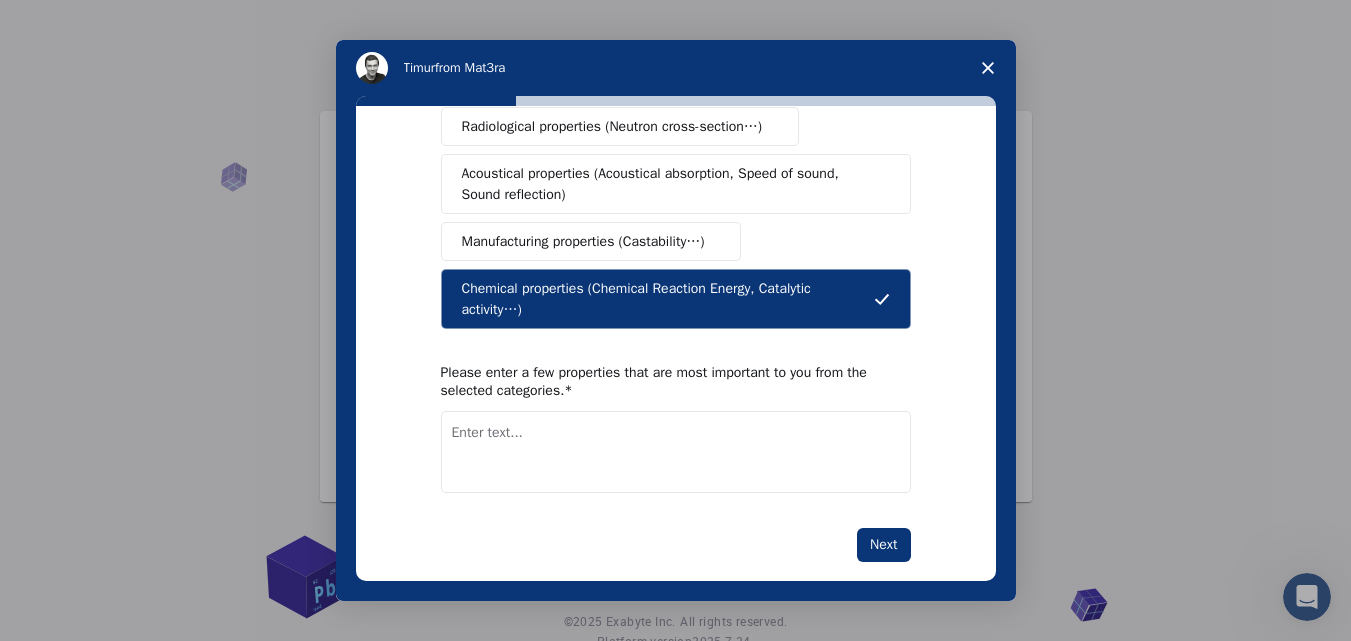 scroll, scrollTop: 428, scrollLeft: 0, axis: vertical 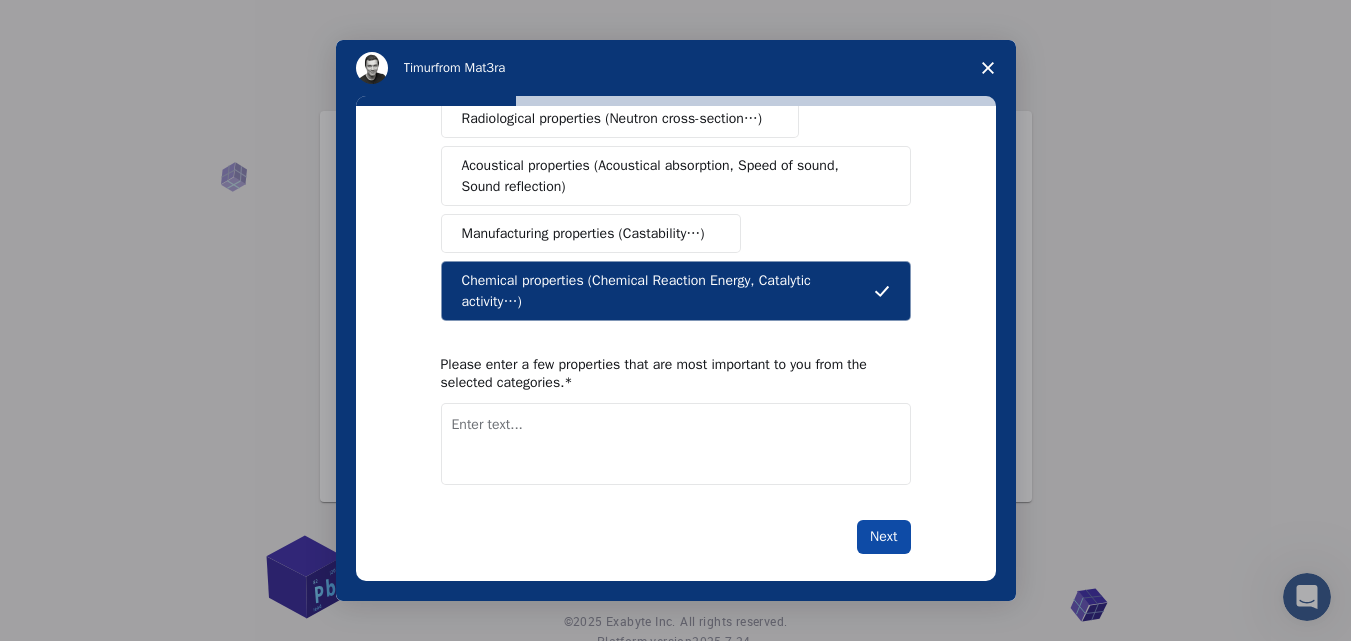 click on "Next" at bounding box center (883, 537) 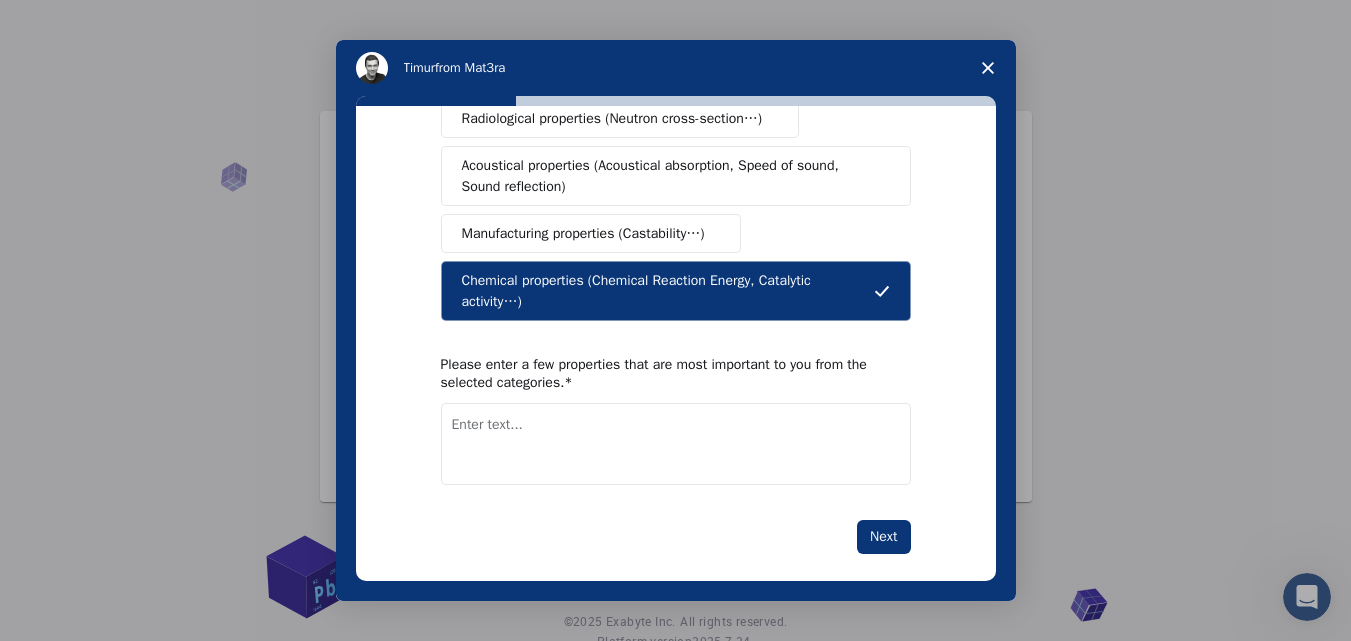 click at bounding box center [676, 444] 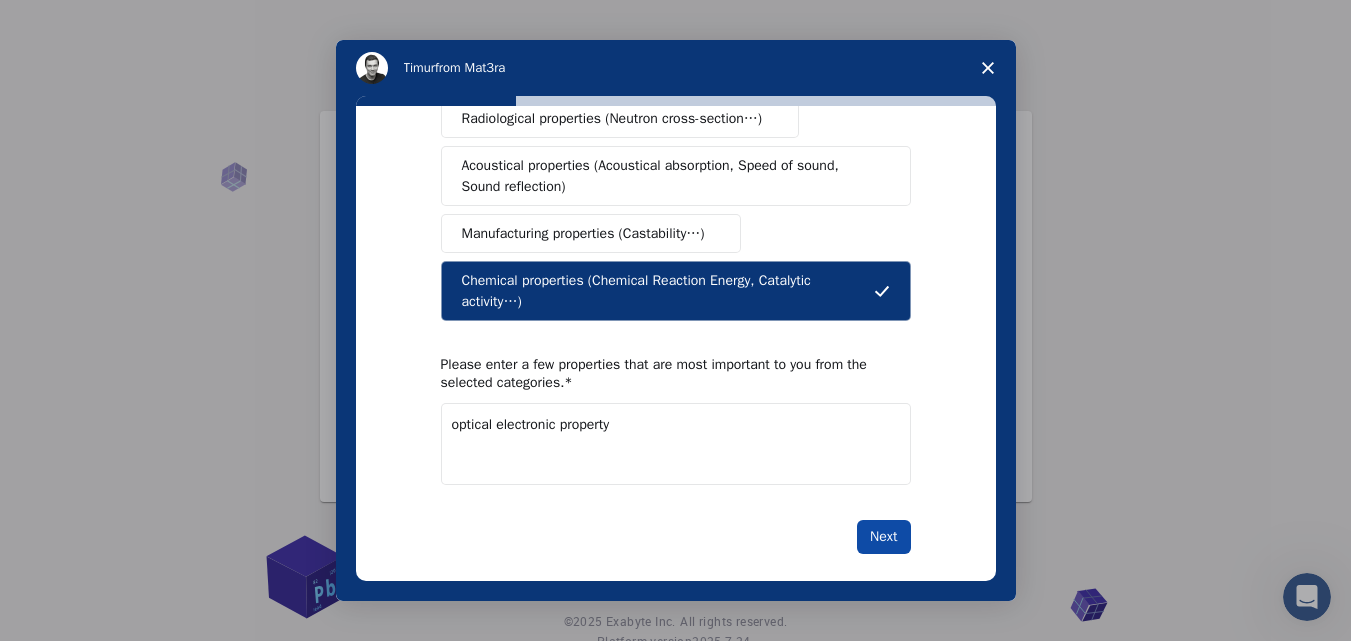type on "optical electronic property" 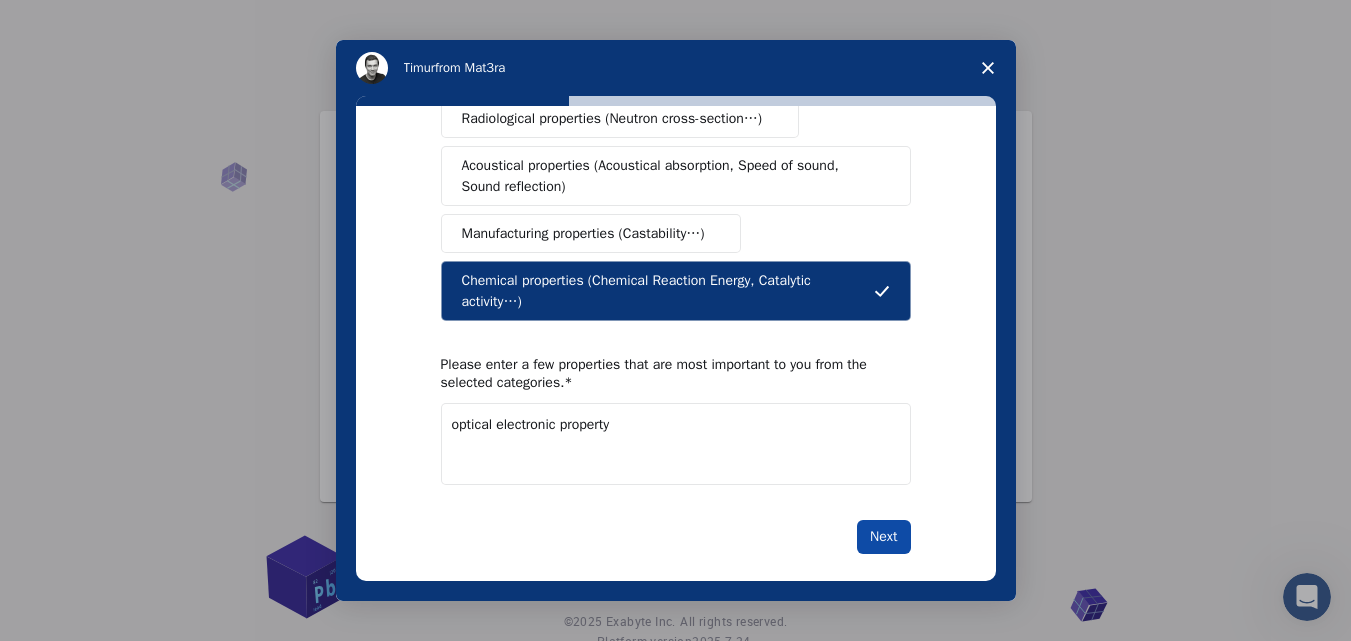 click on "Next" at bounding box center (883, 537) 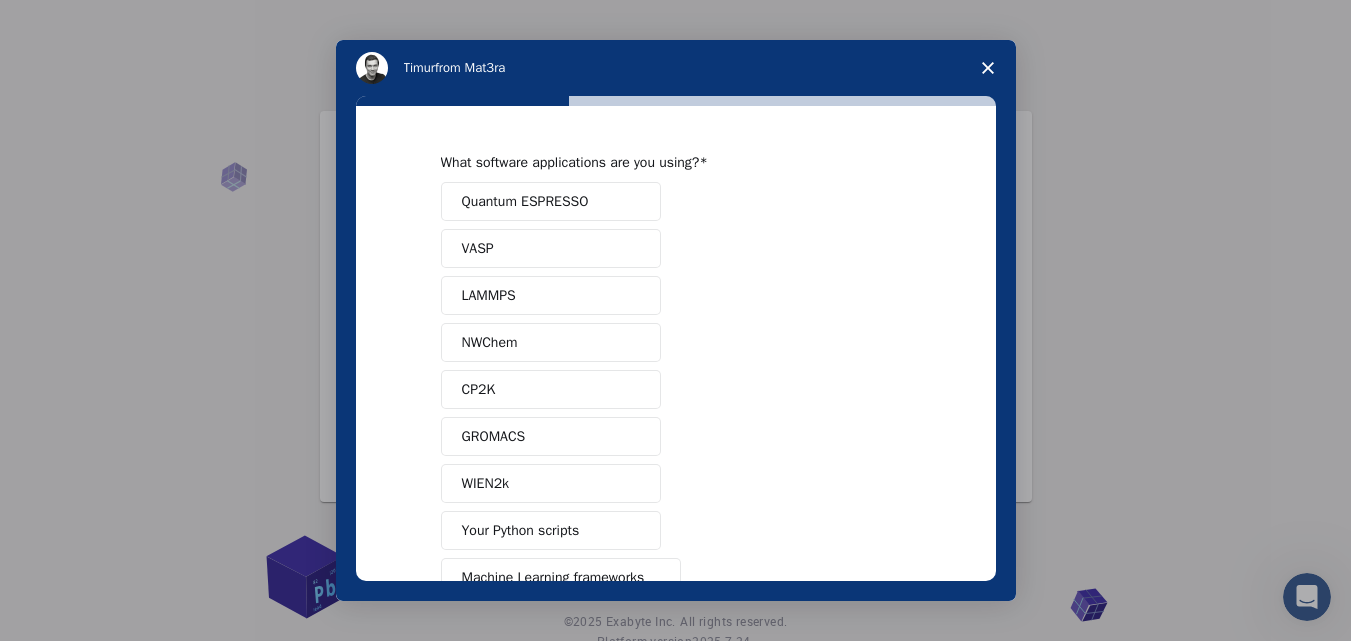 scroll, scrollTop: 100, scrollLeft: 0, axis: vertical 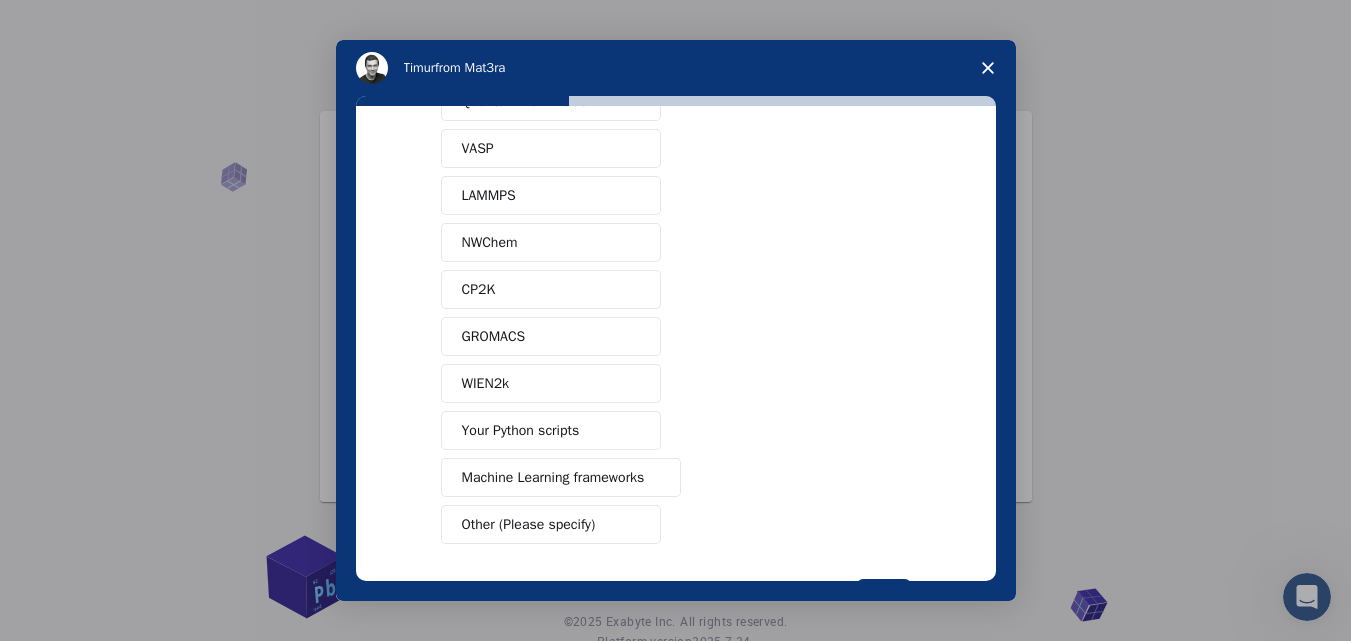 click on "Other (Please specify)" at bounding box center [551, 524] 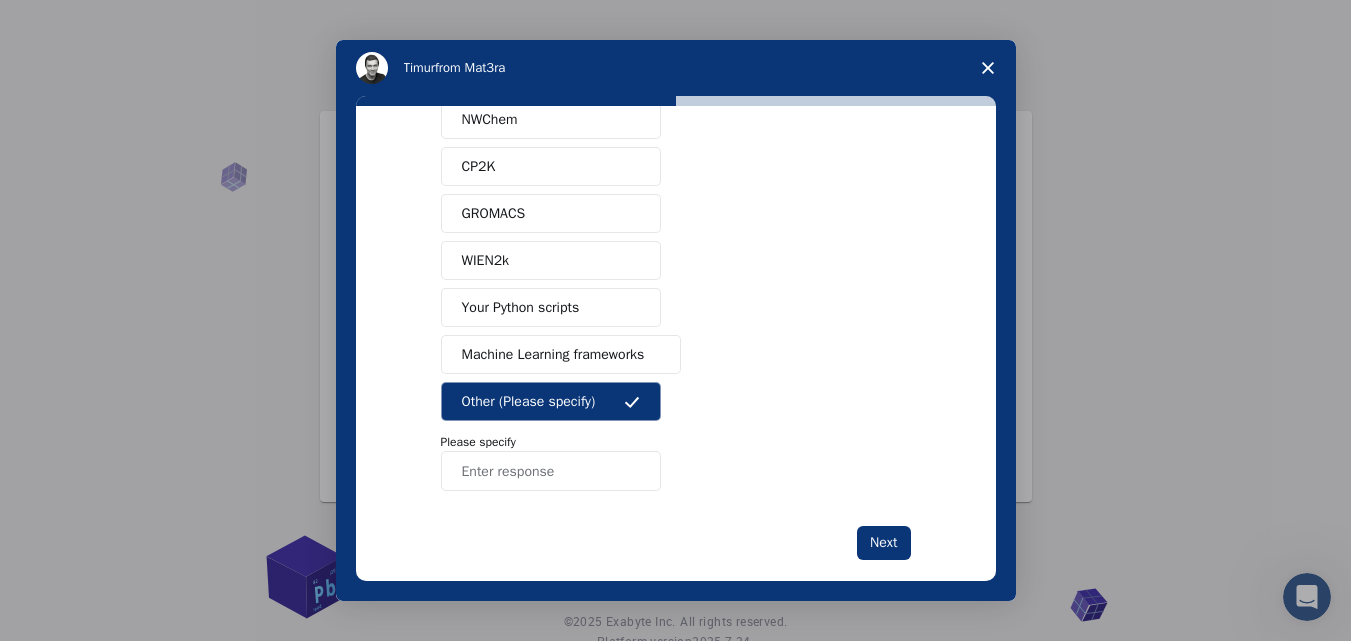 scroll, scrollTop: 250, scrollLeft: 0, axis: vertical 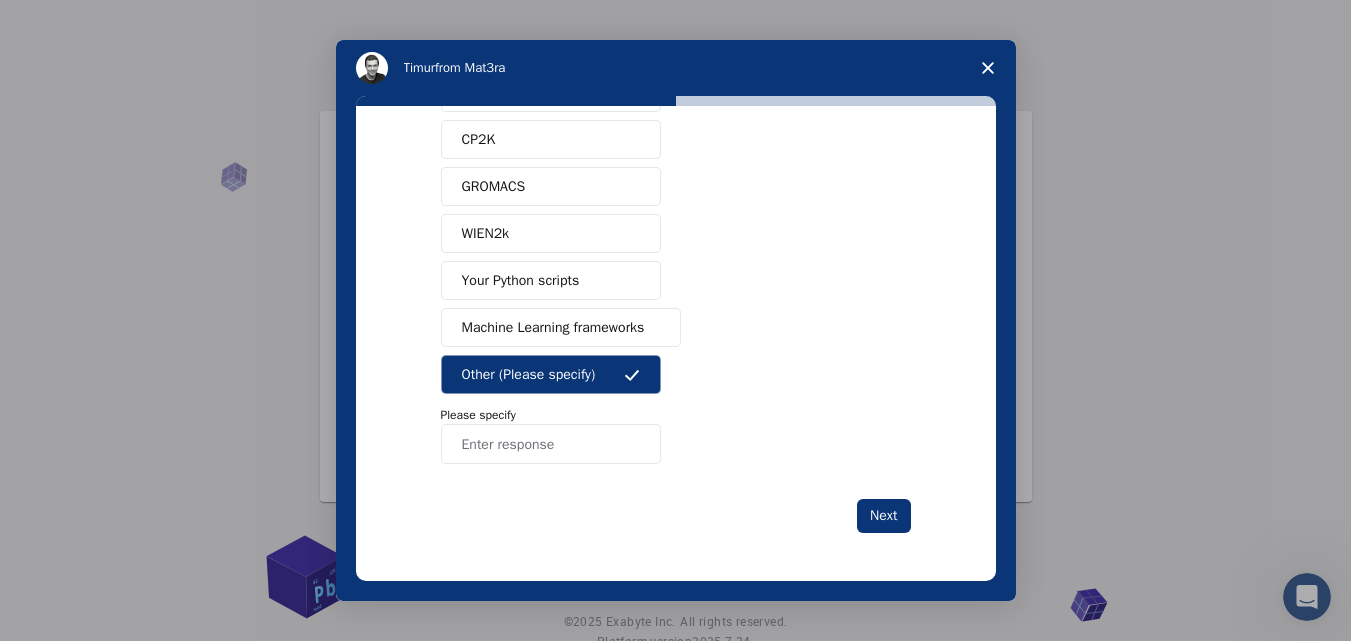 click at bounding box center (551, 444) 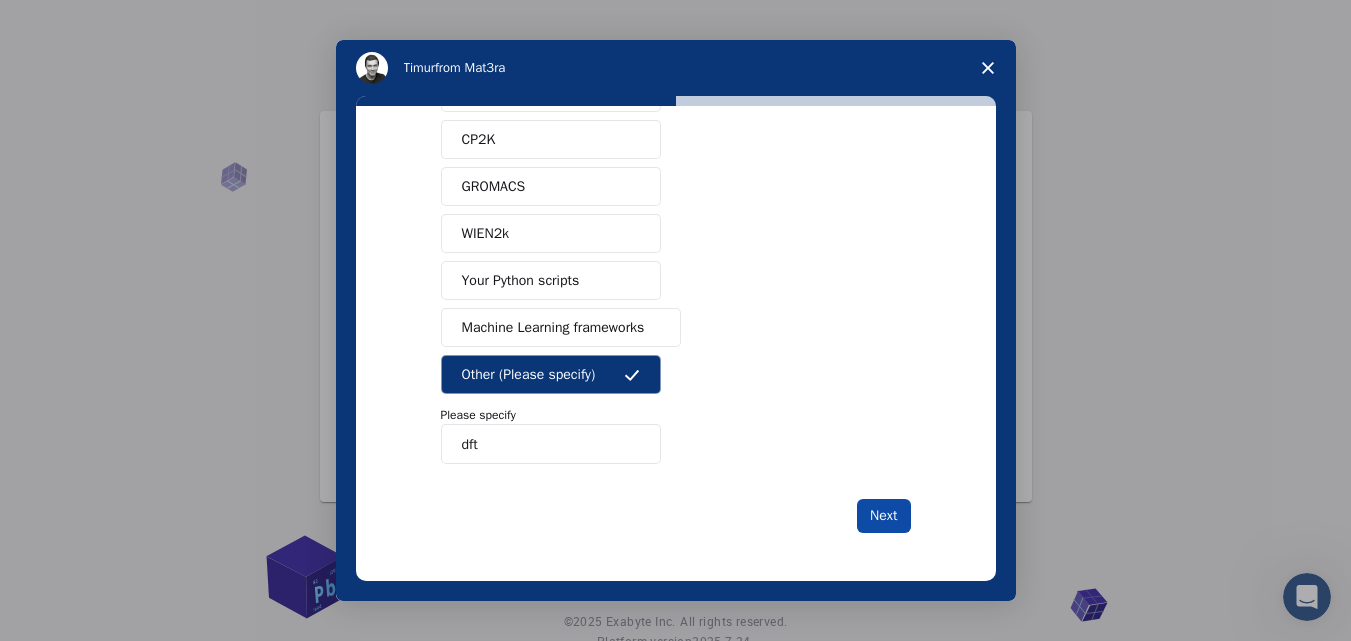 type on "dft" 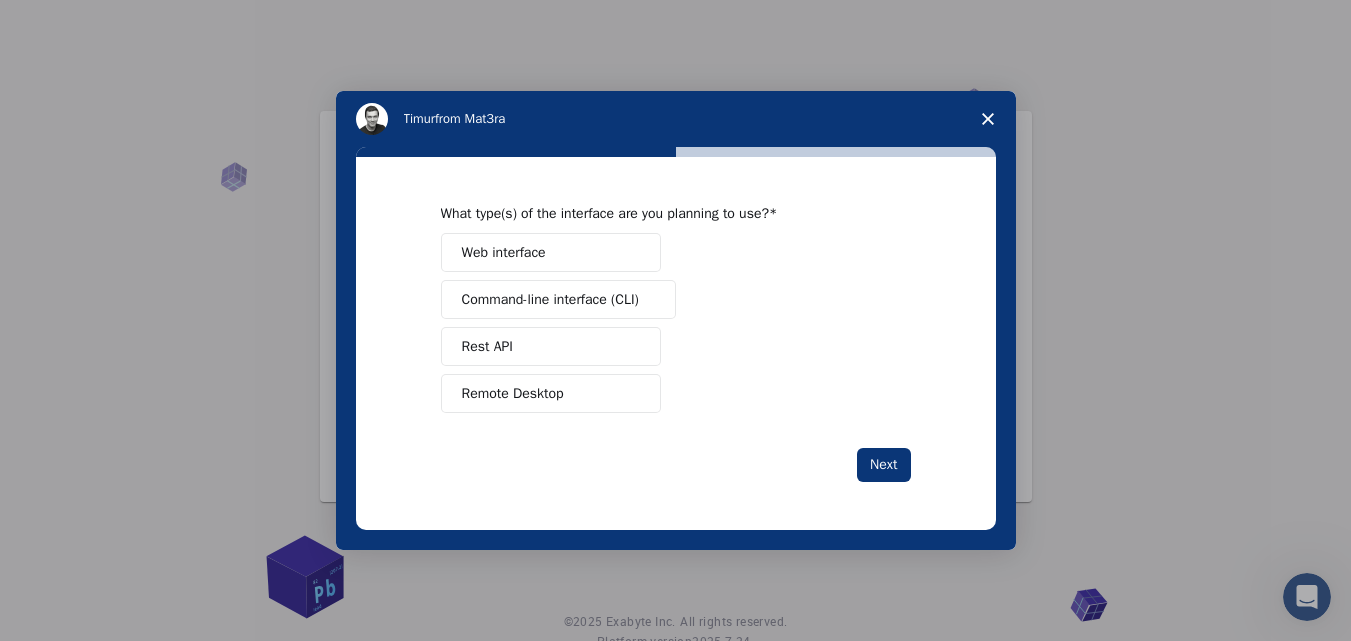scroll, scrollTop: 0, scrollLeft: 0, axis: both 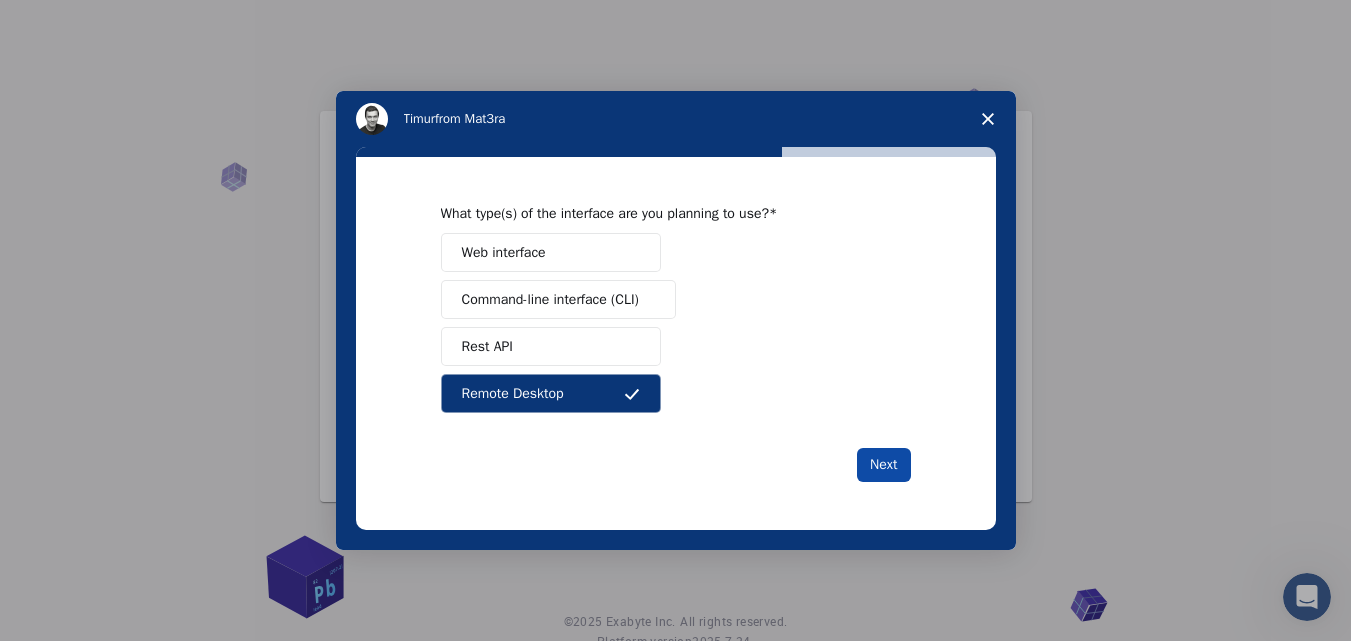 click on "Next" at bounding box center (883, 465) 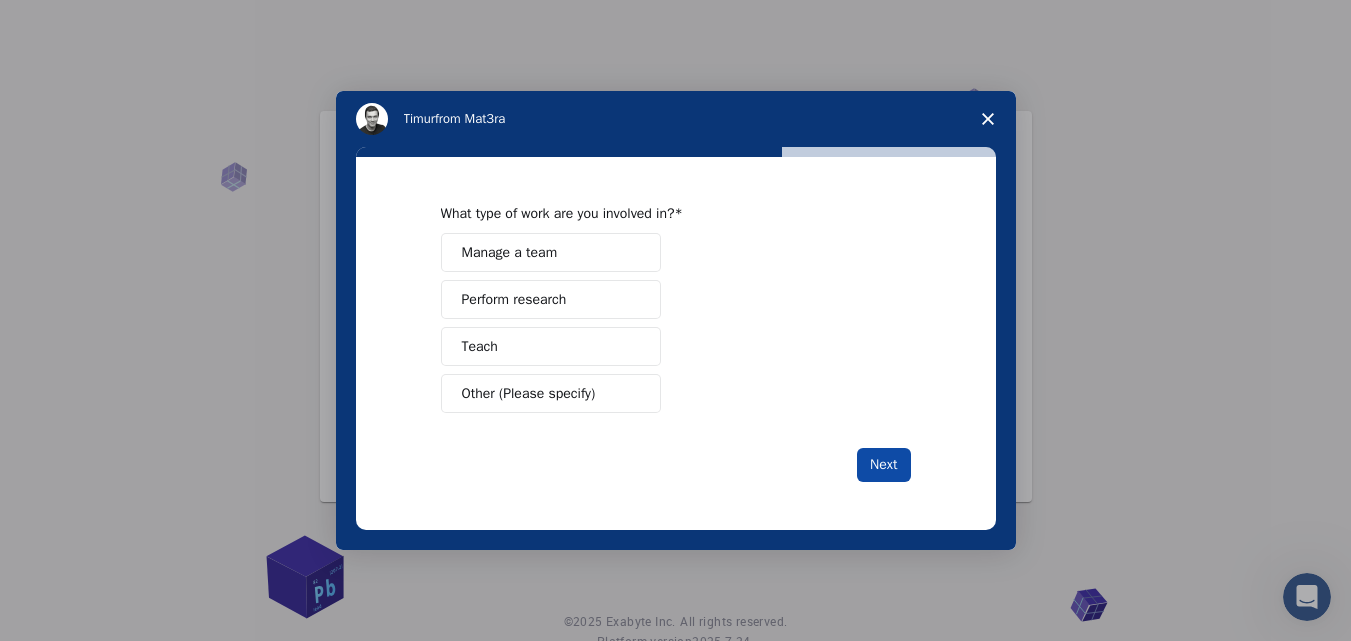 click on "Next" at bounding box center [883, 465] 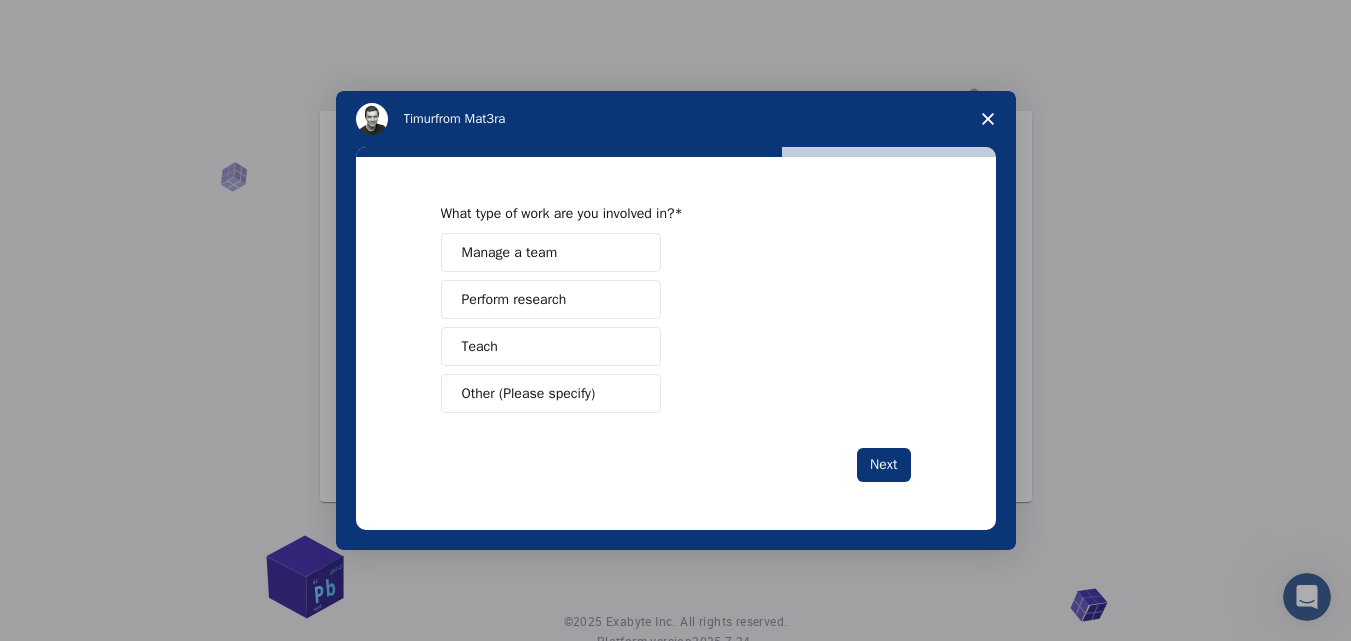 click on "Manage a team" at bounding box center (510, 252) 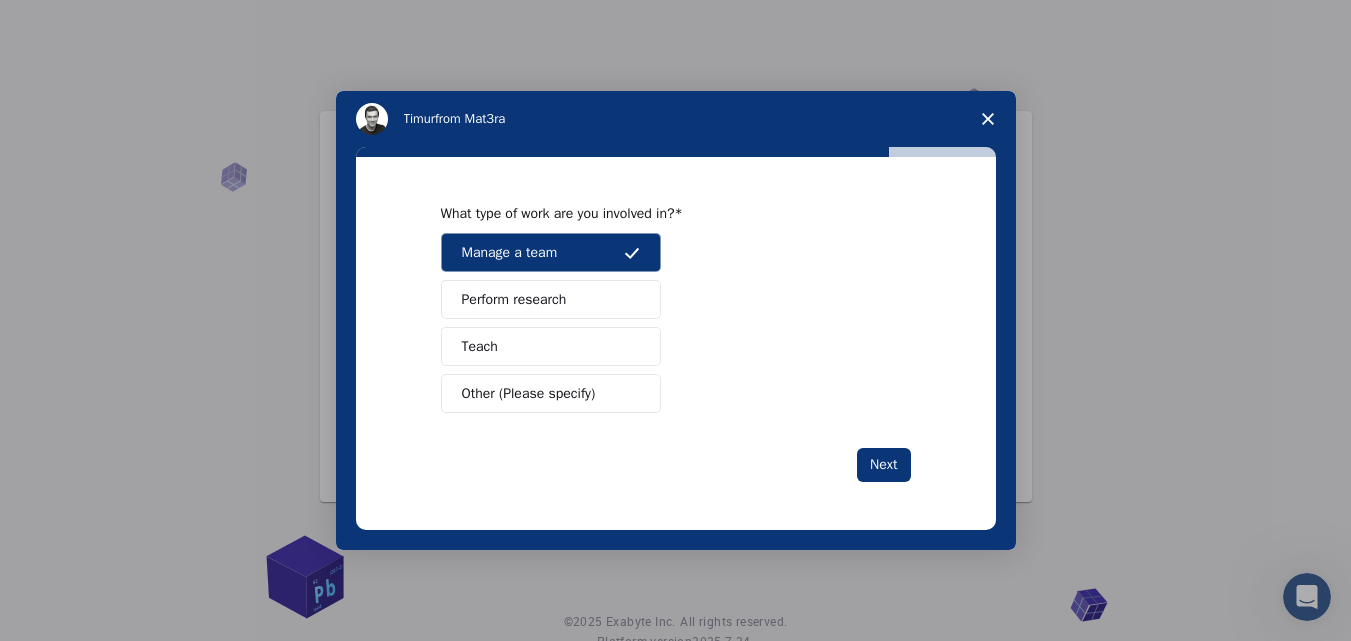 click on "Perform research" at bounding box center [514, 299] 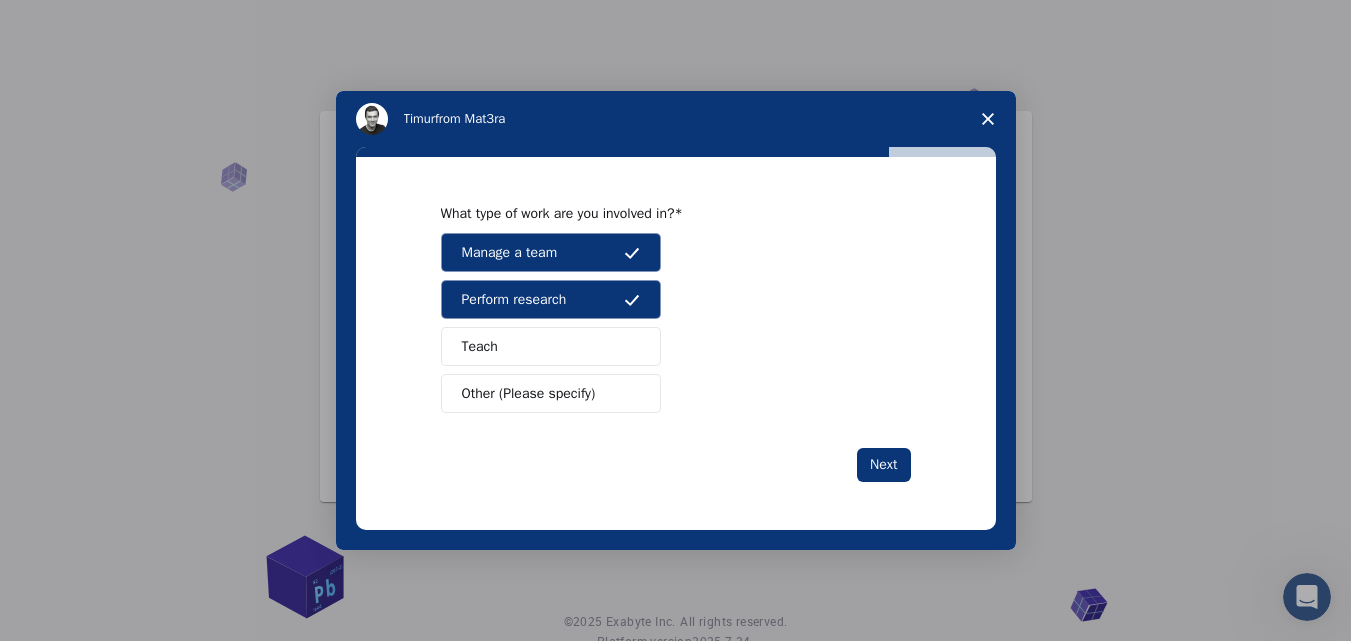 click on "Manage a team" at bounding box center (551, 252) 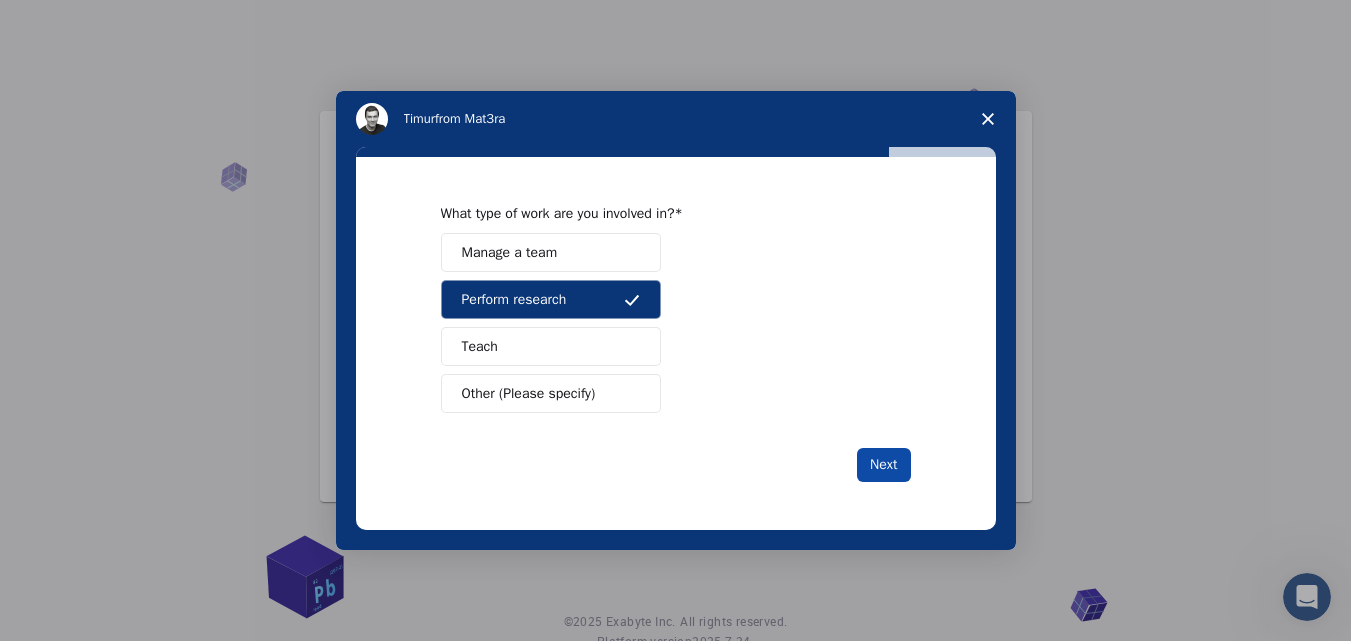 click on "Next" at bounding box center (883, 465) 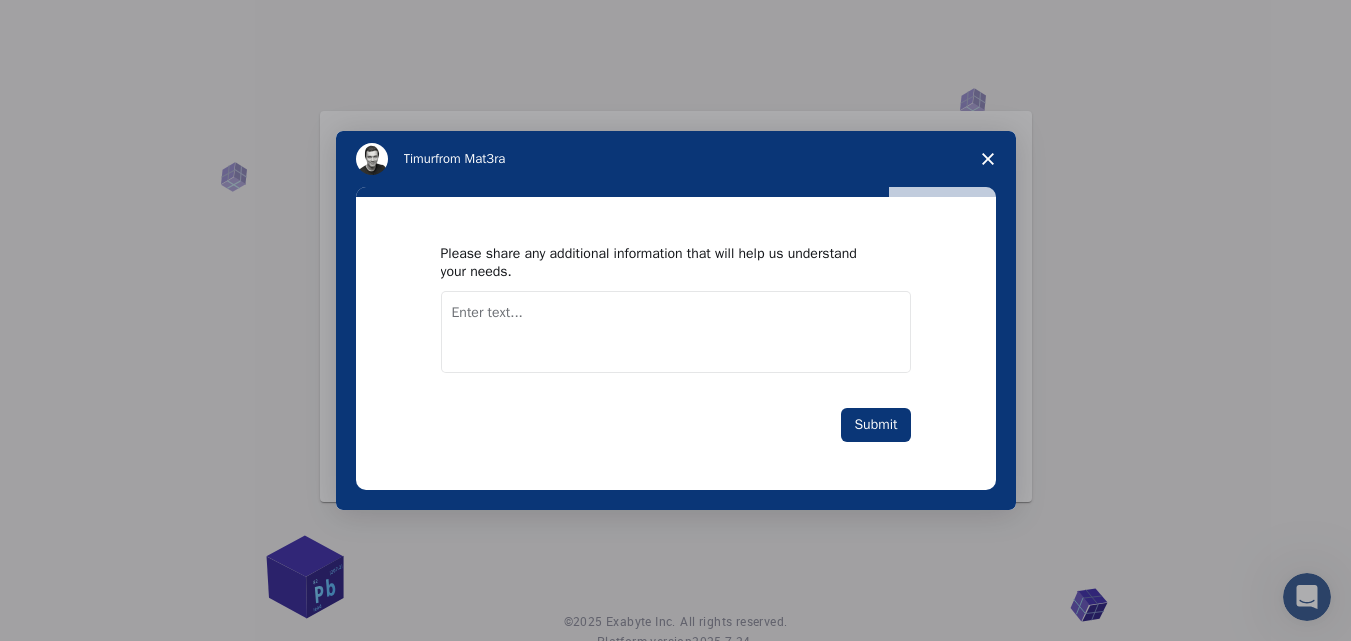click at bounding box center [676, 332] 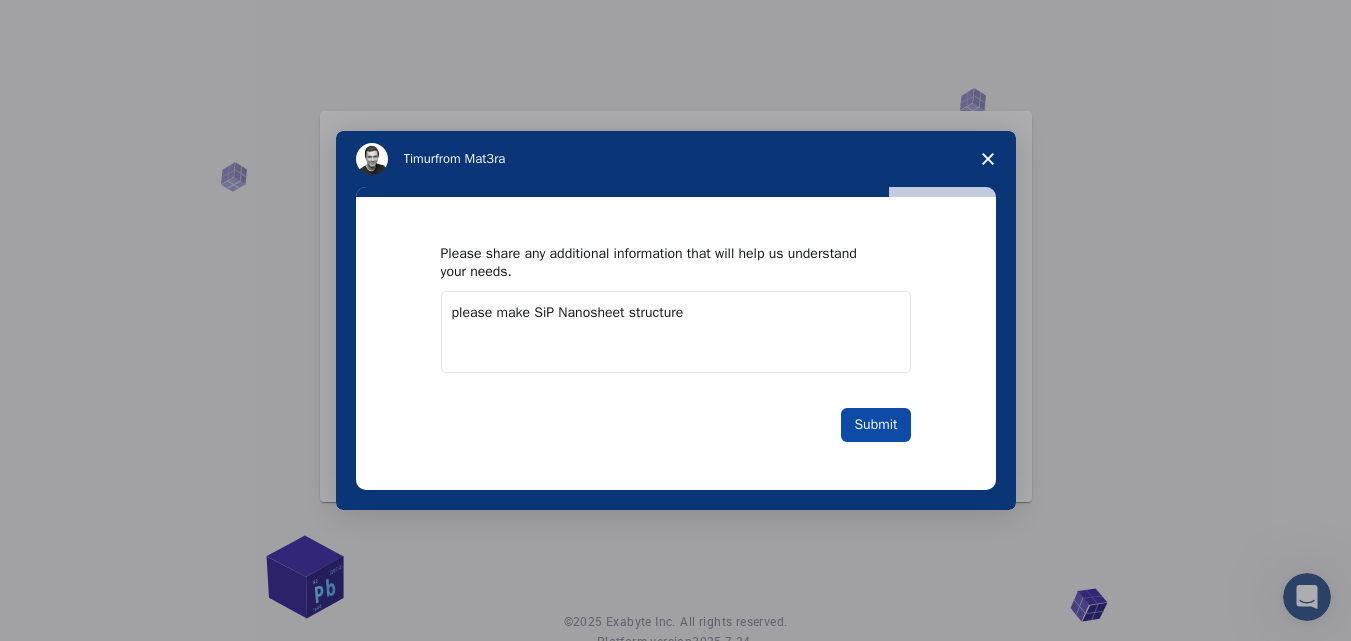 type on "please make SiP Nanosheet structure" 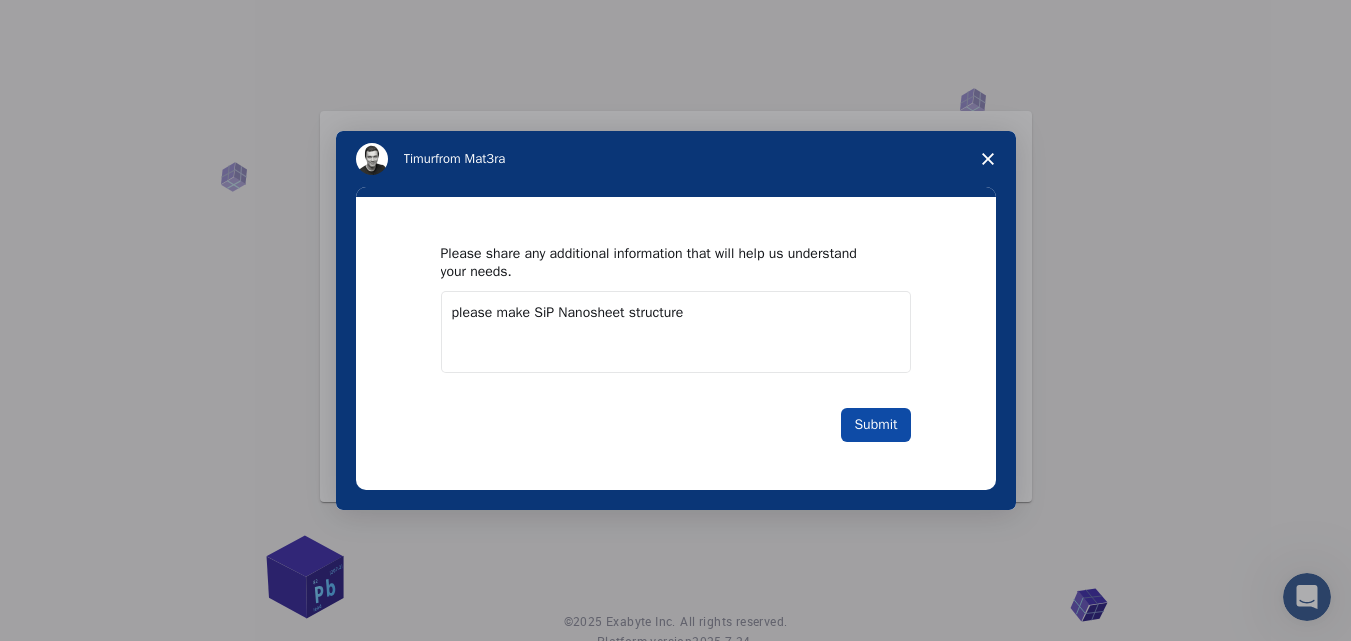 click on "Submit" at bounding box center (875, 425) 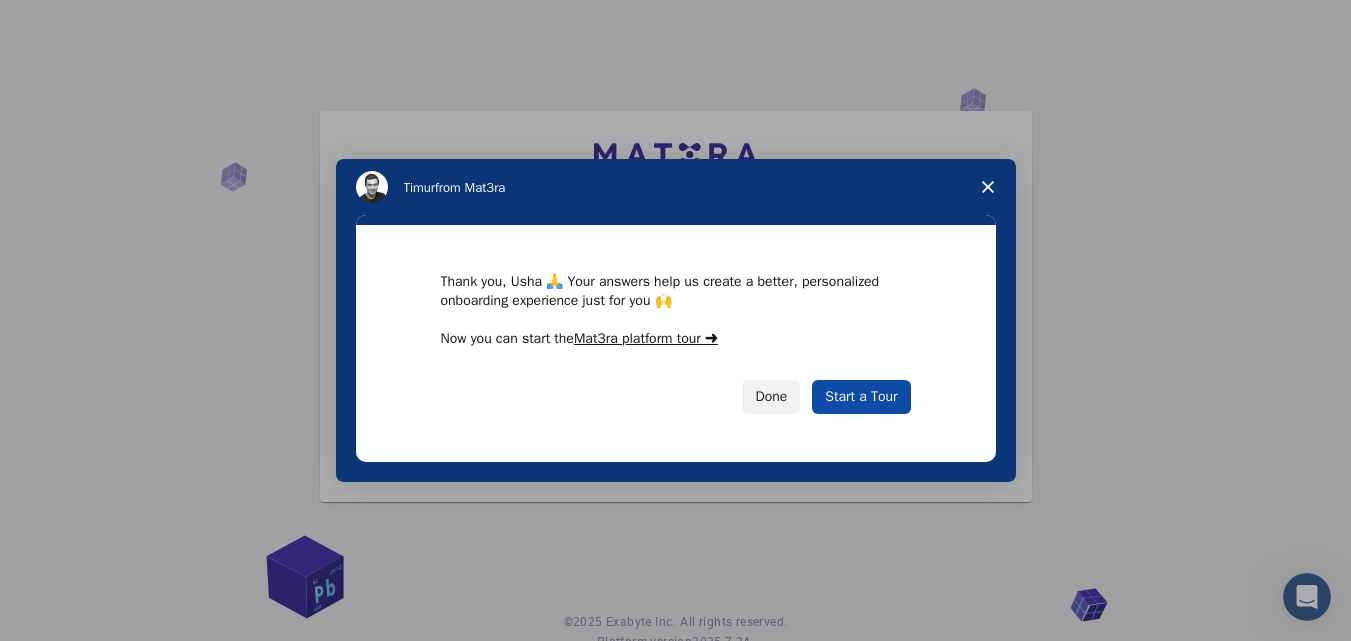 click on "Start a Tour" at bounding box center (861, 397) 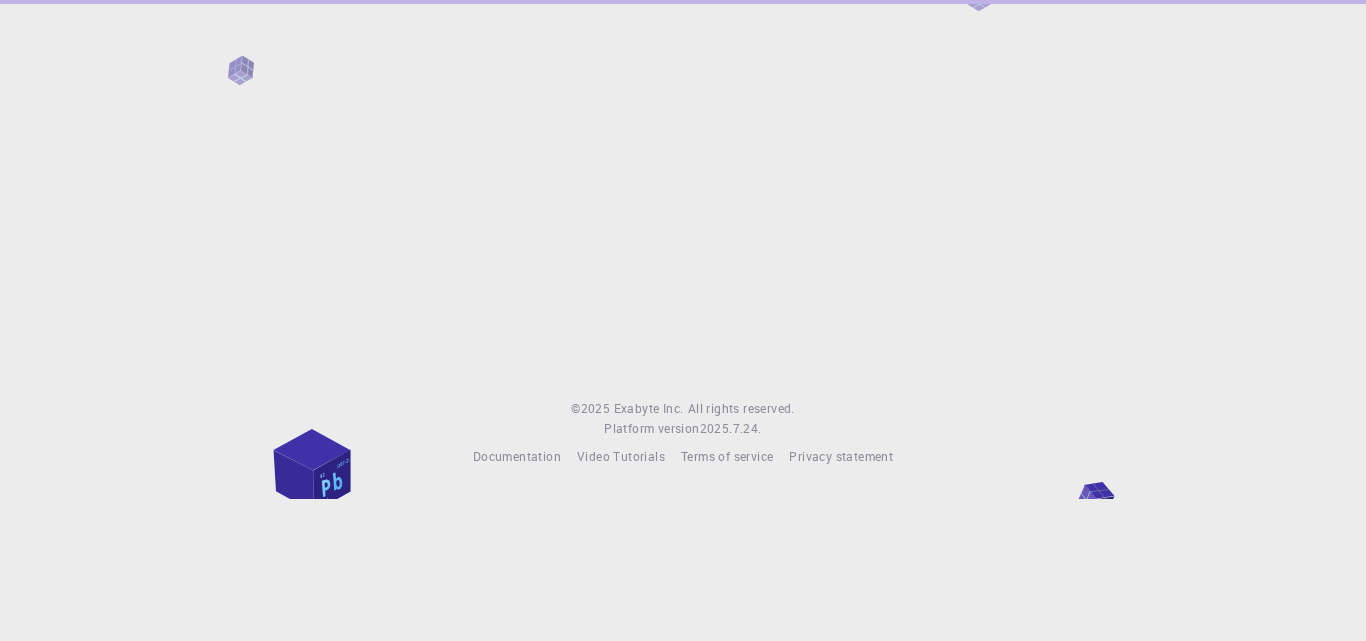 scroll, scrollTop: 0, scrollLeft: 0, axis: both 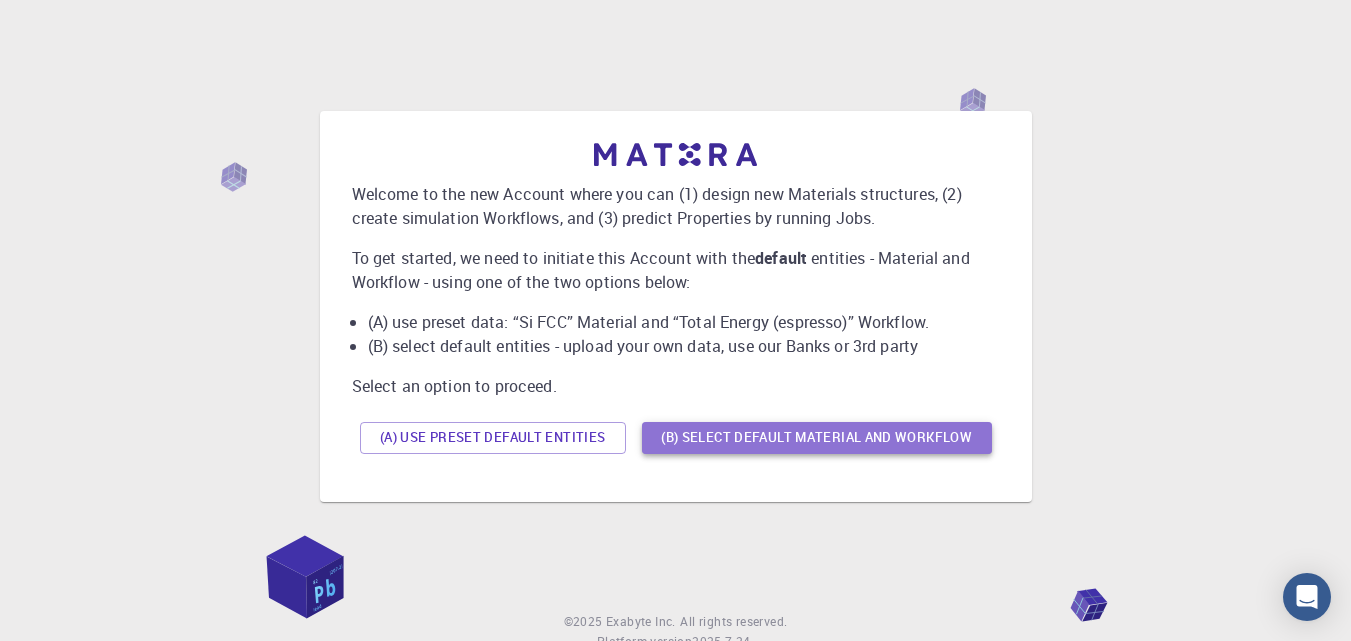 click on "(B) Select default material and workflow" at bounding box center [817, 438] 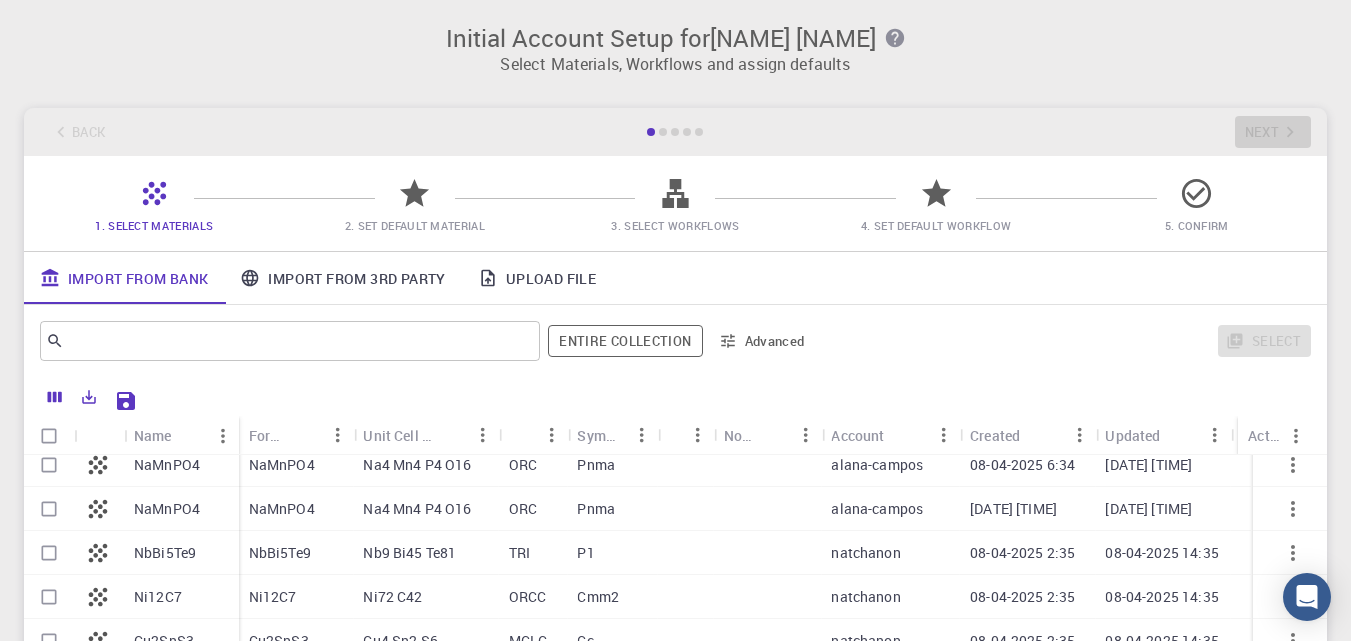 scroll, scrollTop: 636, scrollLeft: 0, axis: vertical 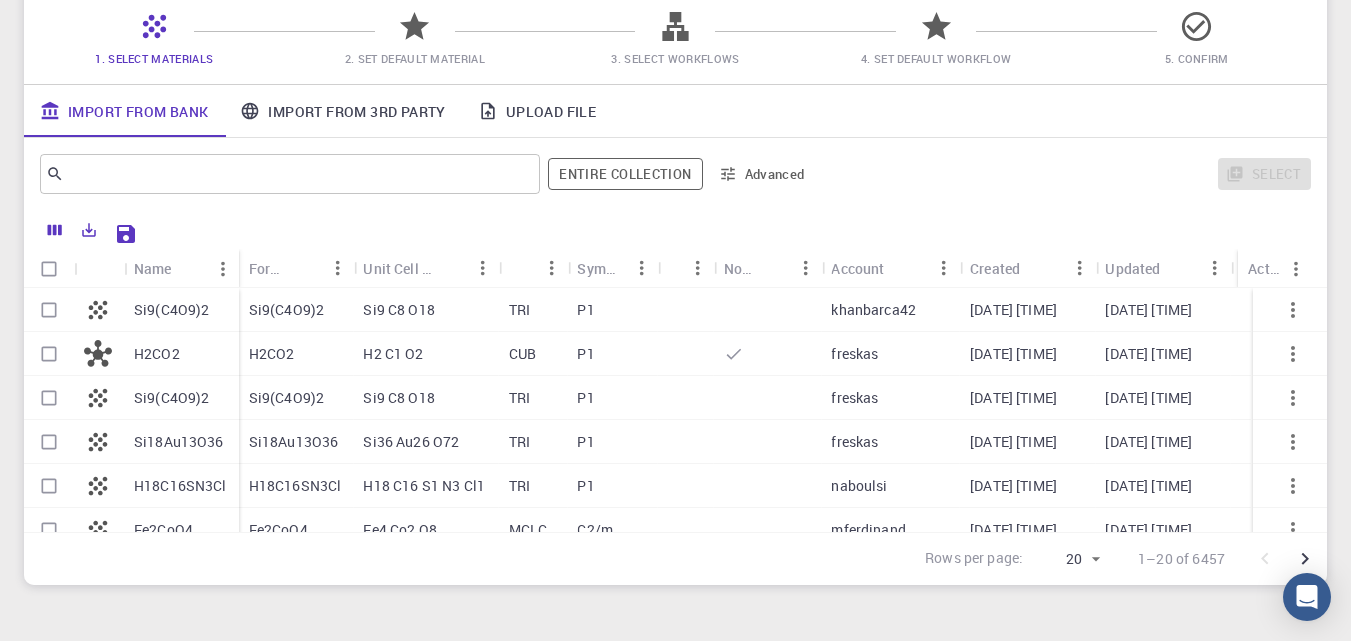 click on "khanbarca42" at bounding box center (873, 310) 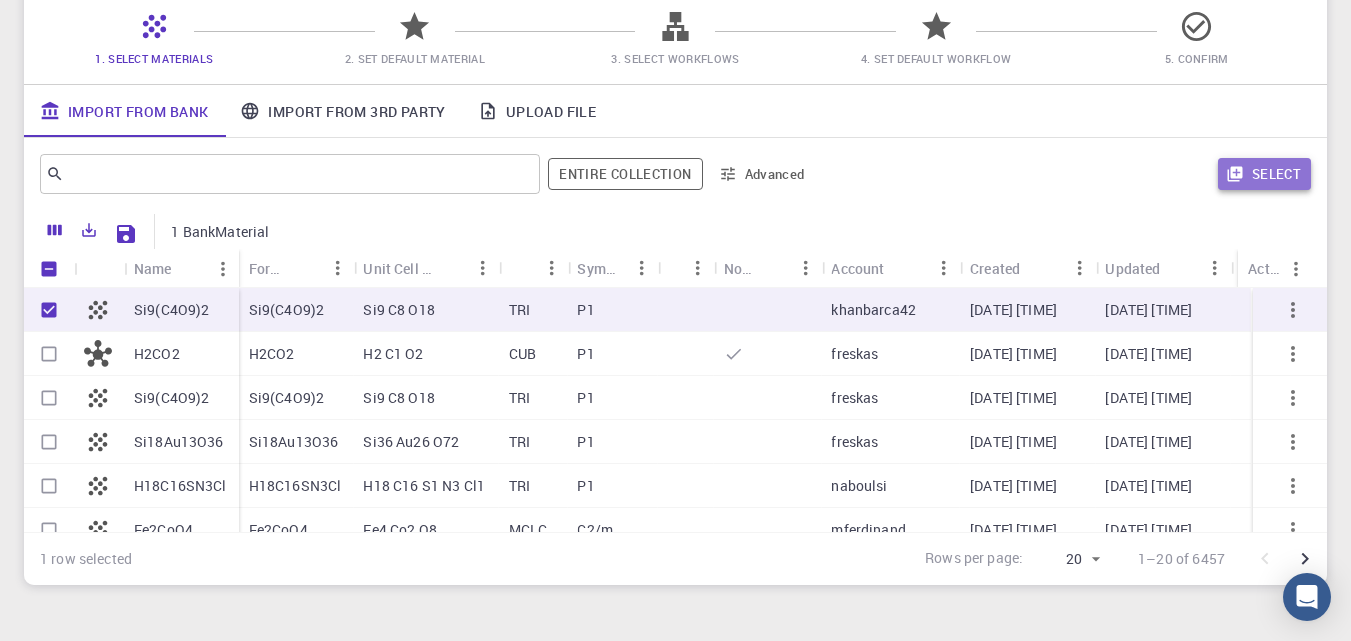 click on "Select" at bounding box center (1264, 174) 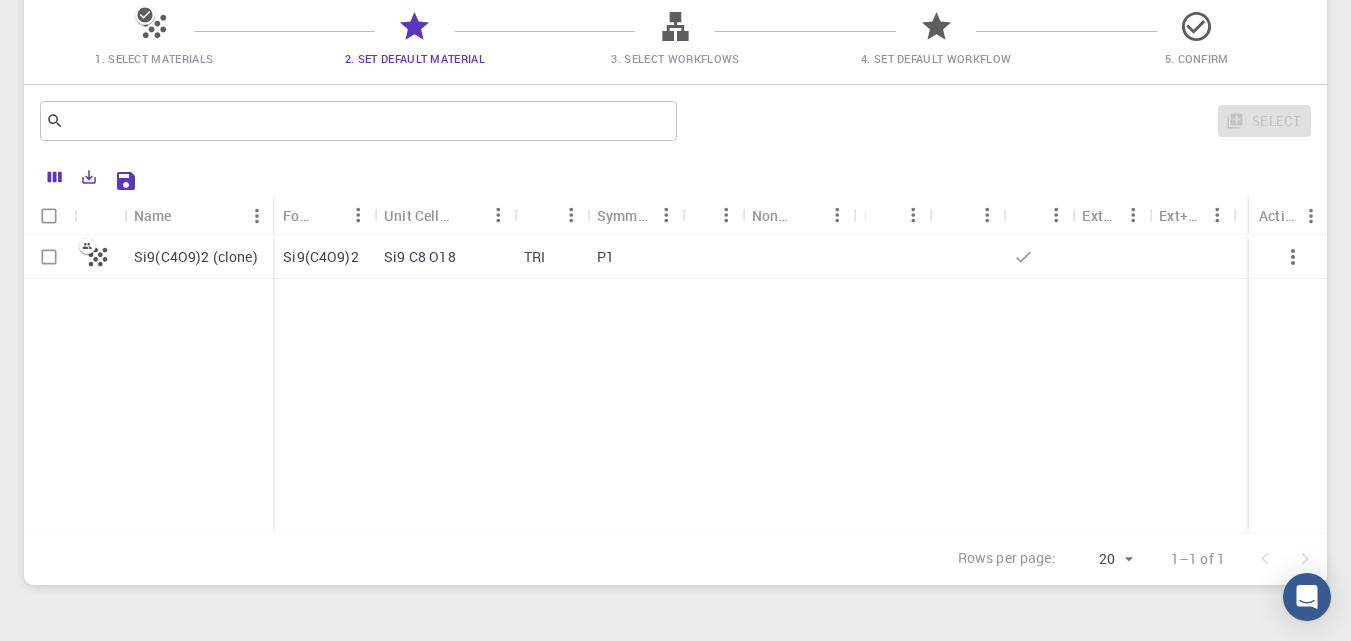 click on "Si9(C4O9)2 (clone)" at bounding box center [196, 257] 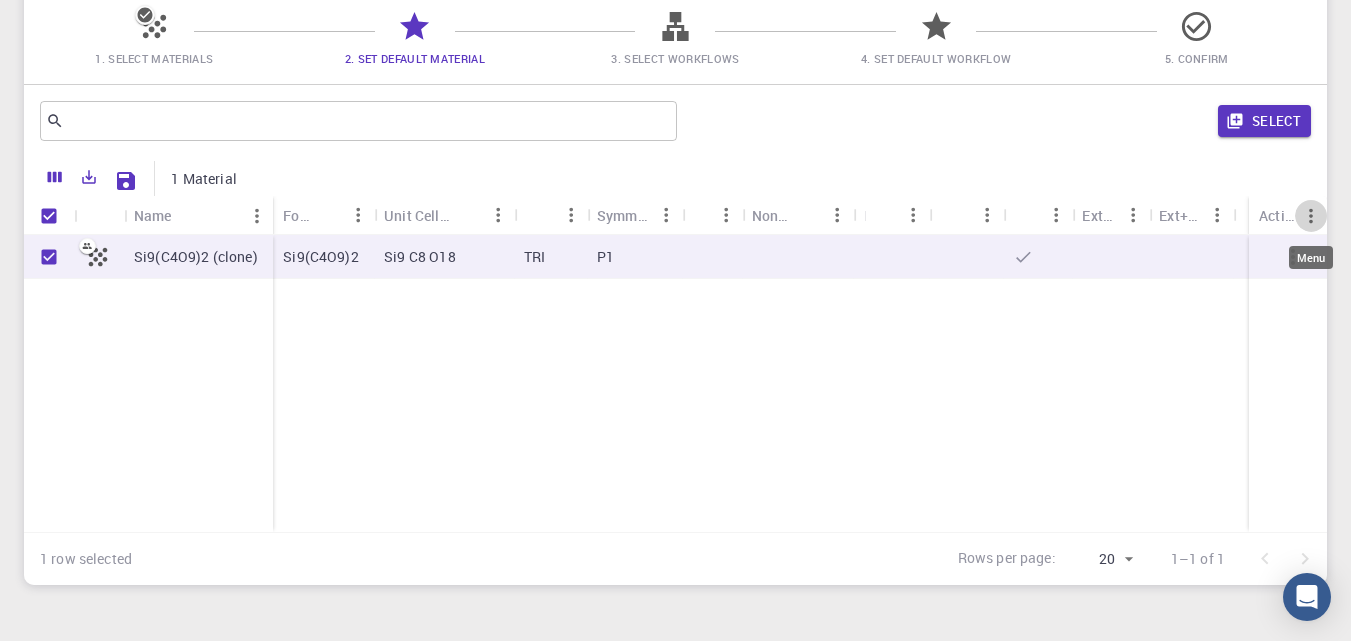 click 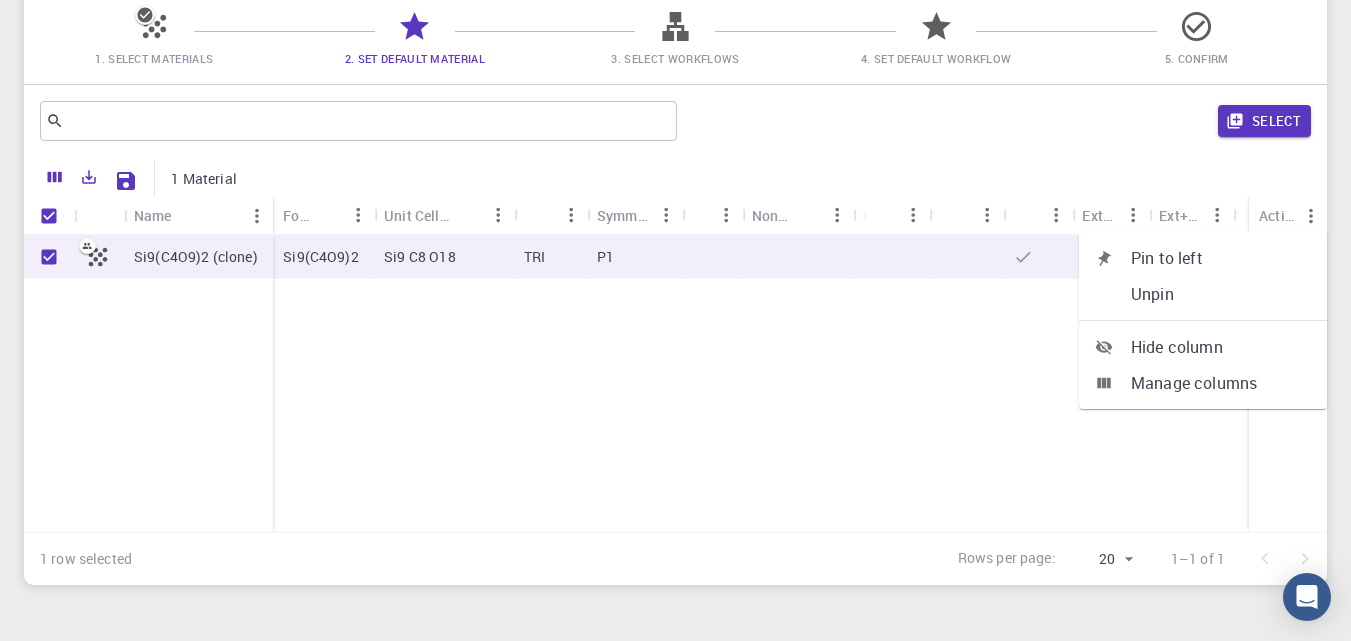 click on "Si9(C4O9)2 (clone) Si9(C4O9)2 Si9 C8 O18 TRI P1" at bounding box center [675, 383] 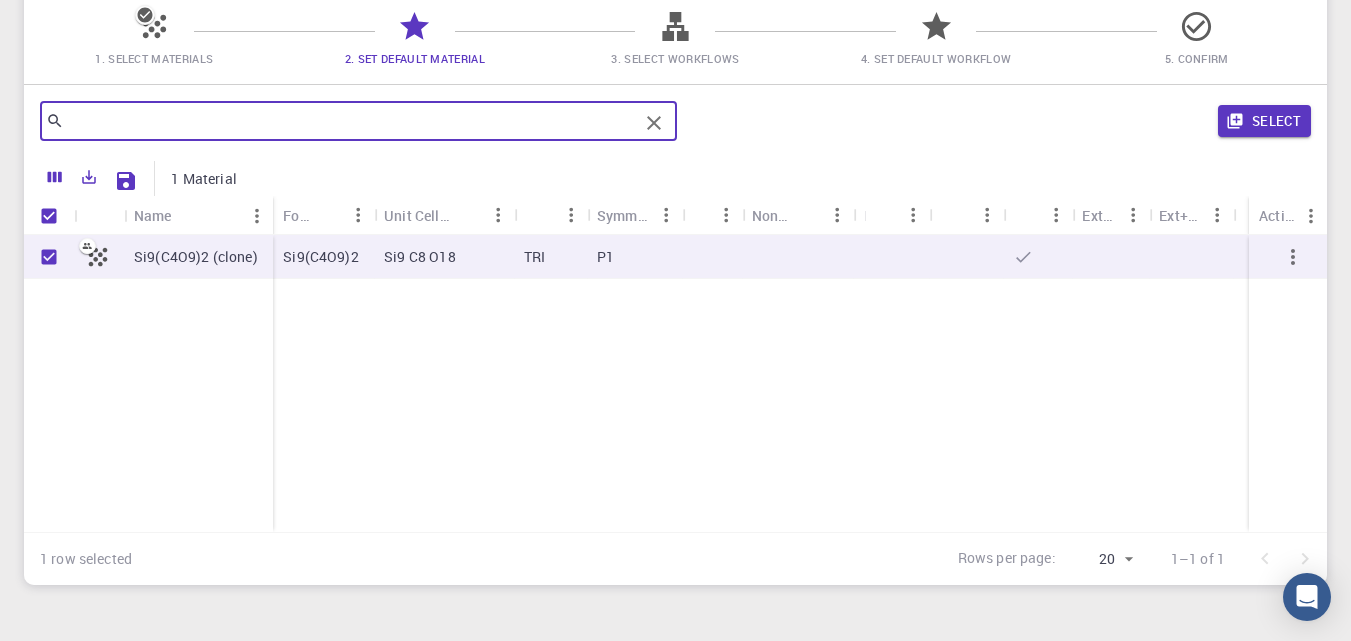 click at bounding box center (351, 121) 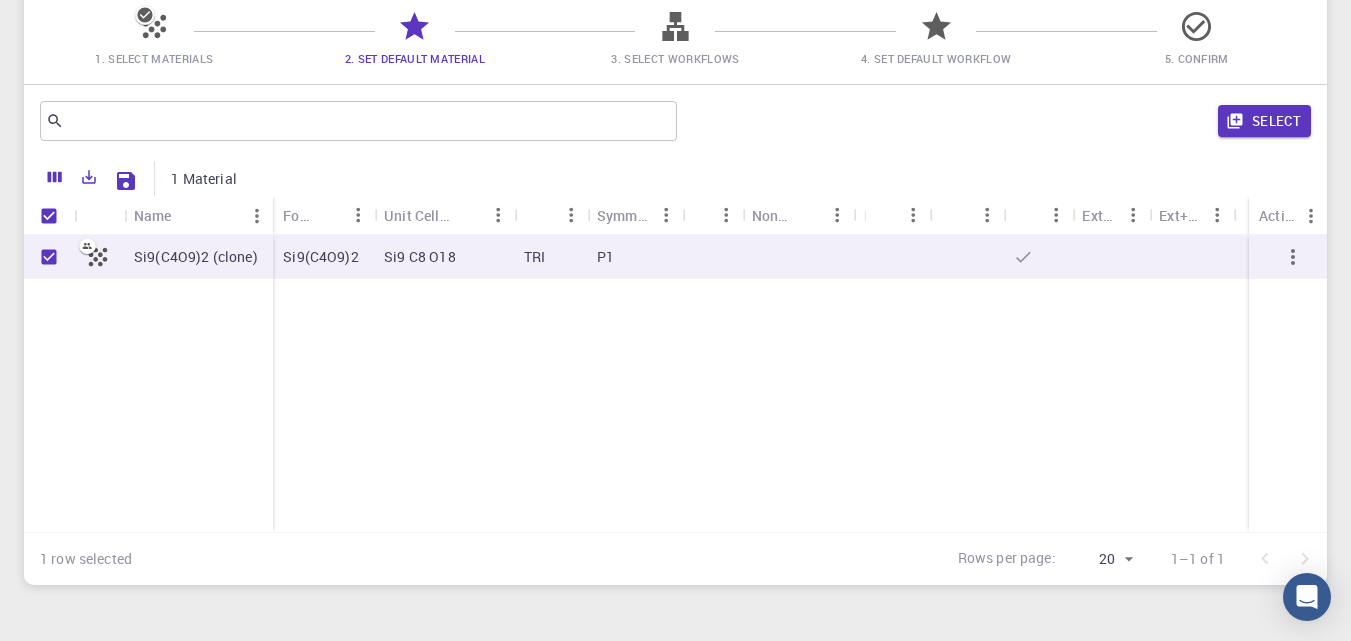 click 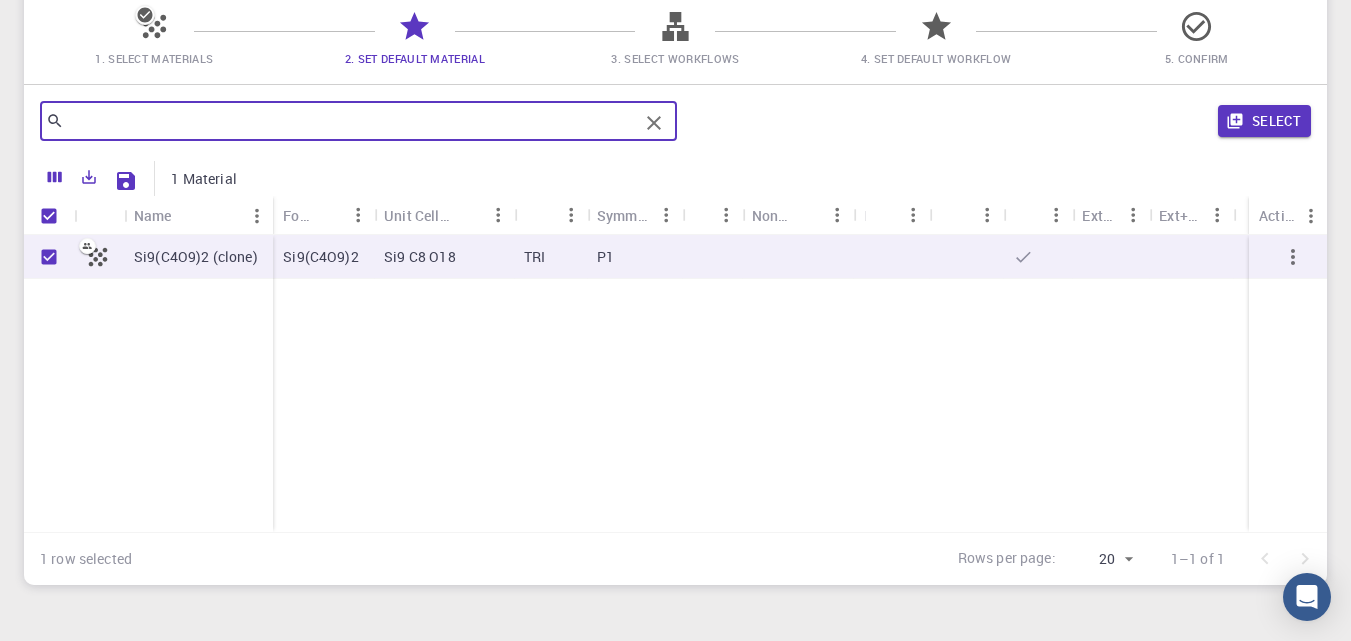 click at bounding box center [351, 121] 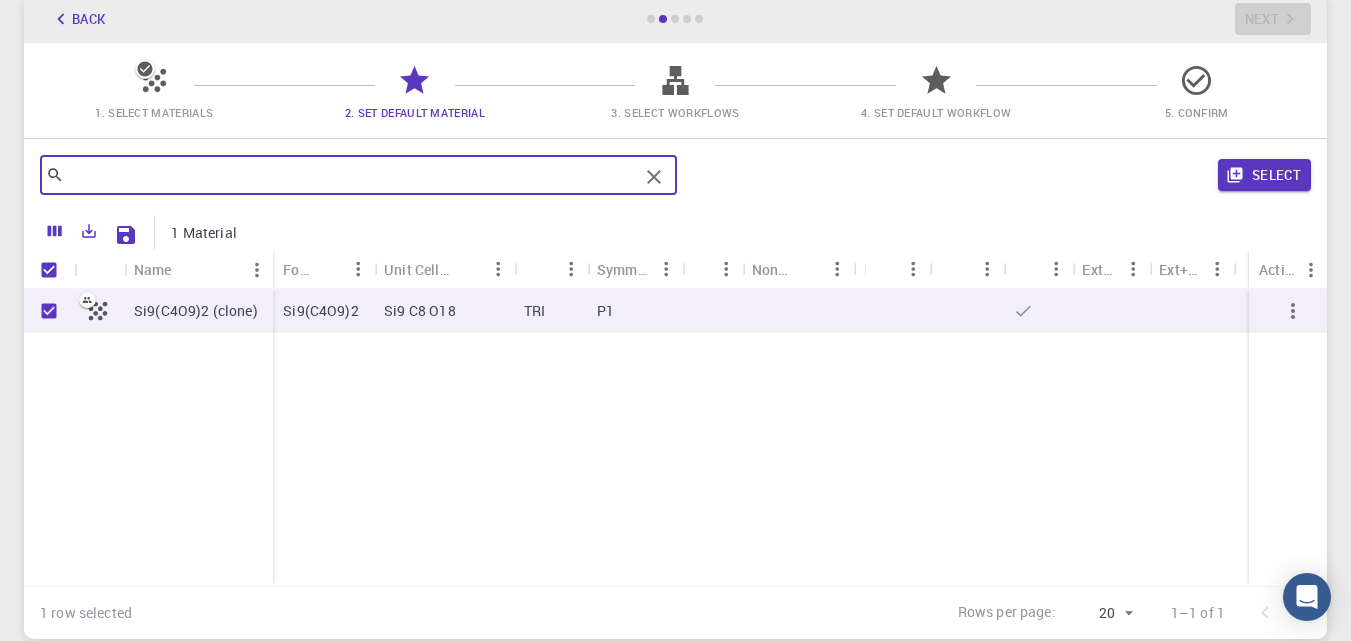 scroll, scrollTop: 67, scrollLeft: 0, axis: vertical 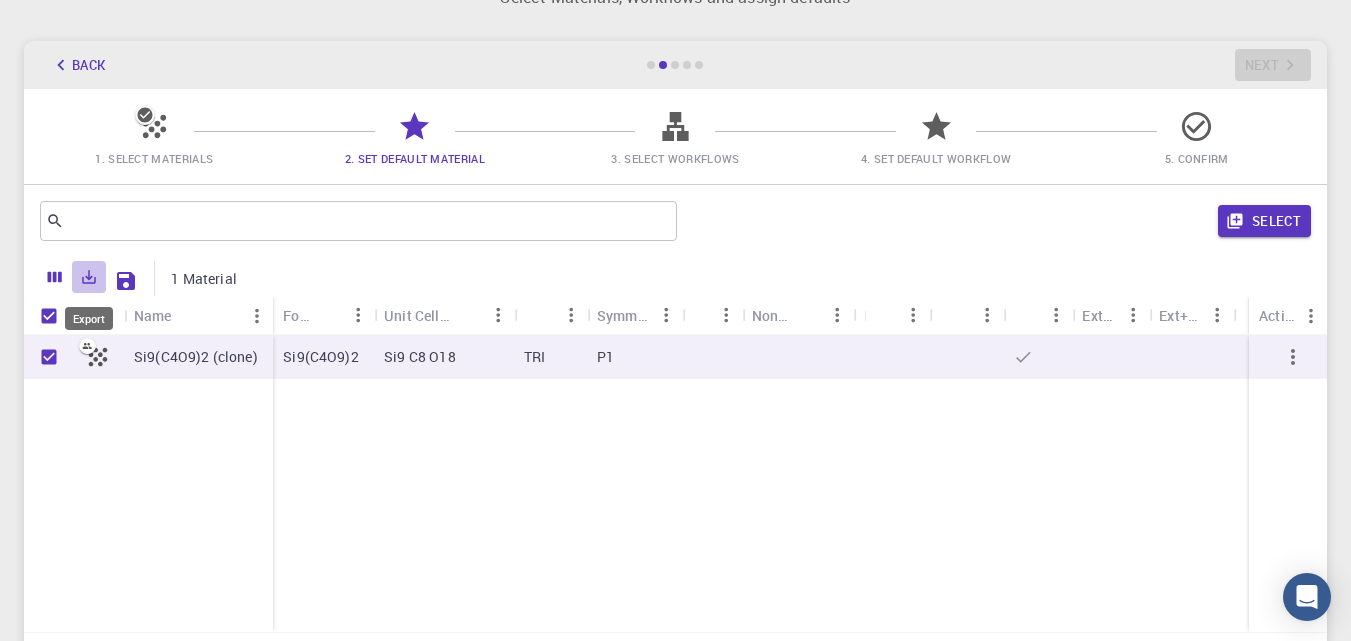click 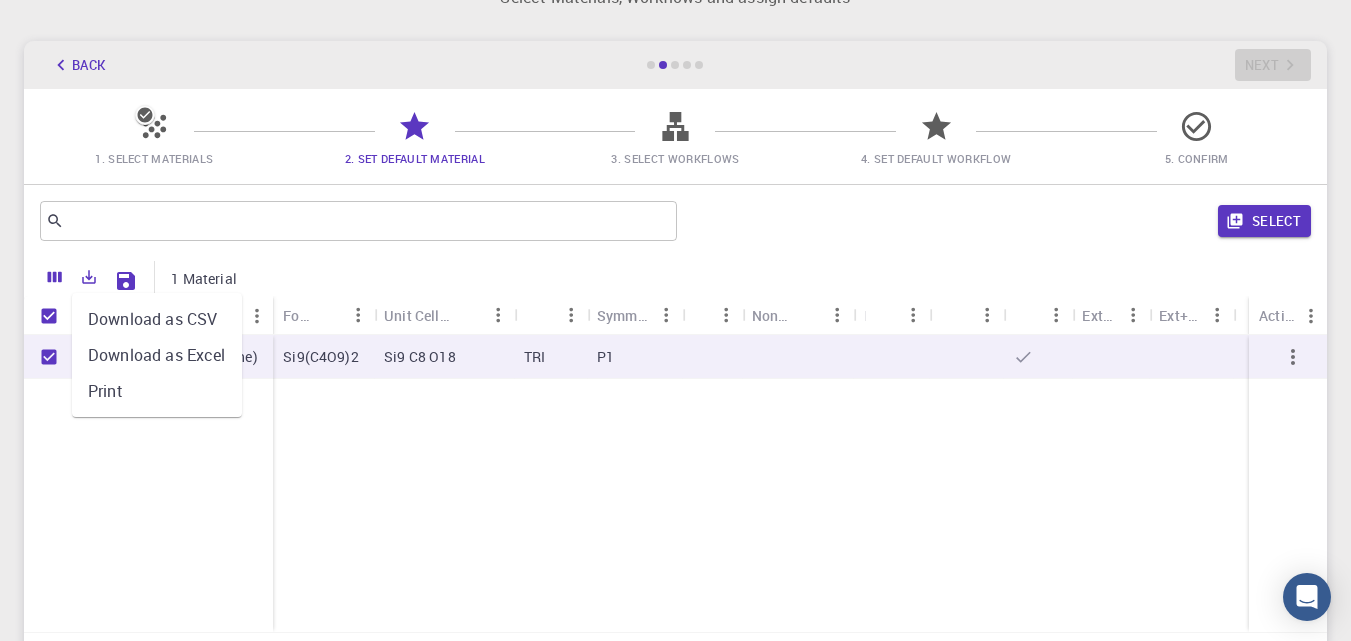 click on "Print" at bounding box center [157, 391] 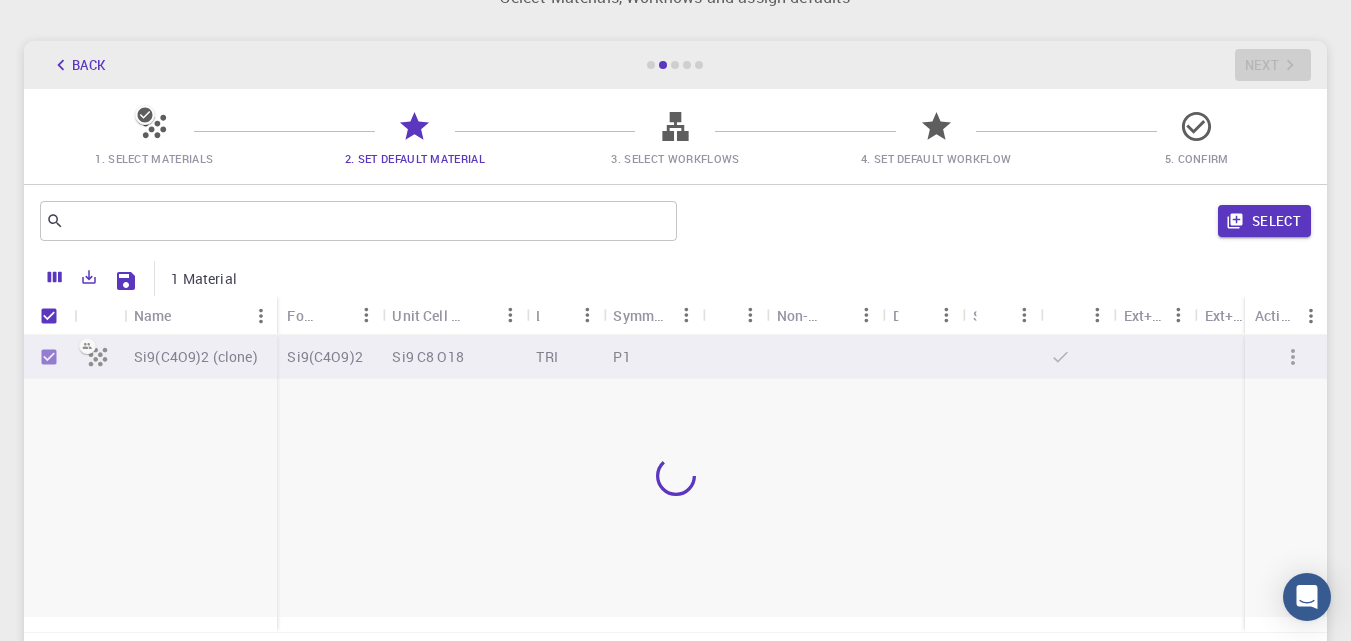 type on "20" 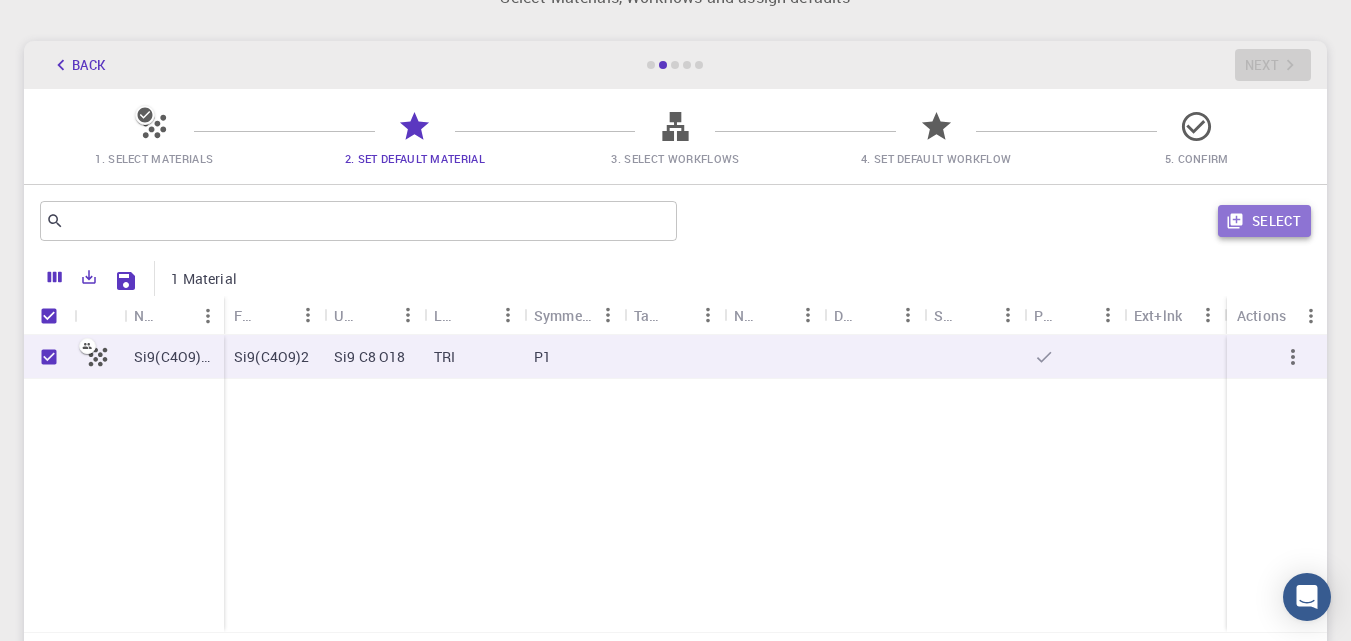 click on "Select" at bounding box center [1264, 221] 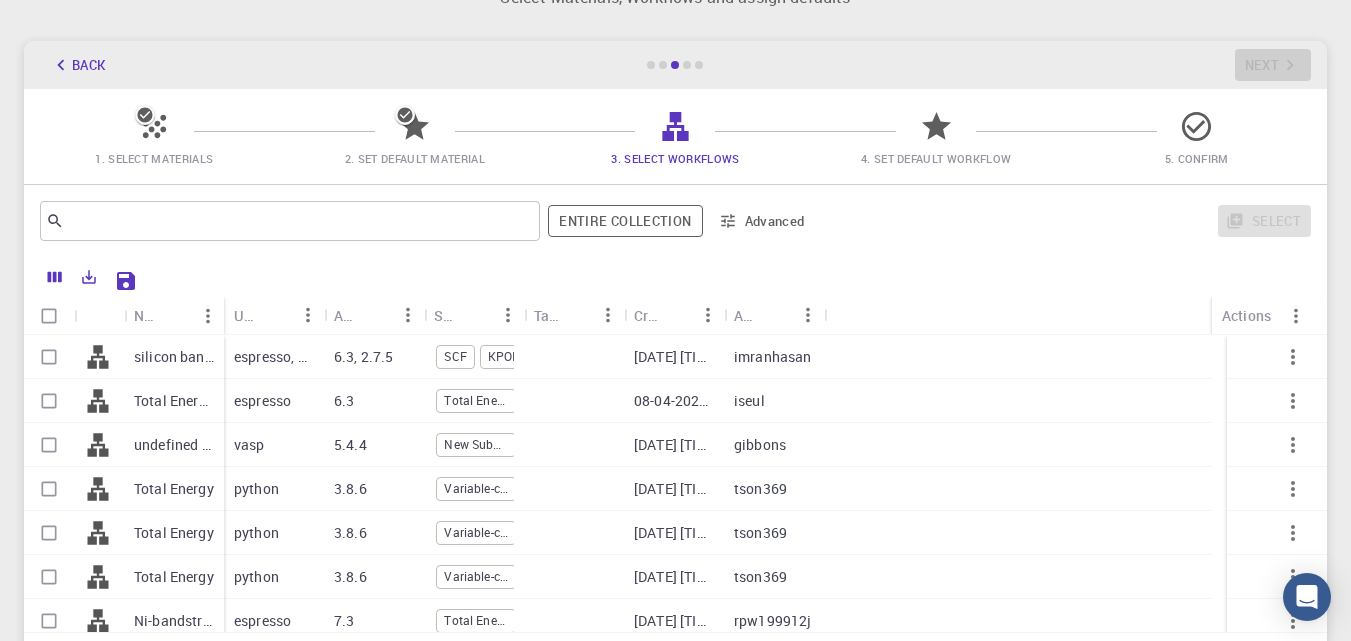 click on "silicon band structure" at bounding box center (174, 357) 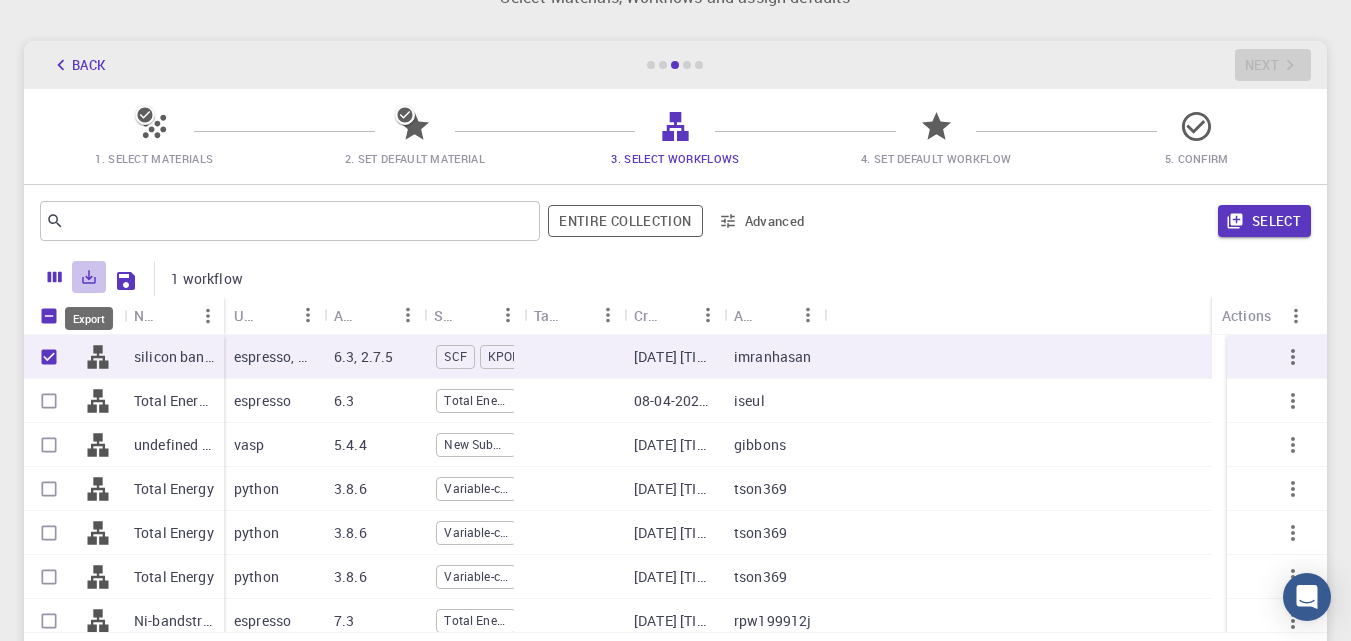 click 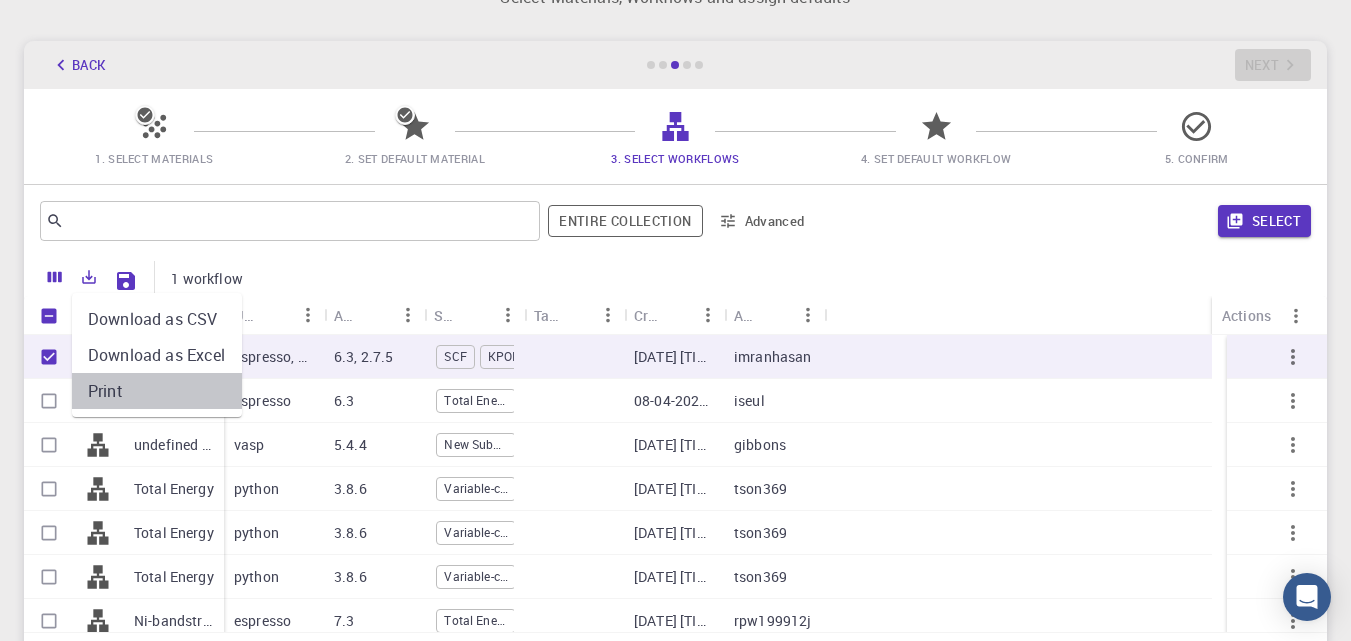 click on "Print" at bounding box center (157, 391) 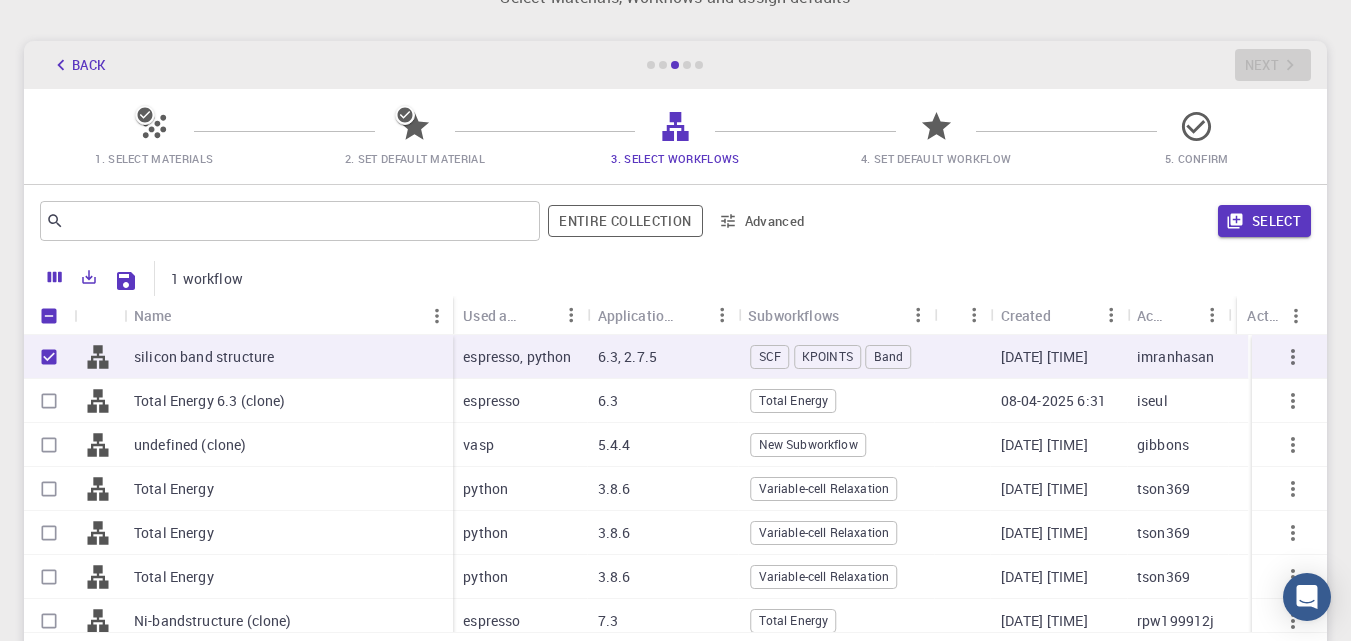click on "Band" at bounding box center [889, 356] 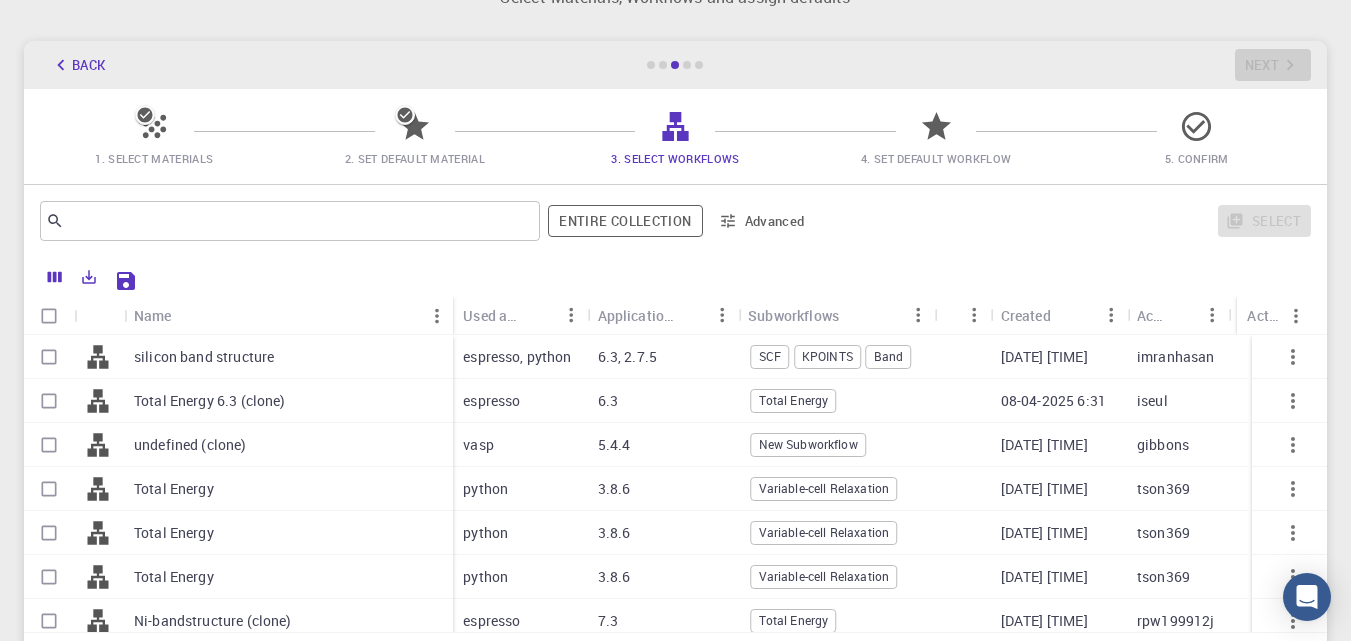 click on "Band" at bounding box center (889, 356) 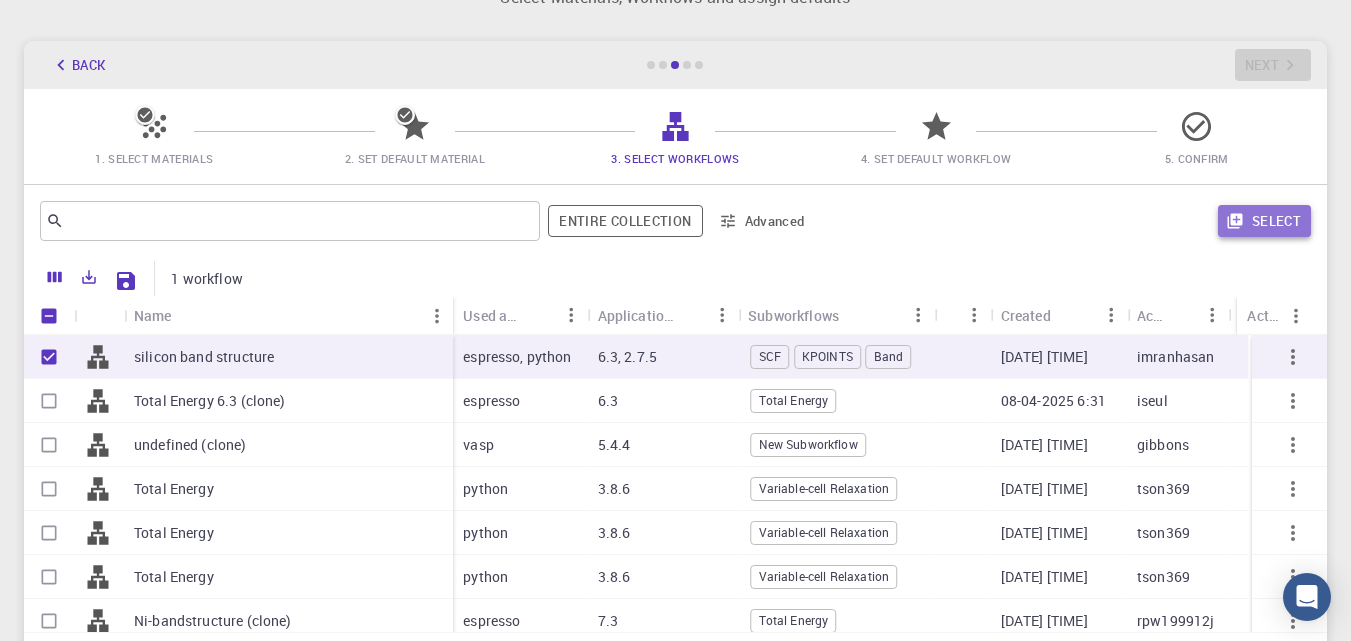 click on "Select" at bounding box center (1264, 221) 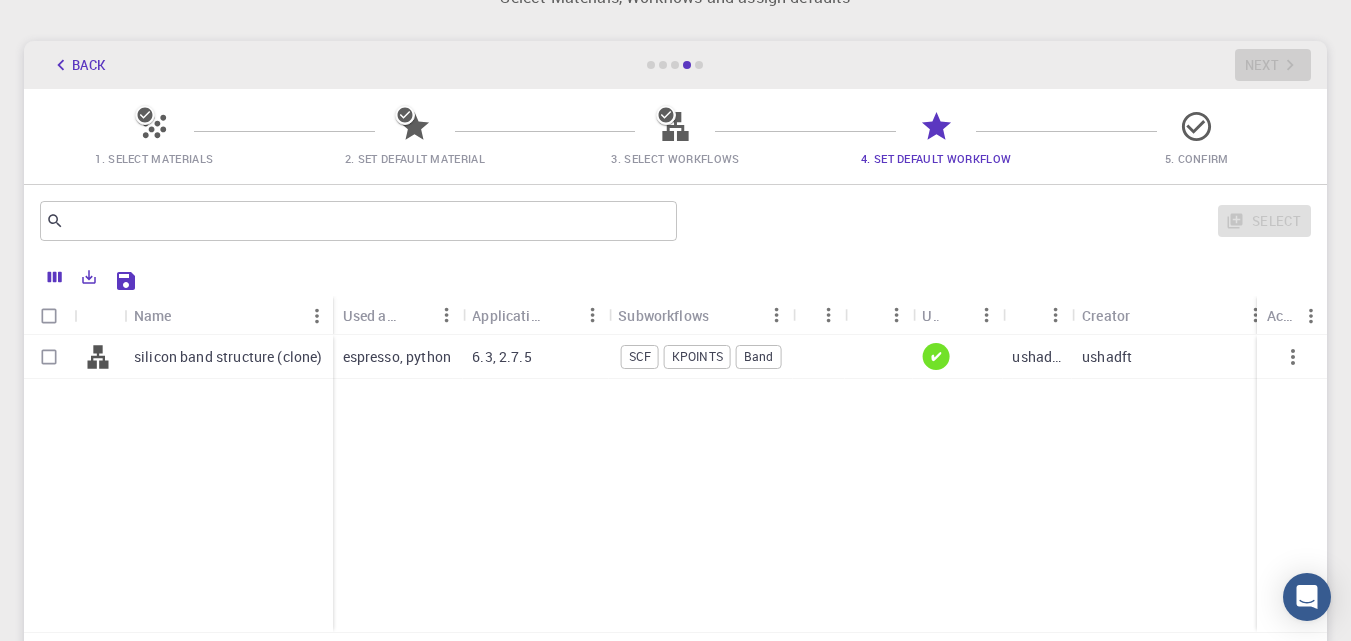 click on "silicon band structure (clone)" at bounding box center [228, 357] 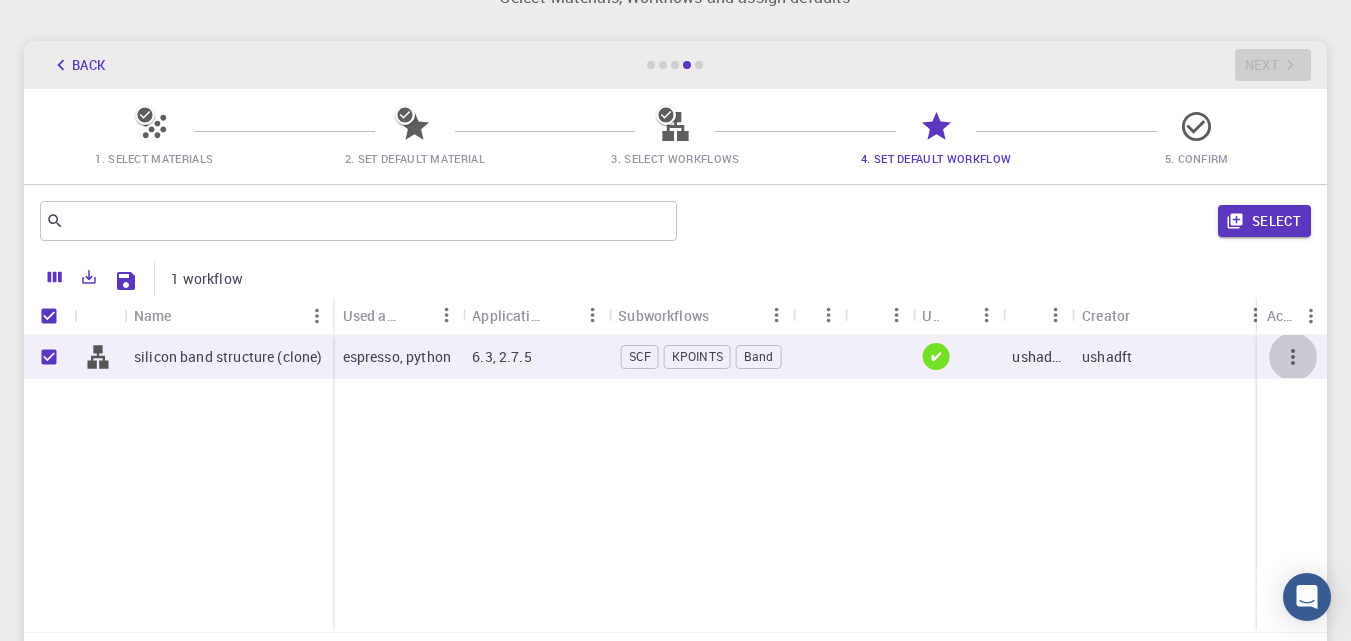 click 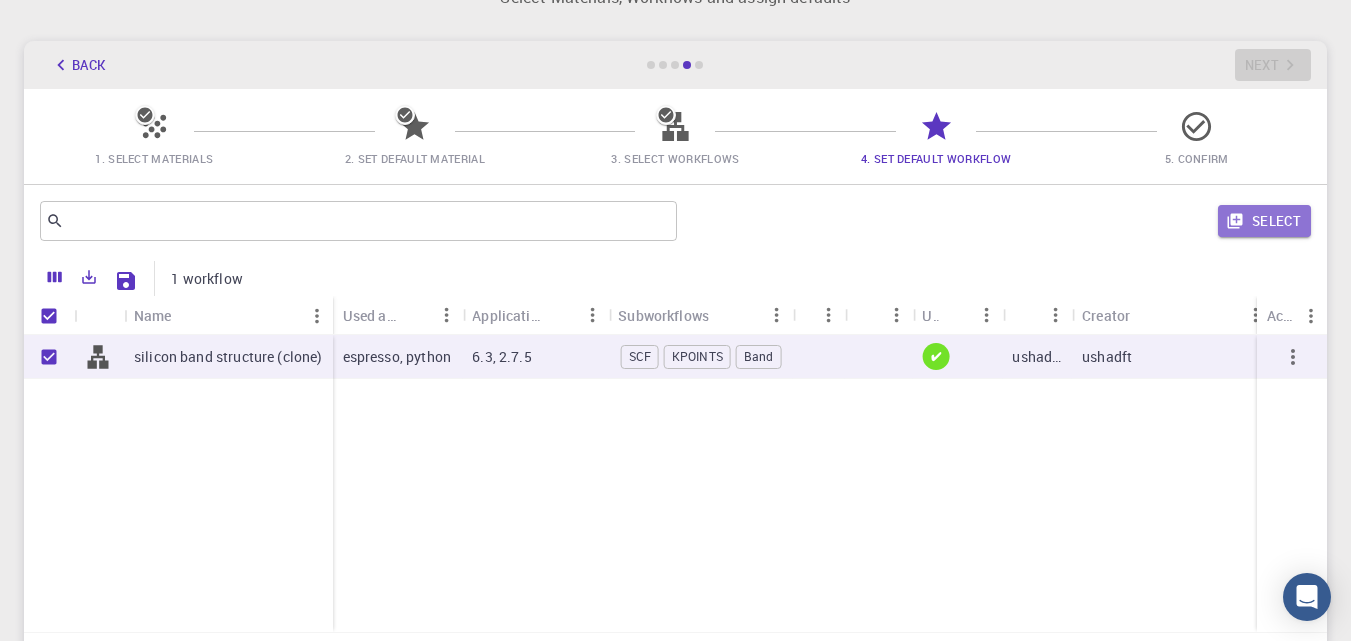 click on "Select" at bounding box center [1264, 221] 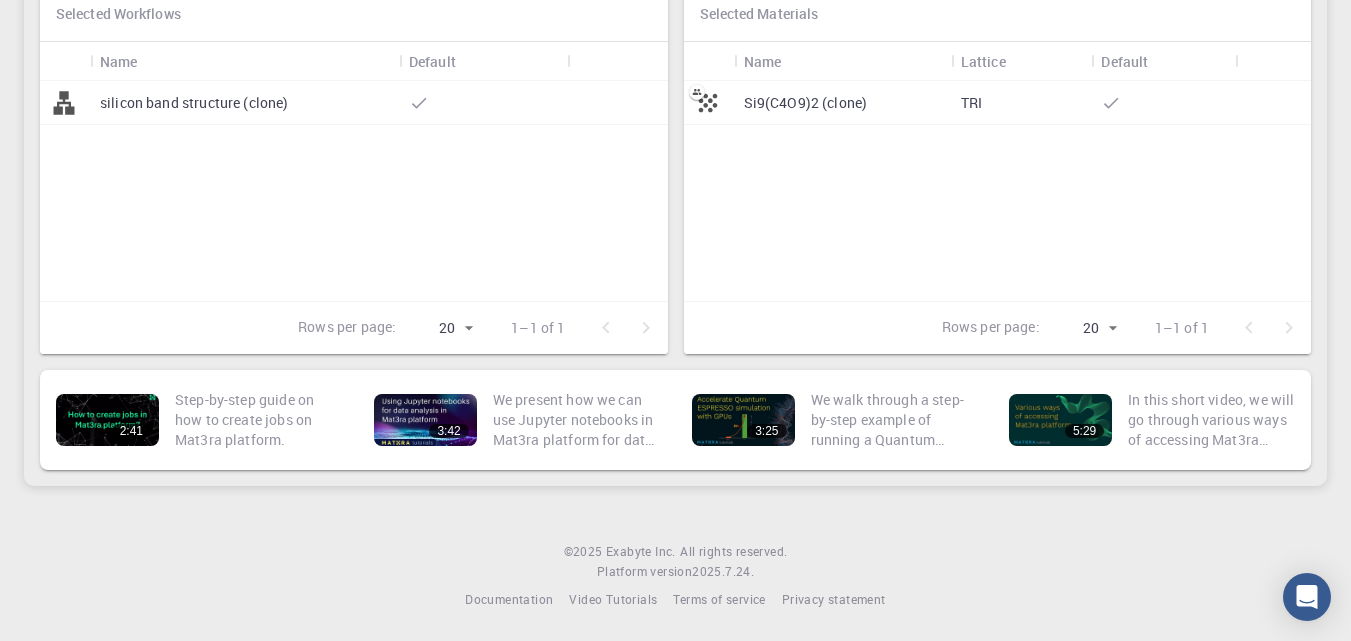 scroll, scrollTop: 314, scrollLeft: 0, axis: vertical 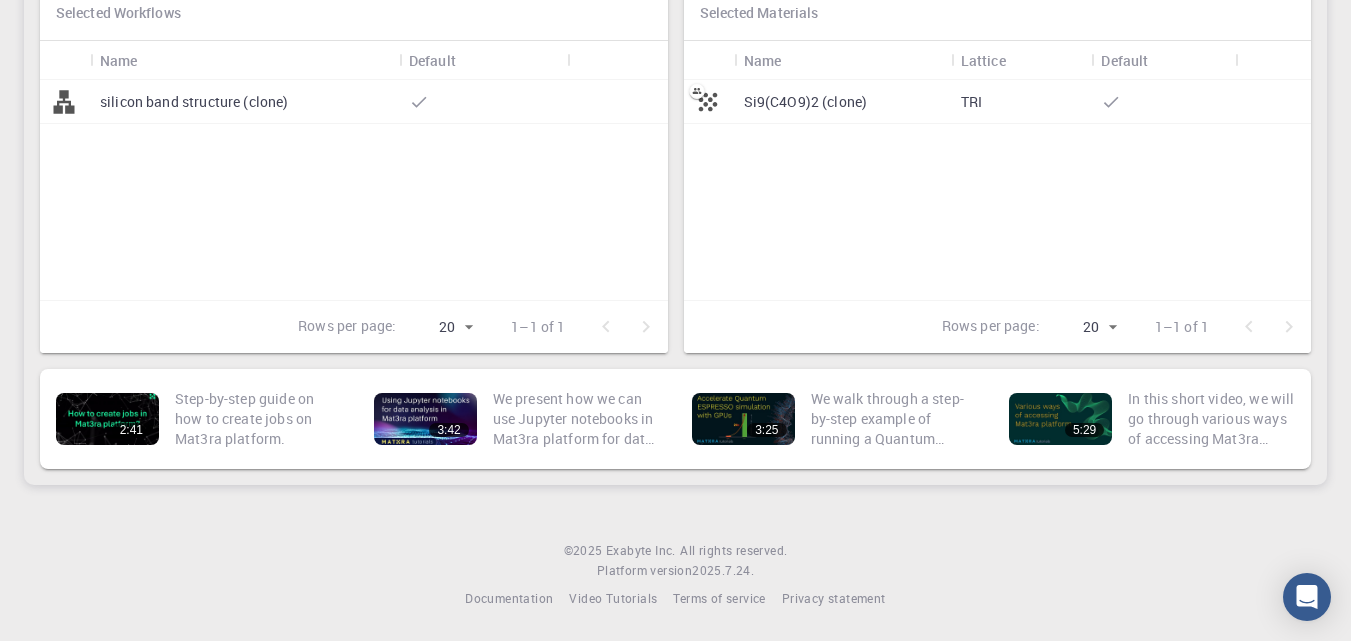 click 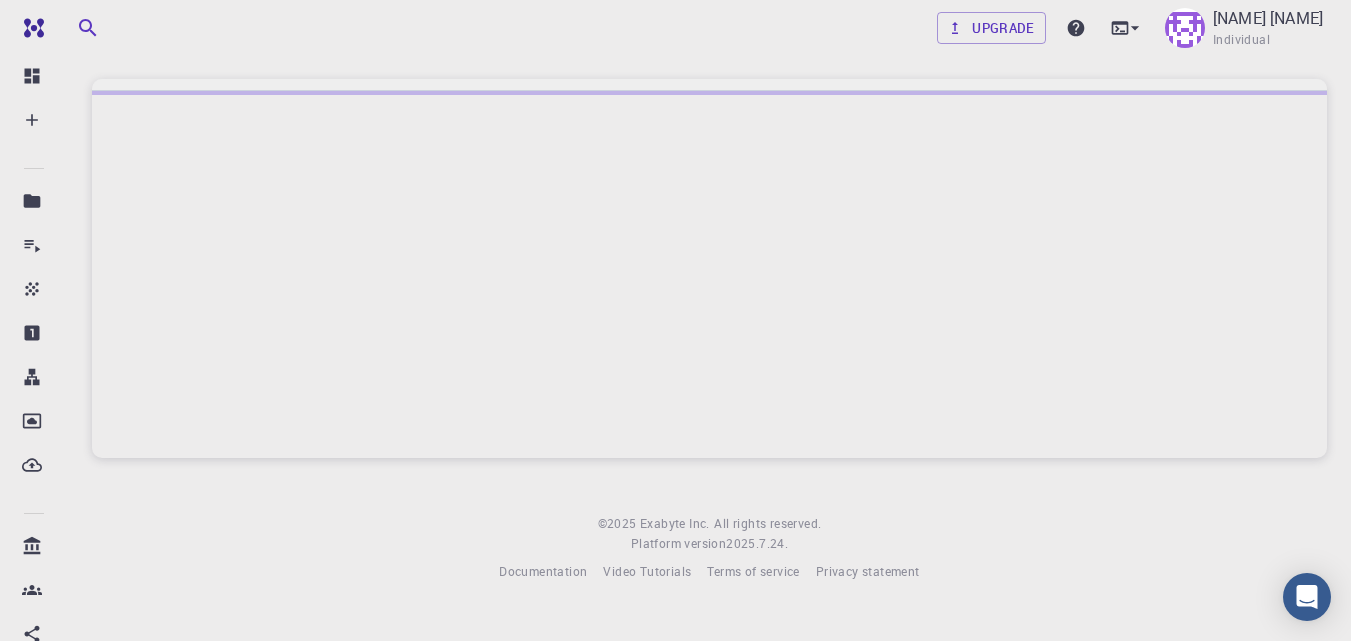 scroll, scrollTop: 0, scrollLeft: 0, axis: both 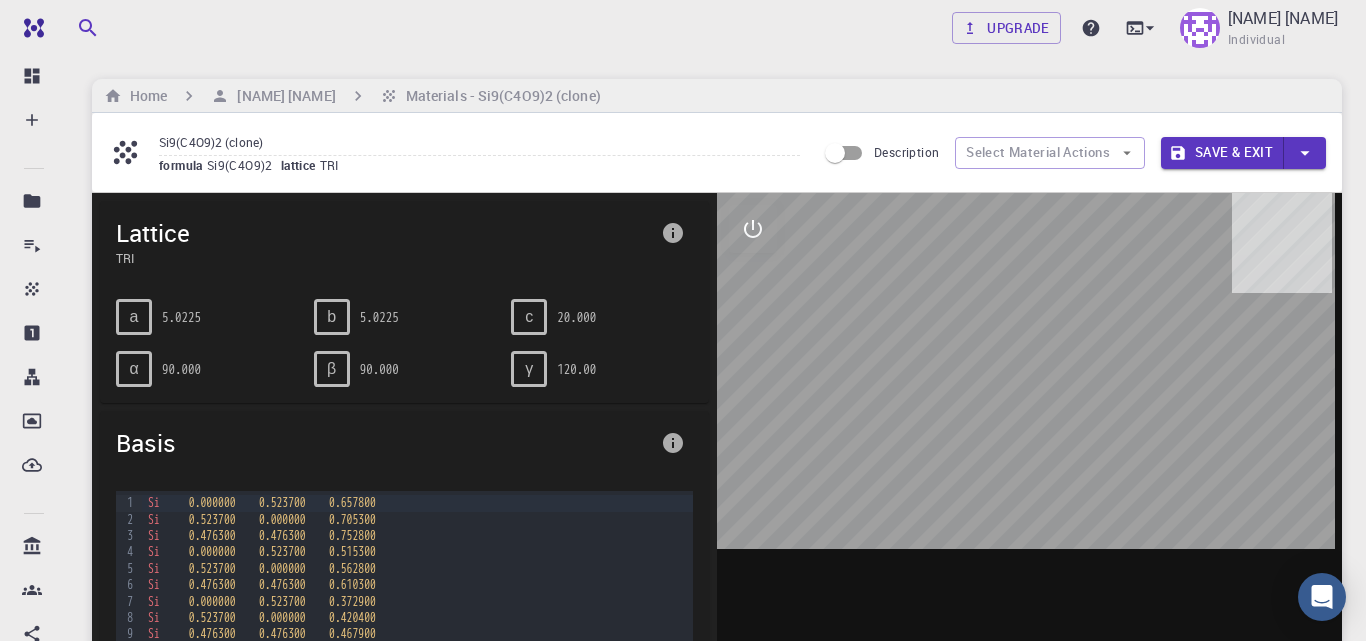 click at bounding box center [1029, 504] 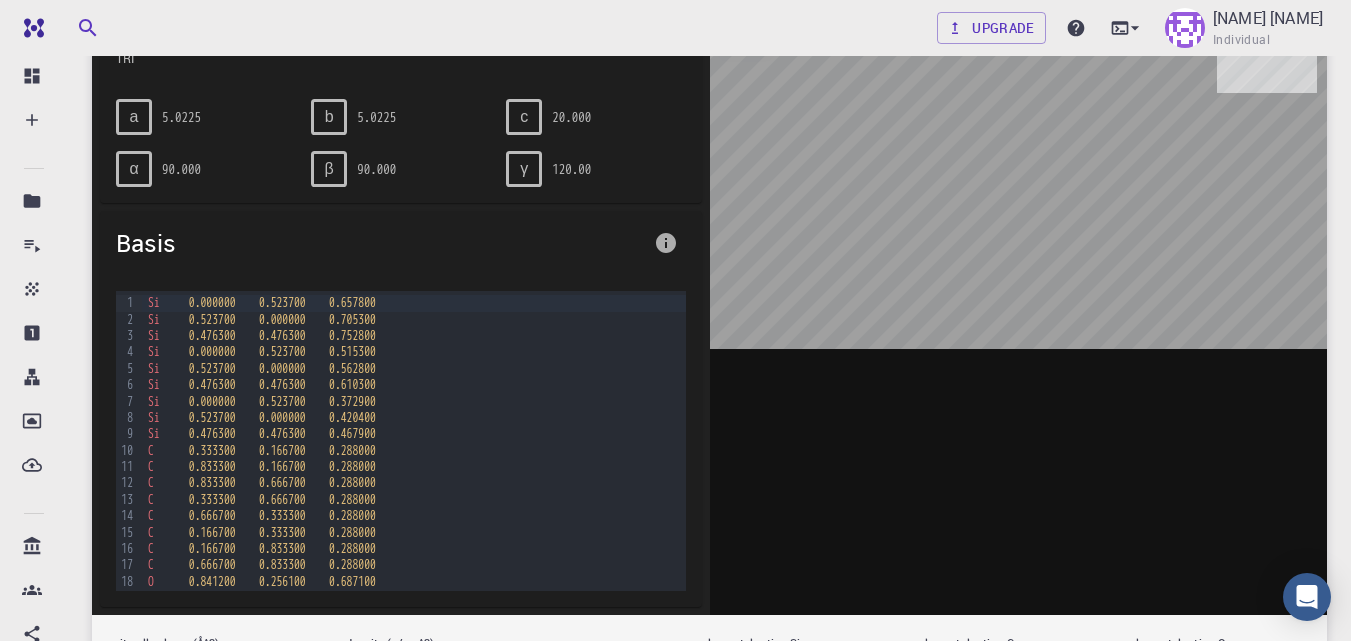 scroll, scrollTop: 0, scrollLeft: 0, axis: both 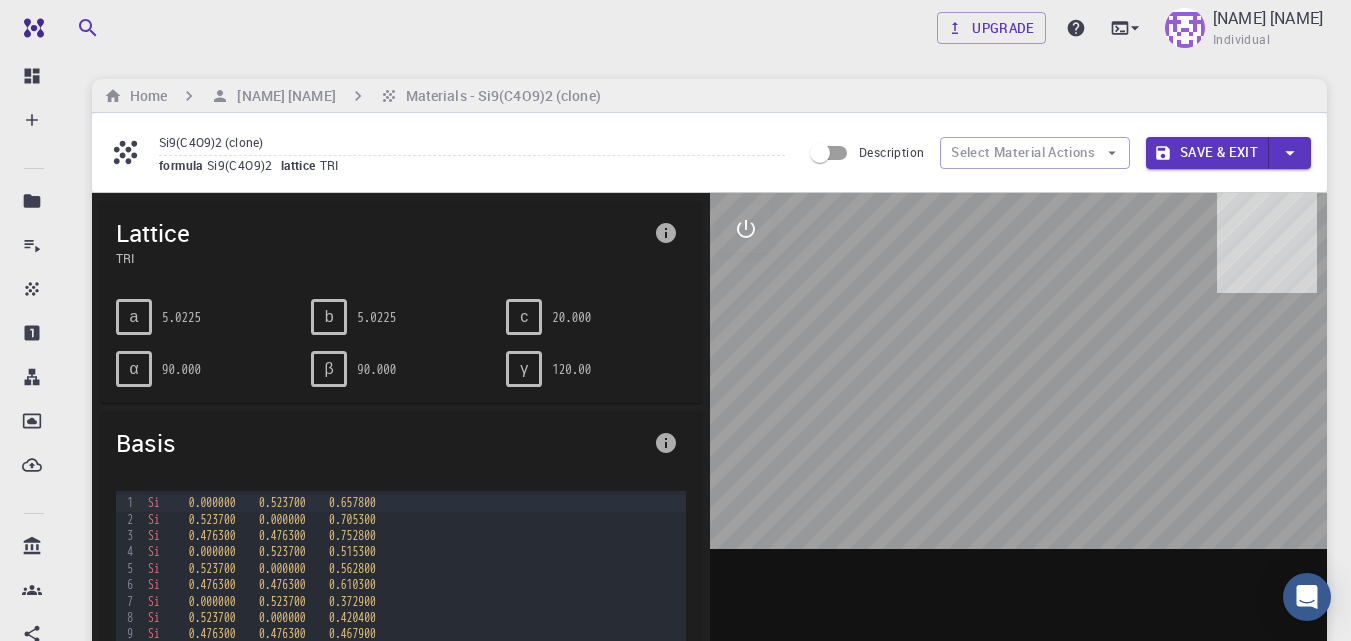 click at bounding box center [1019, 504] 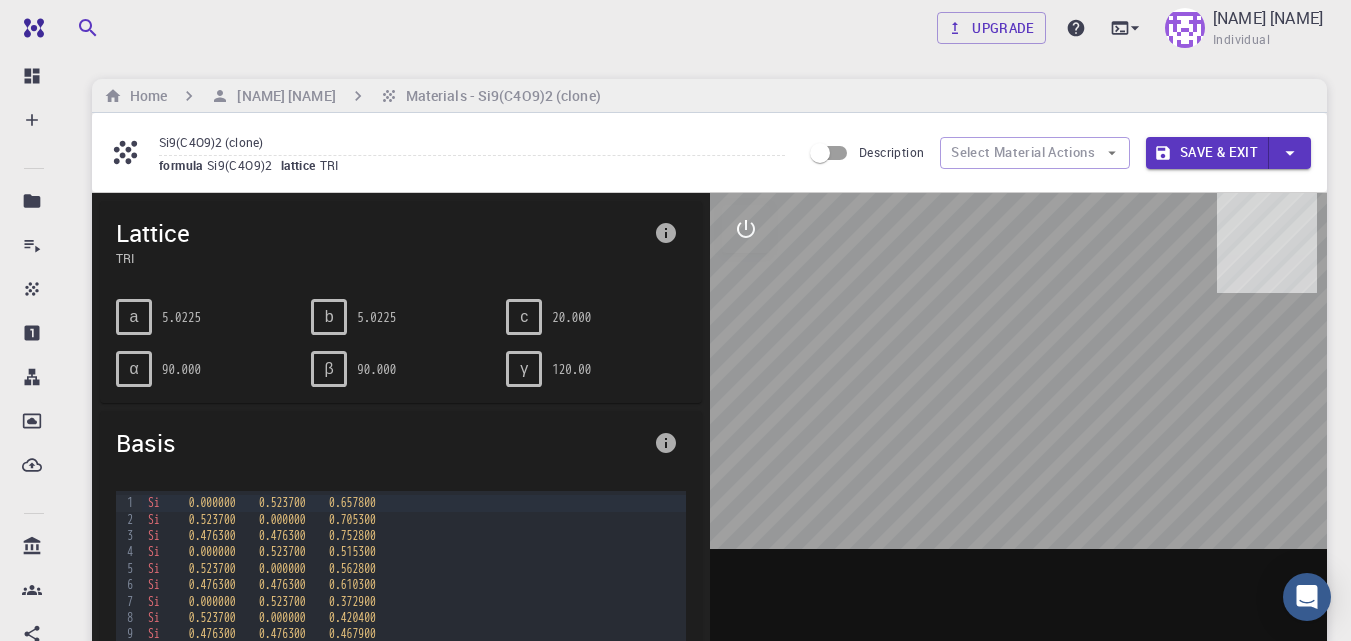 checkbox on "true" 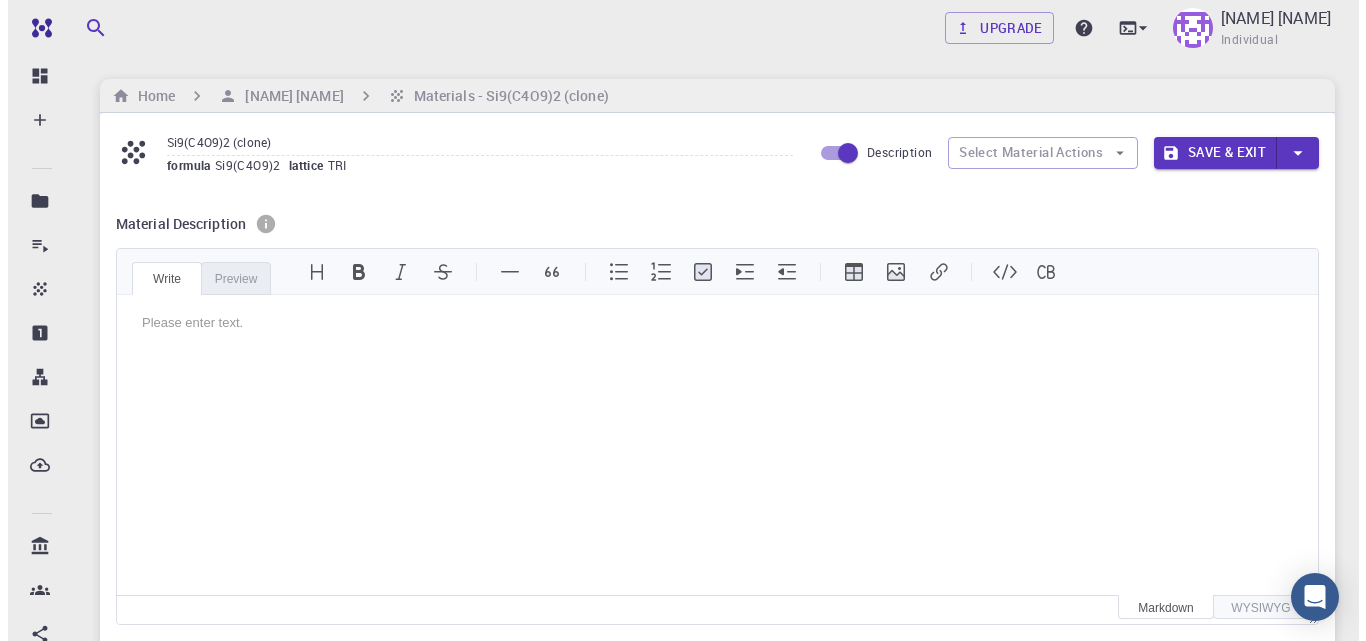 scroll, scrollTop: 0, scrollLeft: 0, axis: both 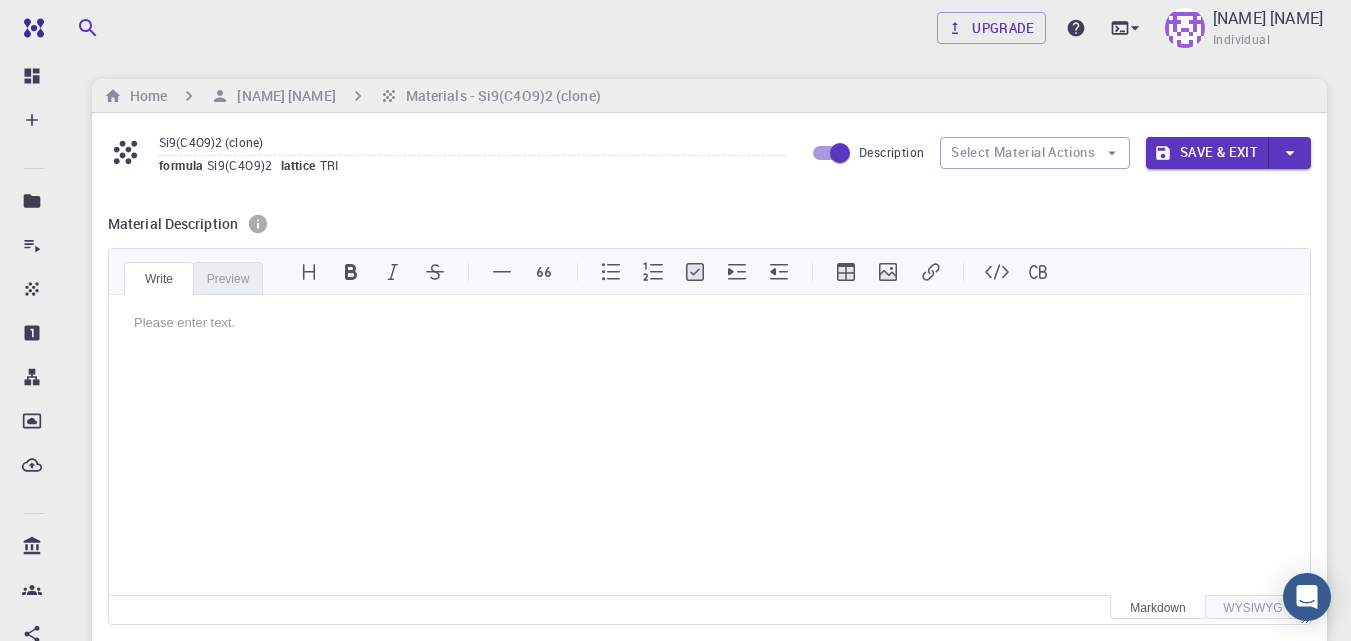 click on "Please enter text." at bounding box center (184, 322) 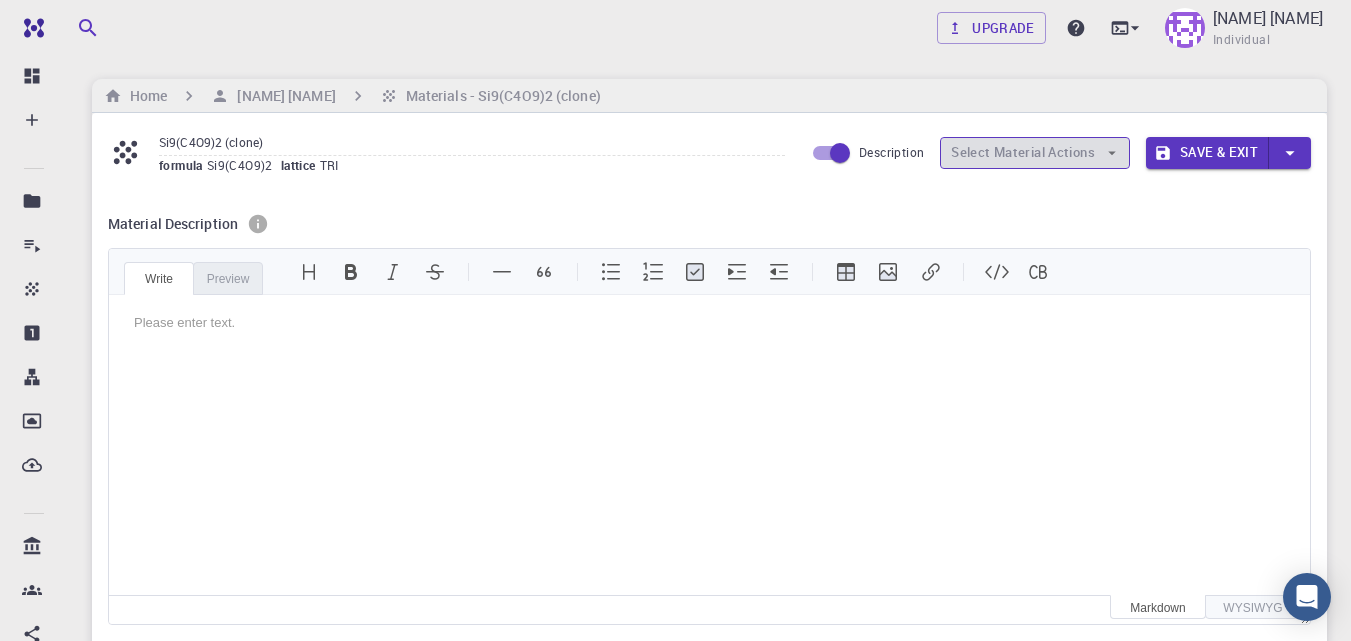 click on "Select Material Actions" at bounding box center (1035, 153) 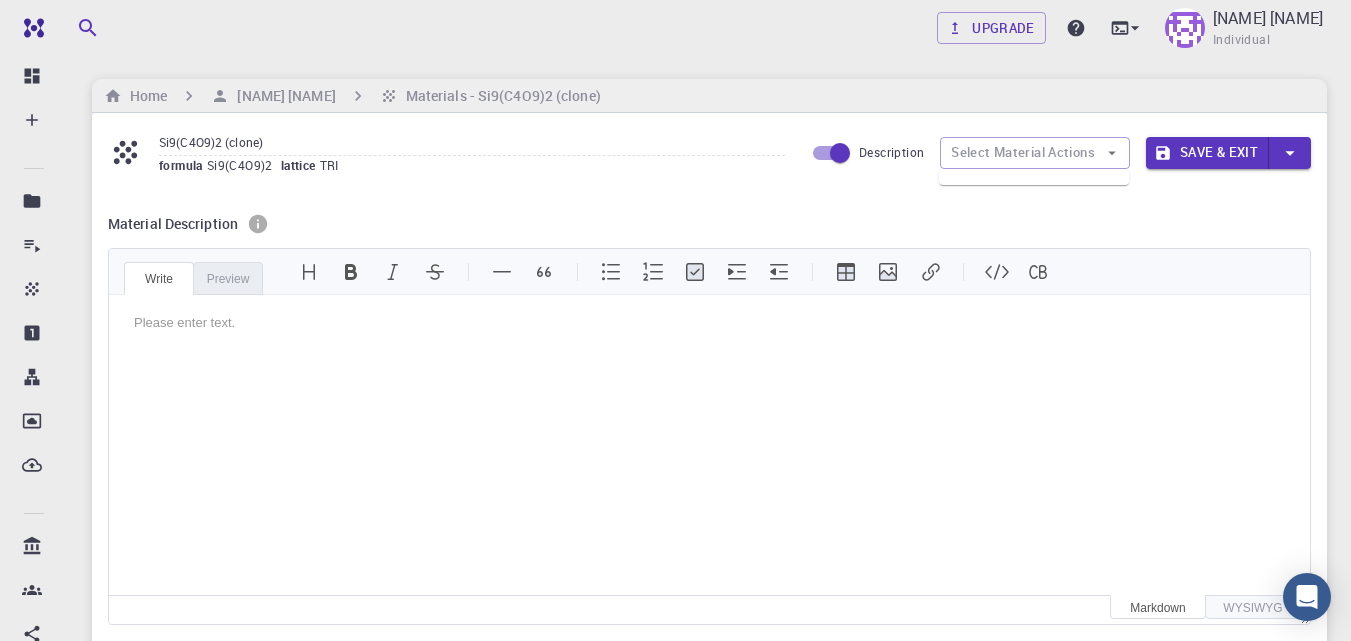 click on "Write" at bounding box center [159, 278] 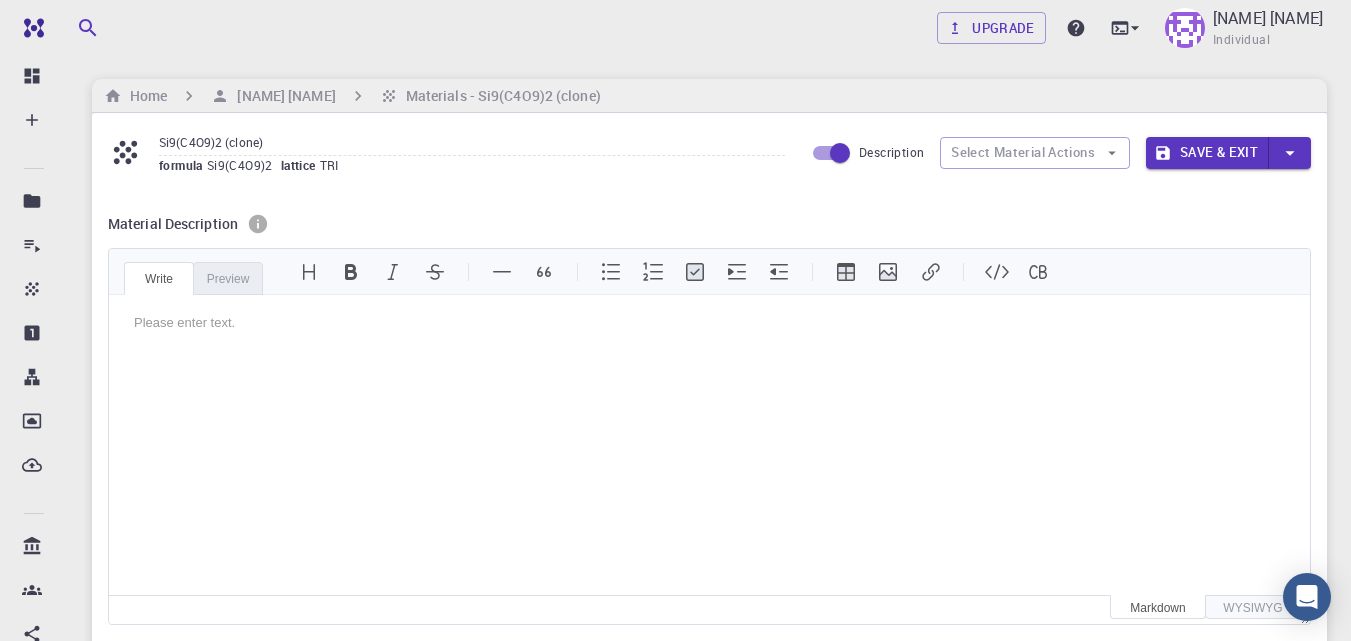 click on "Please enter text." at bounding box center [709, 323] 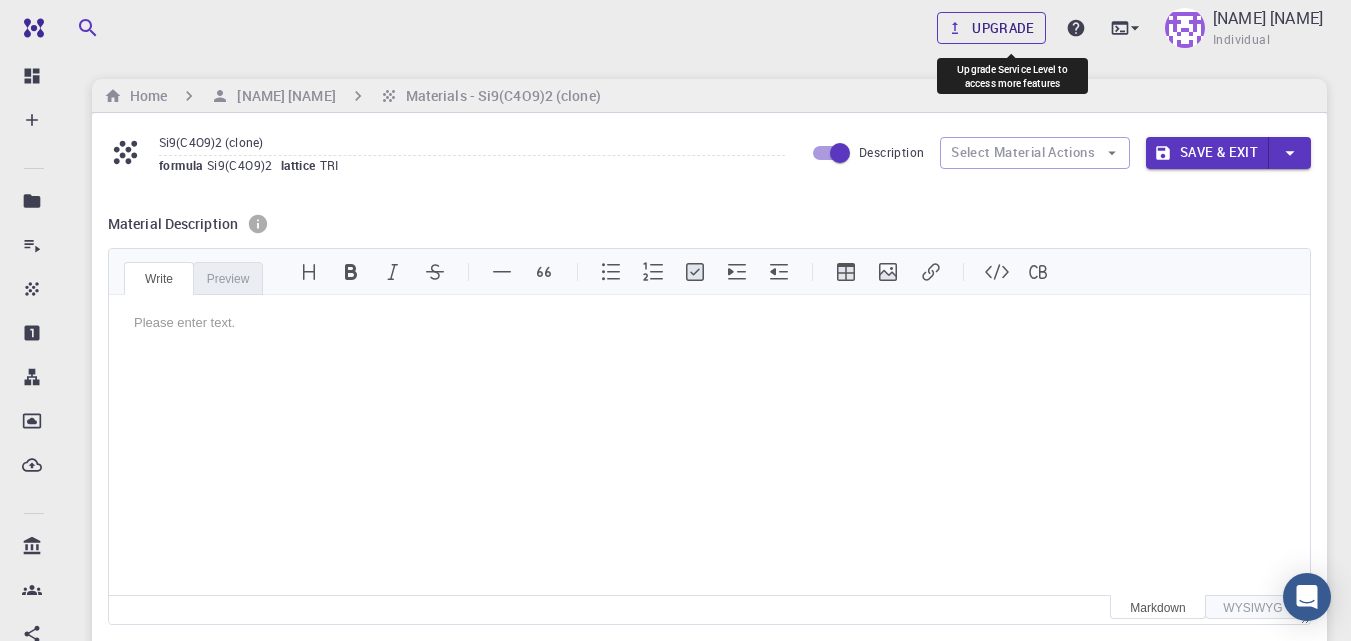 click 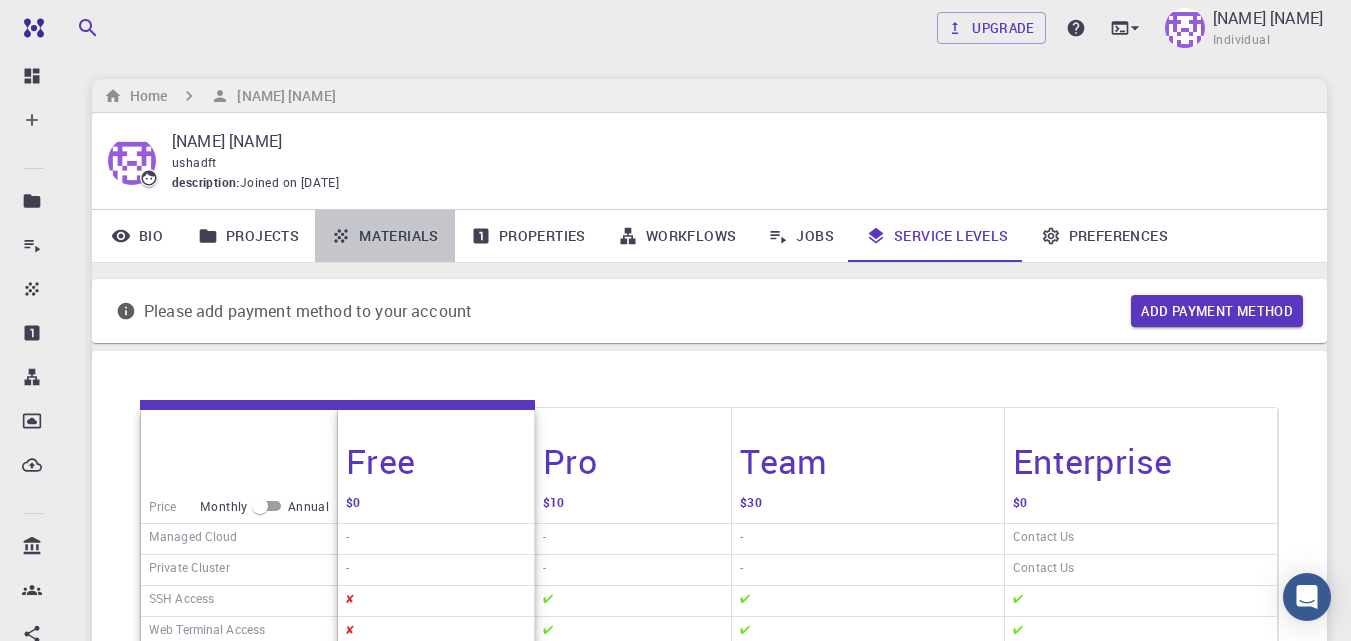click on "Materials" at bounding box center (385, 236) 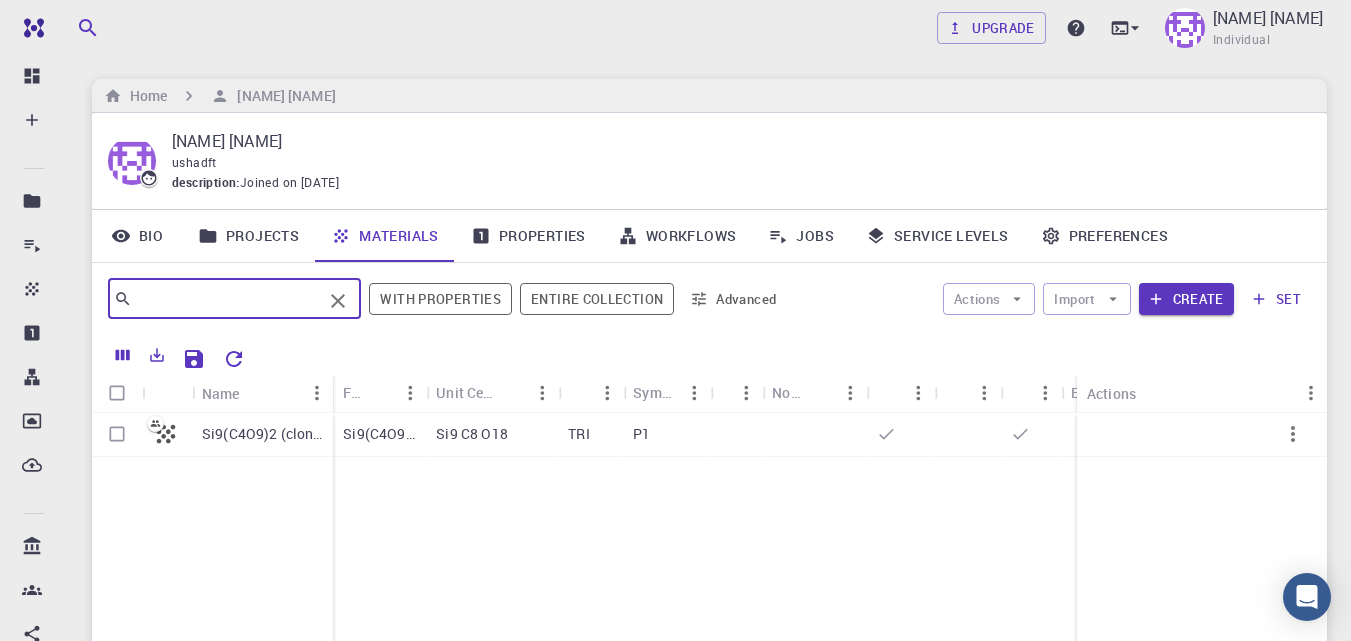 click at bounding box center [227, 299] 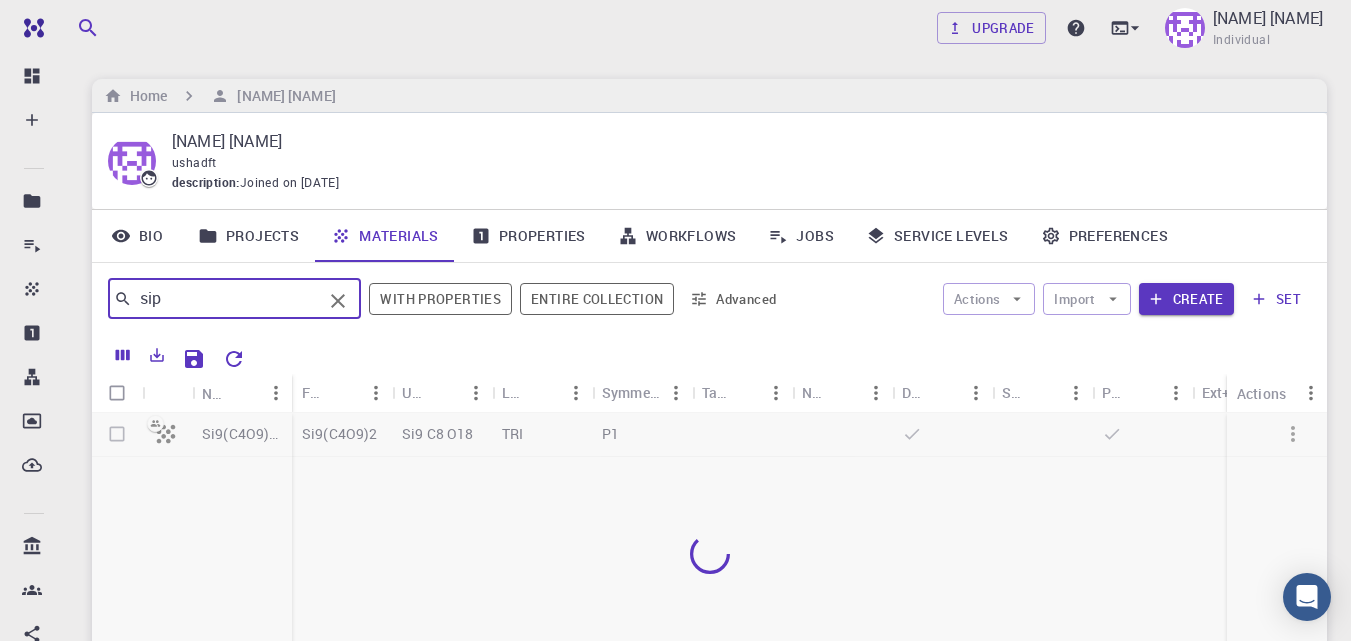 type on "sip" 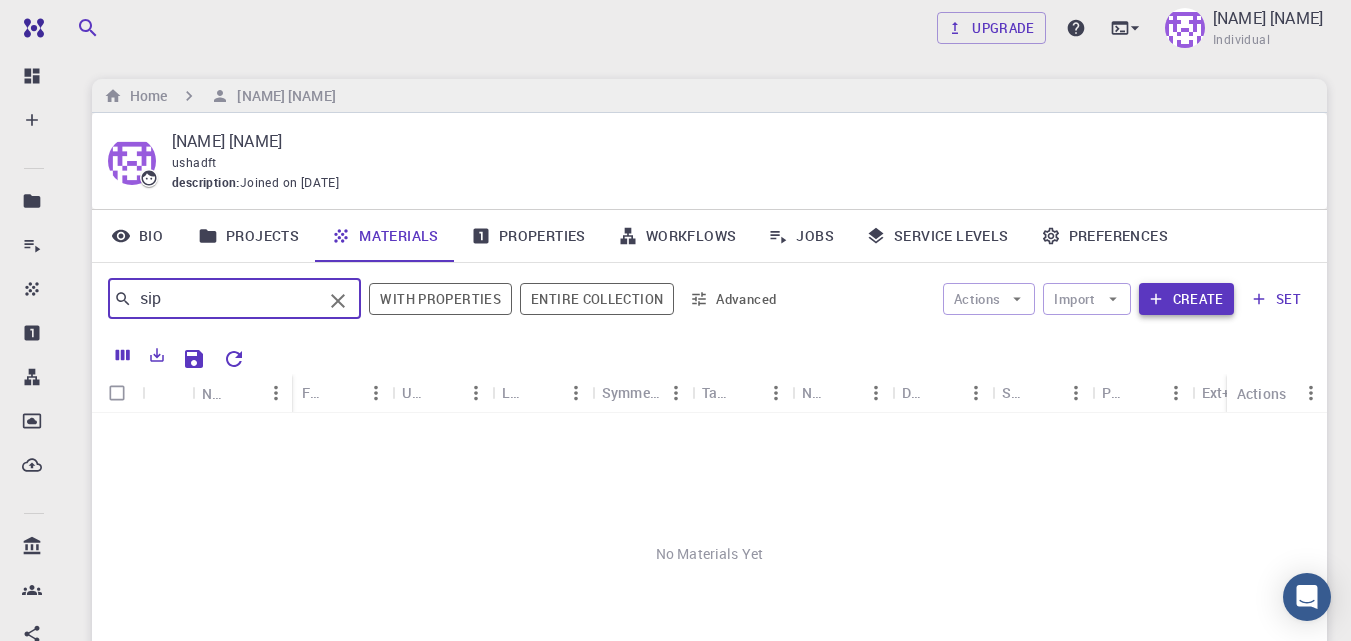 click on "Create" at bounding box center [1186, 299] 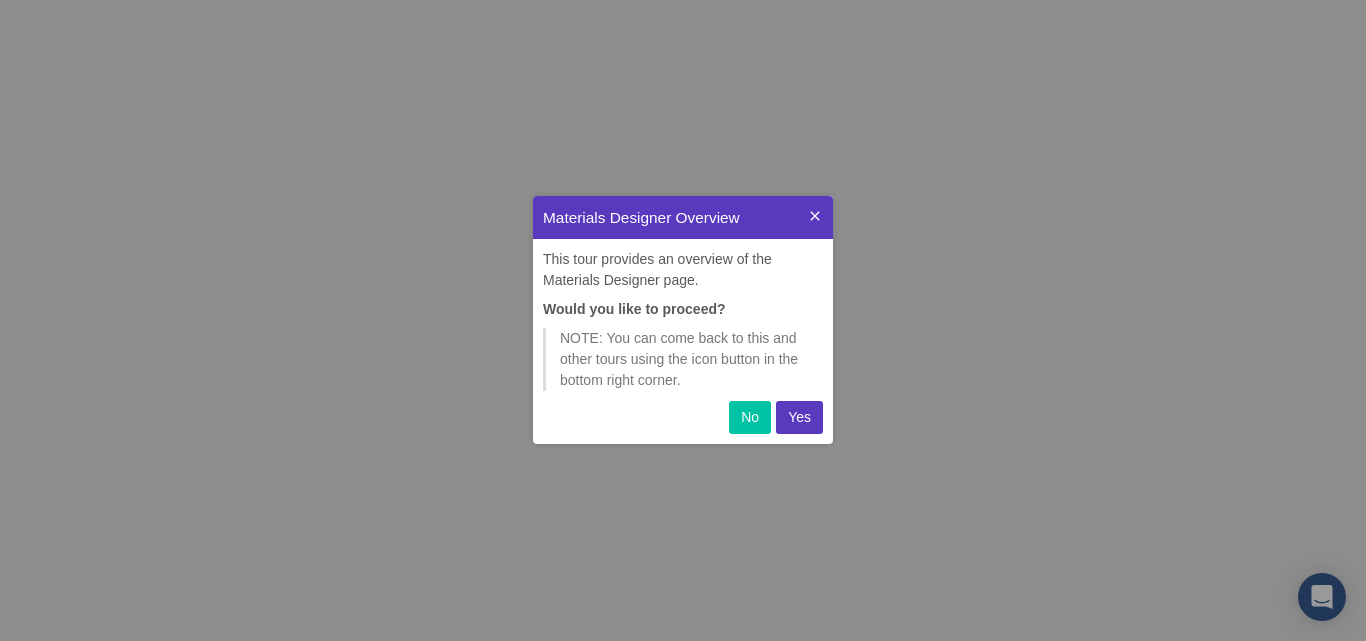 scroll, scrollTop: 0, scrollLeft: 0, axis: both 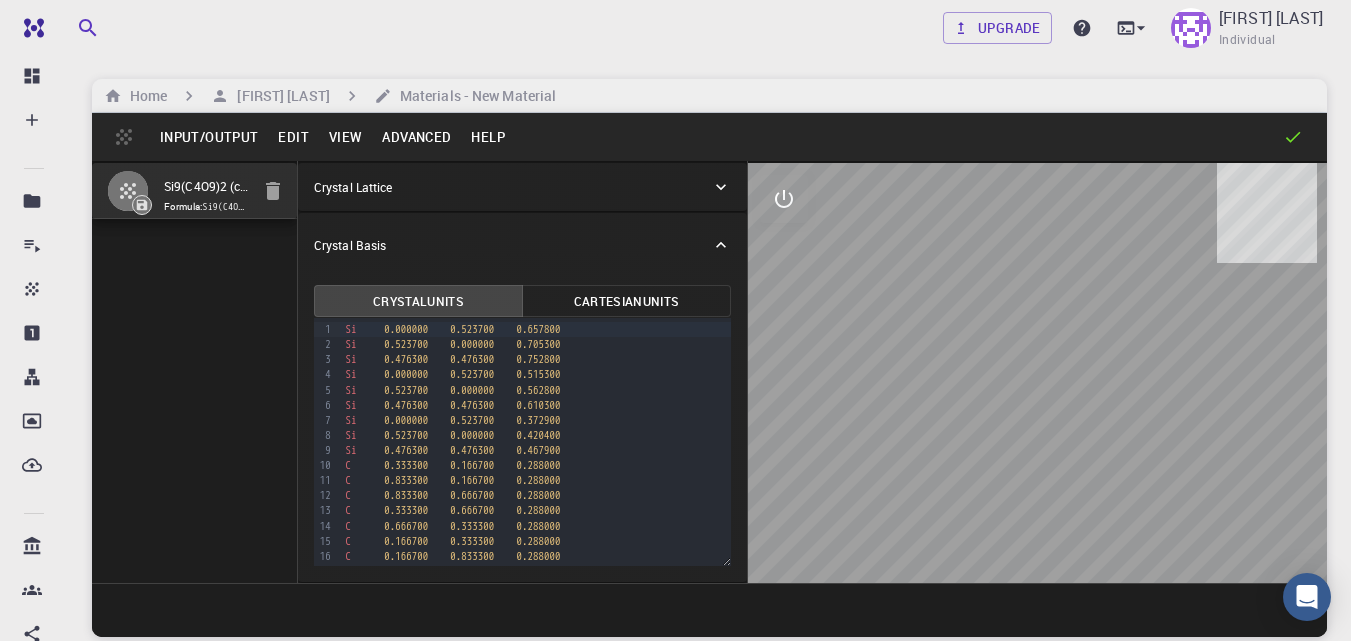 click 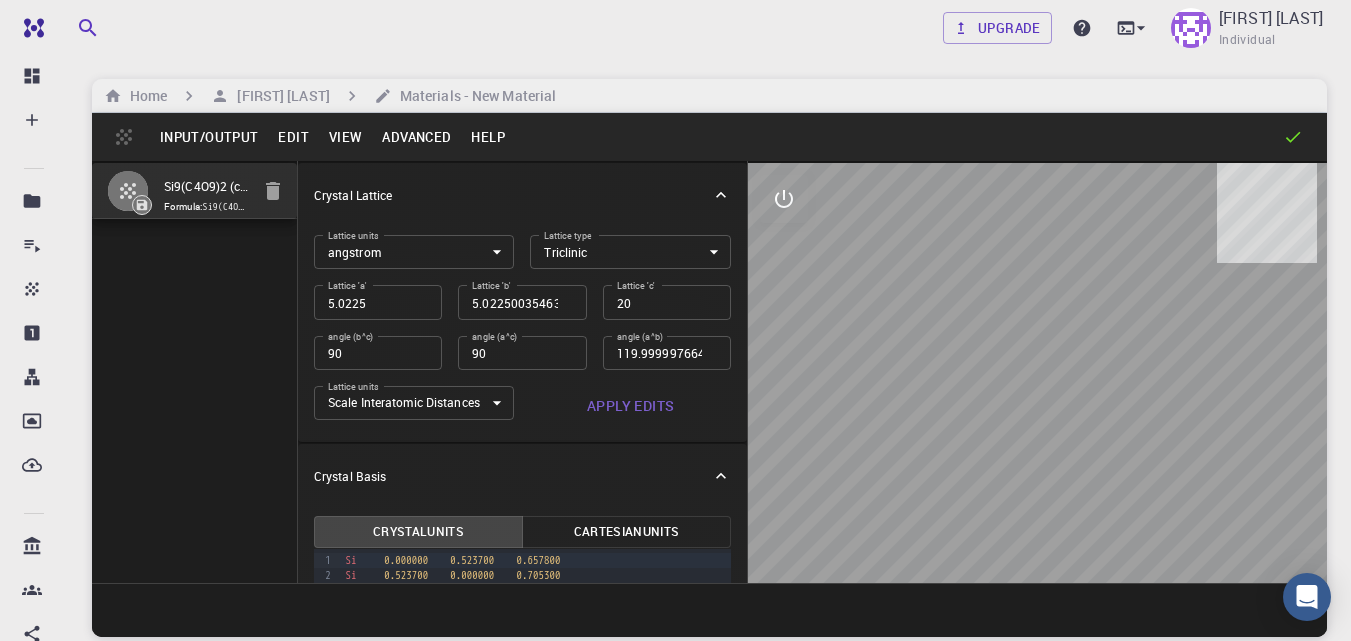 click at bounding box center (1037, 373) 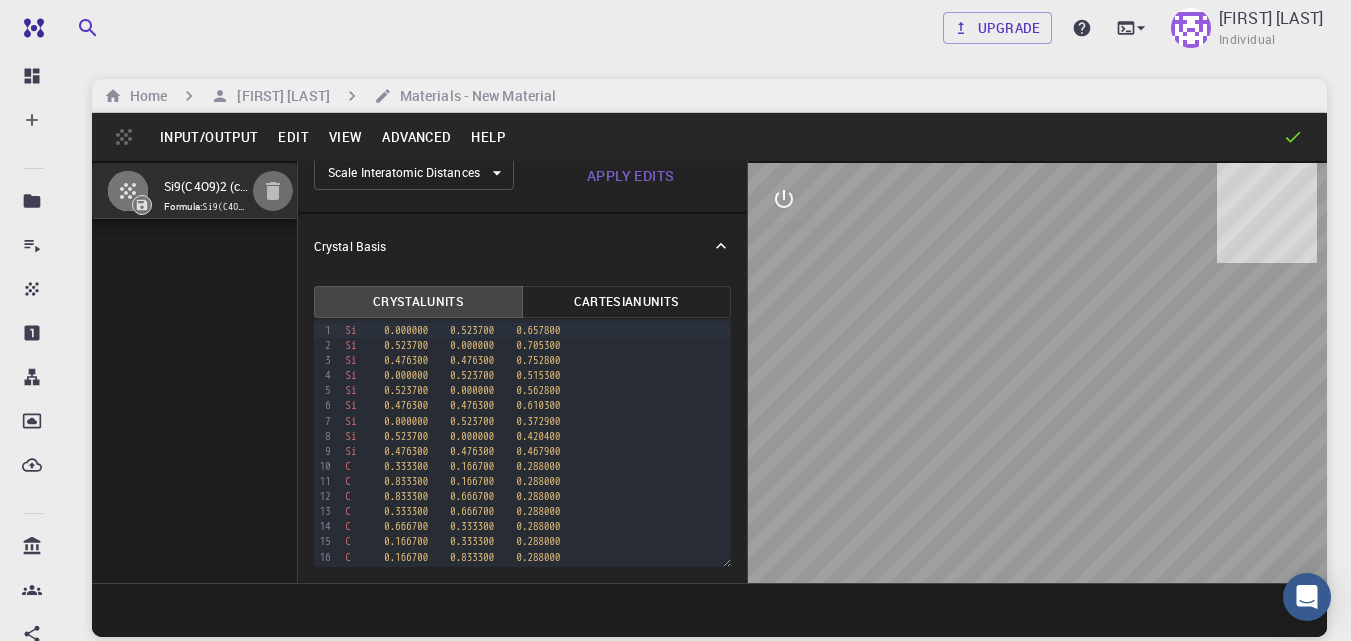 click 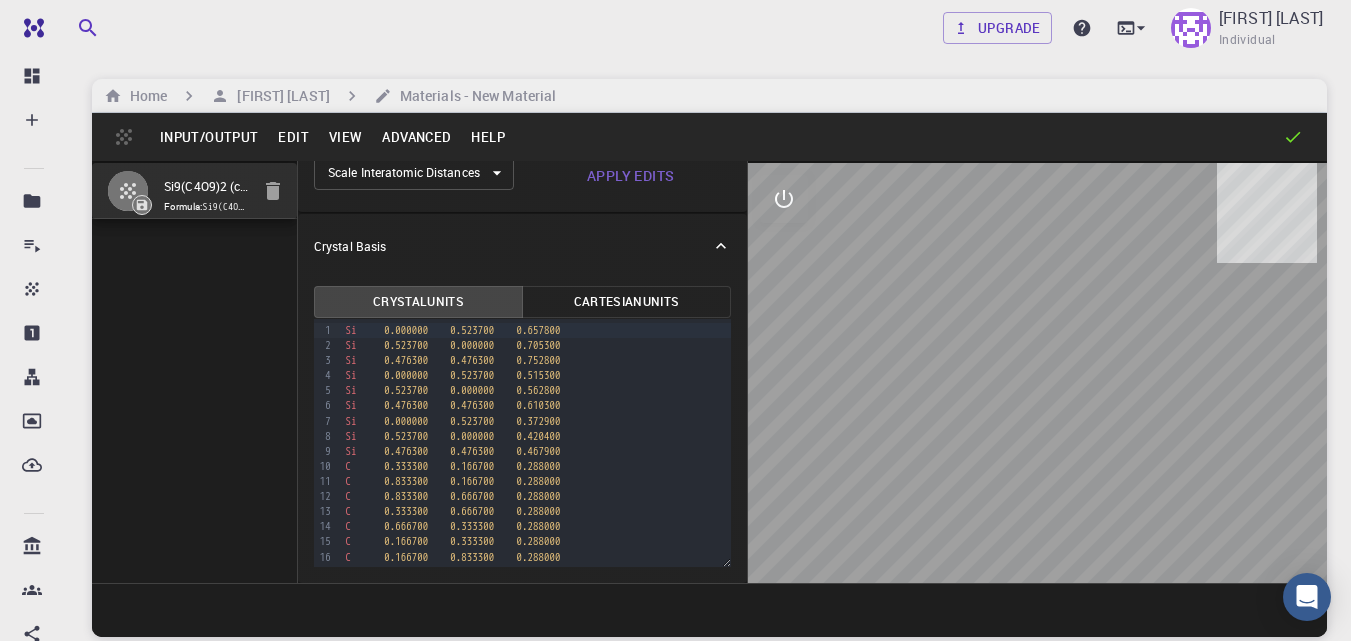 click on "Input/Output" at bounding box center [209, 137] 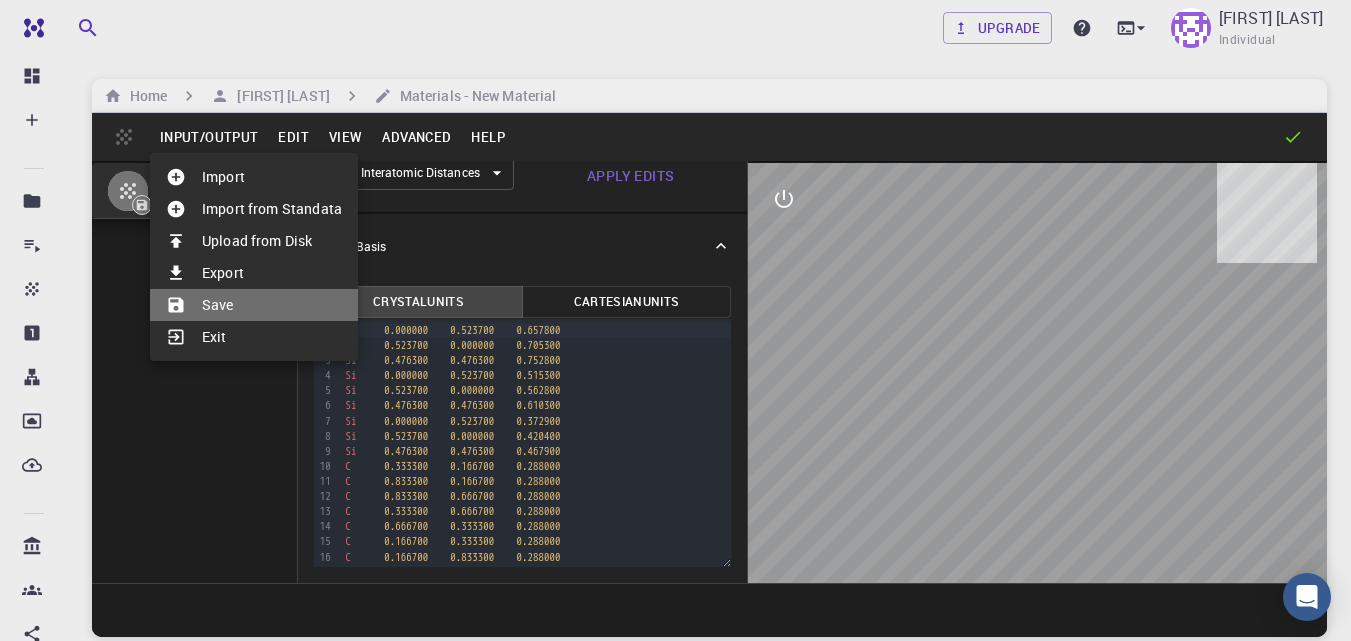 click on "Save" at bounding box center (254, 305) 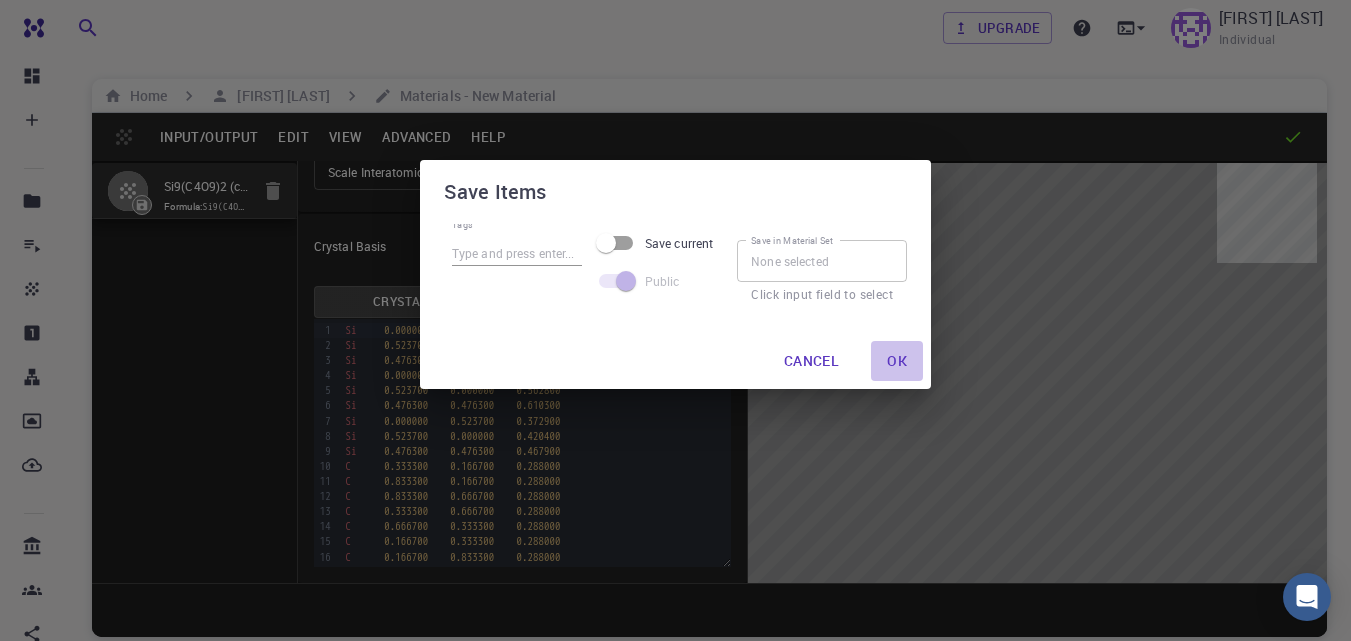 click on "Ok" at bounding box center [897, 361] 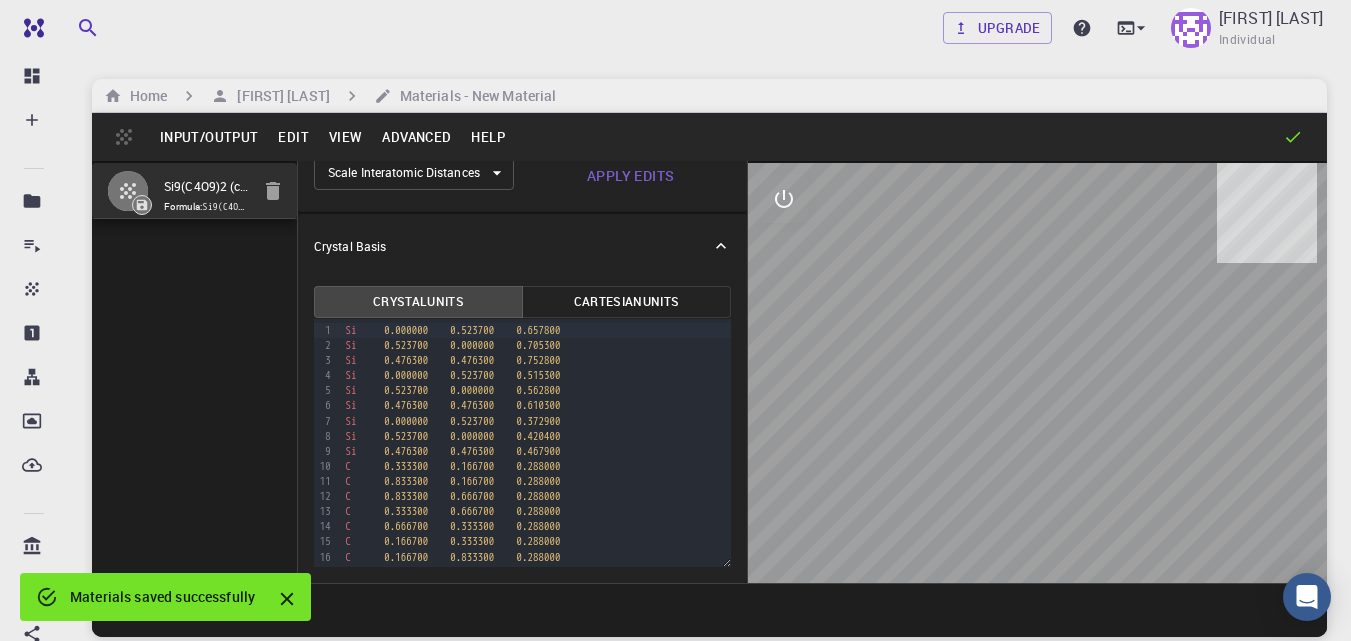 click on "Materials saved successfully" at bounding box center (162, 597) 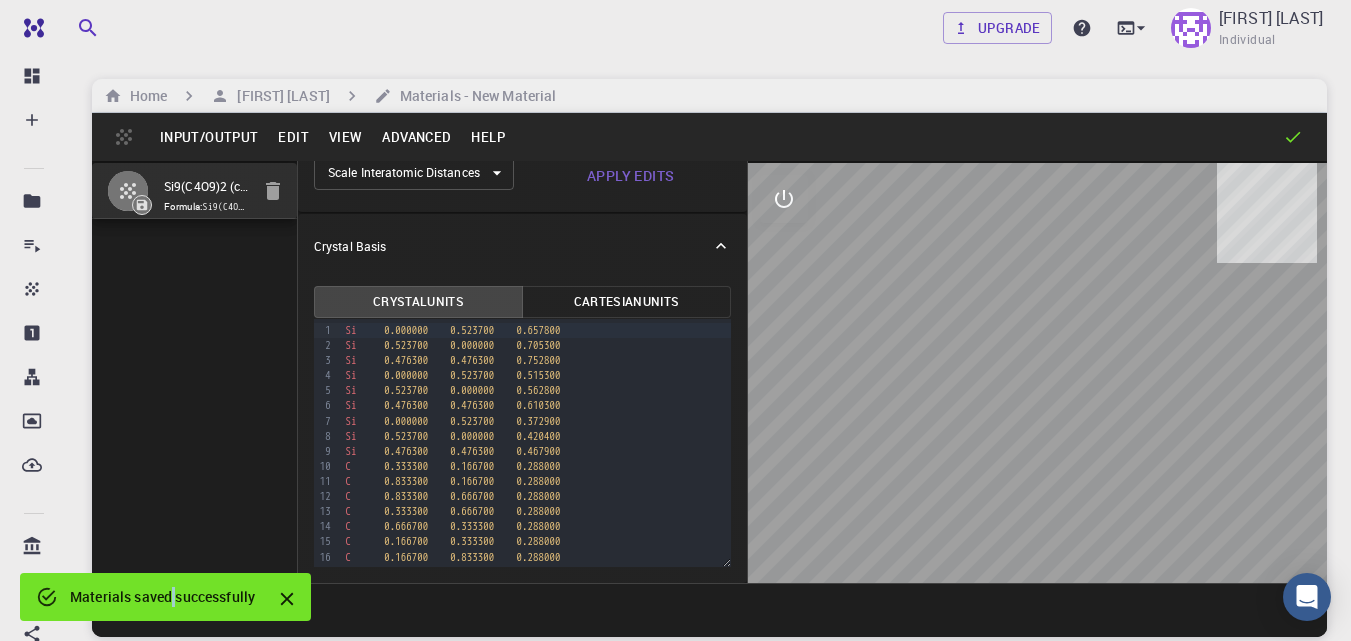 click on "Materials saved successfully" at bounding box center [162, 597] 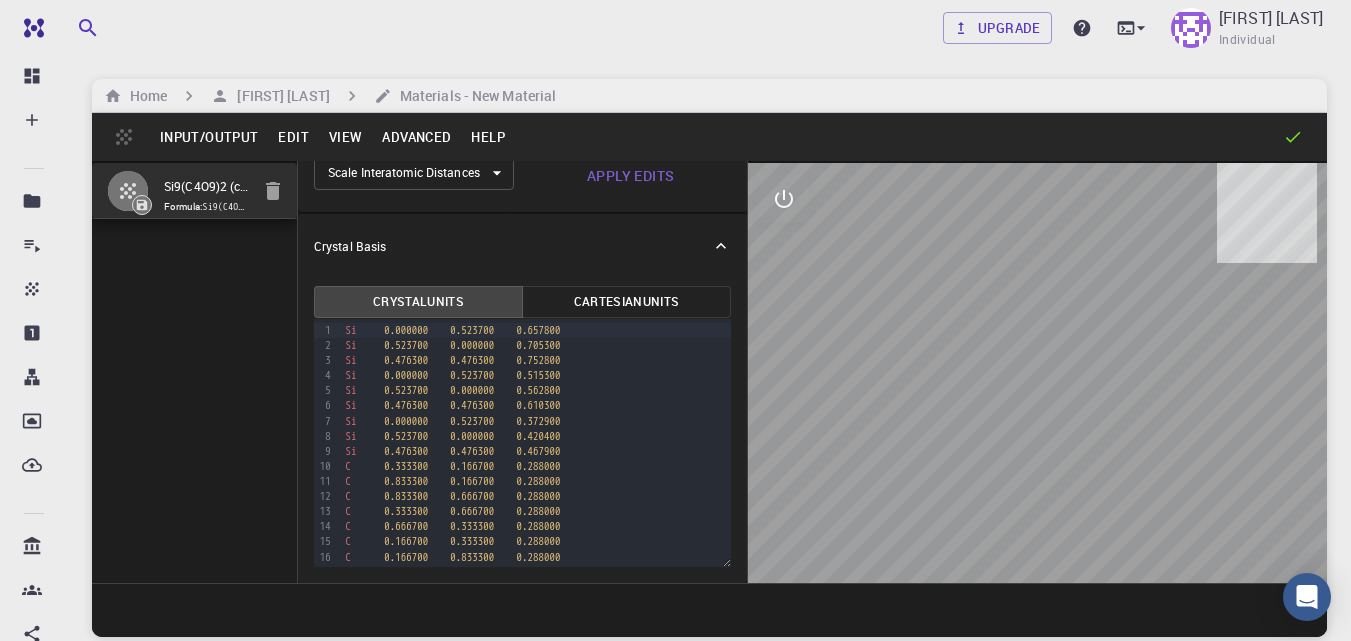click on "View" at bounding box center [346, 137] 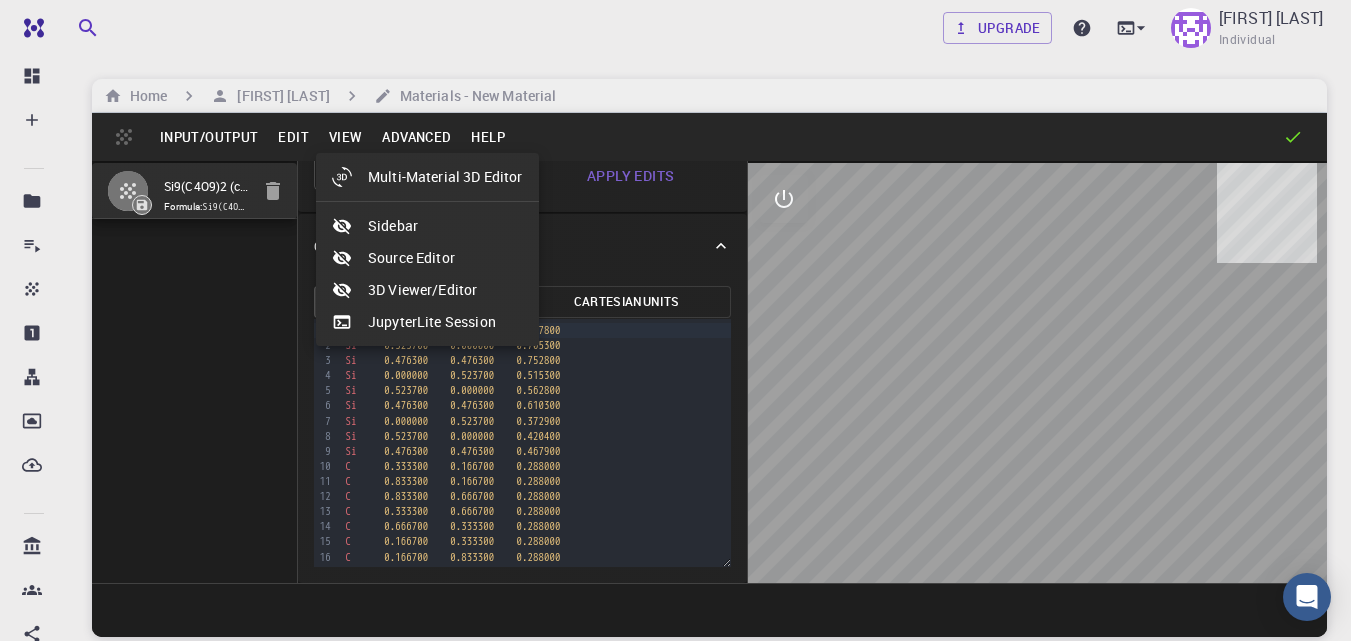 click on "3D Viewer/Editor" at bounding box center [427, 290] 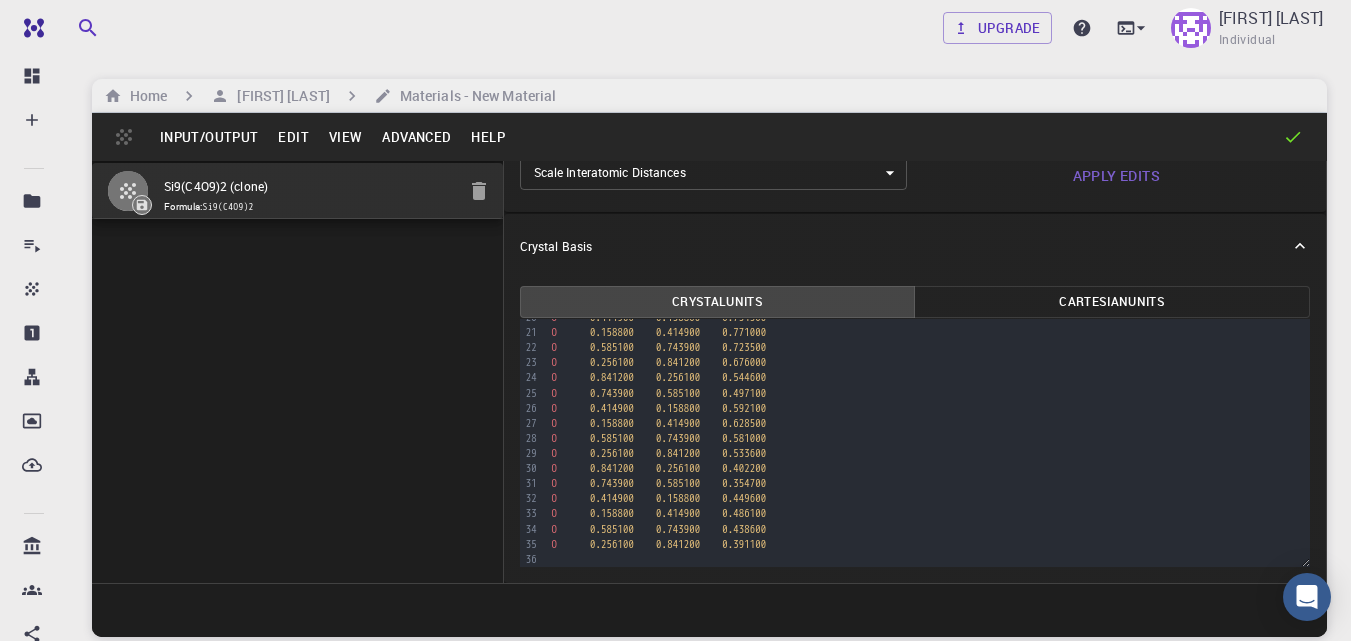 scroll, scrollTop: 304, scrollLeft: 0, axis: vertical 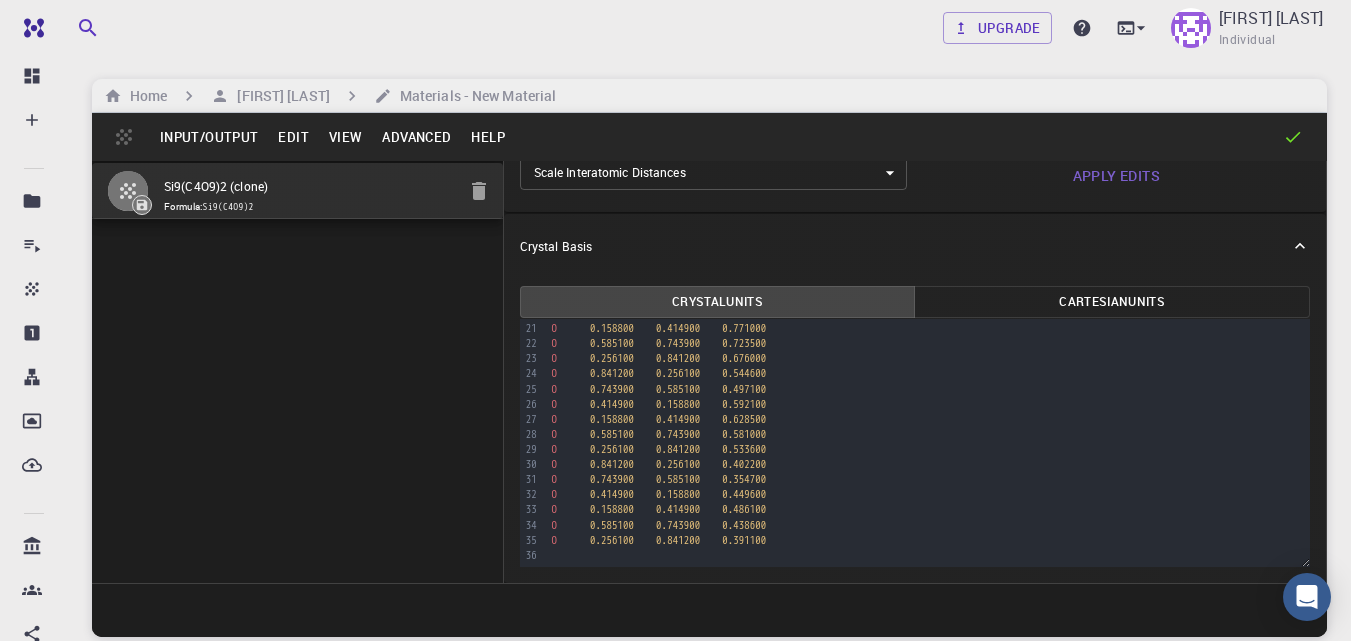click on "View" at bounding box center (346, 137) 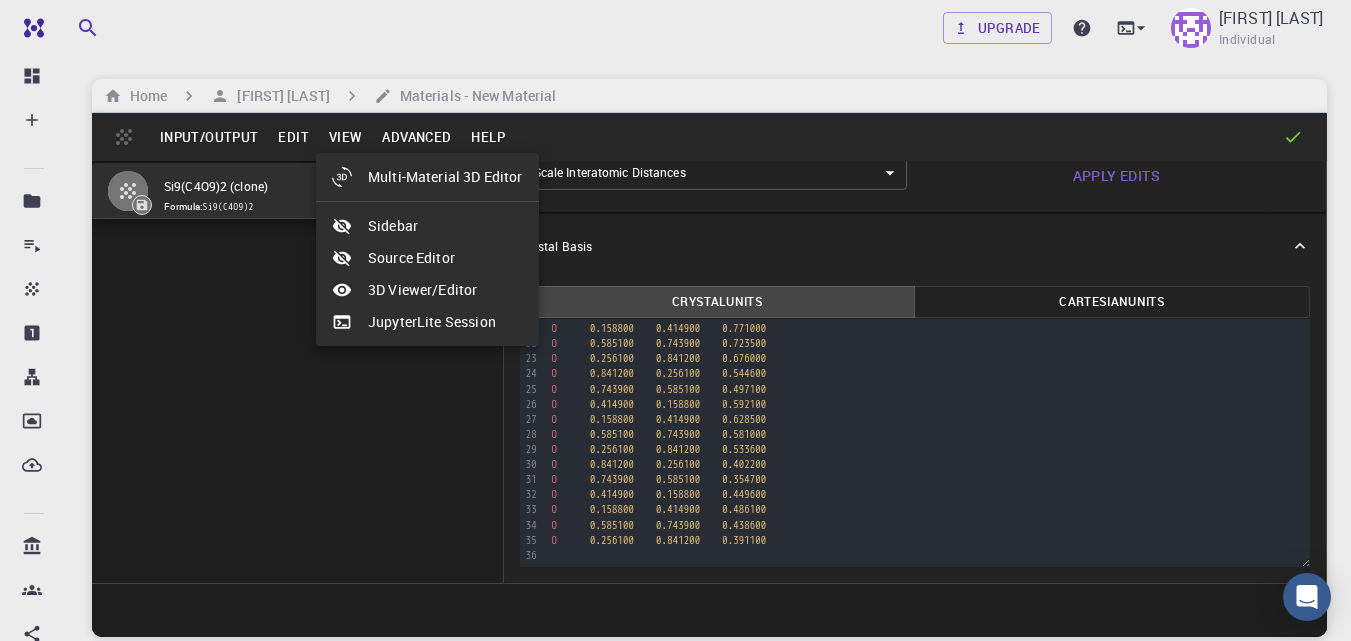 click at bounding box center [675, 320] 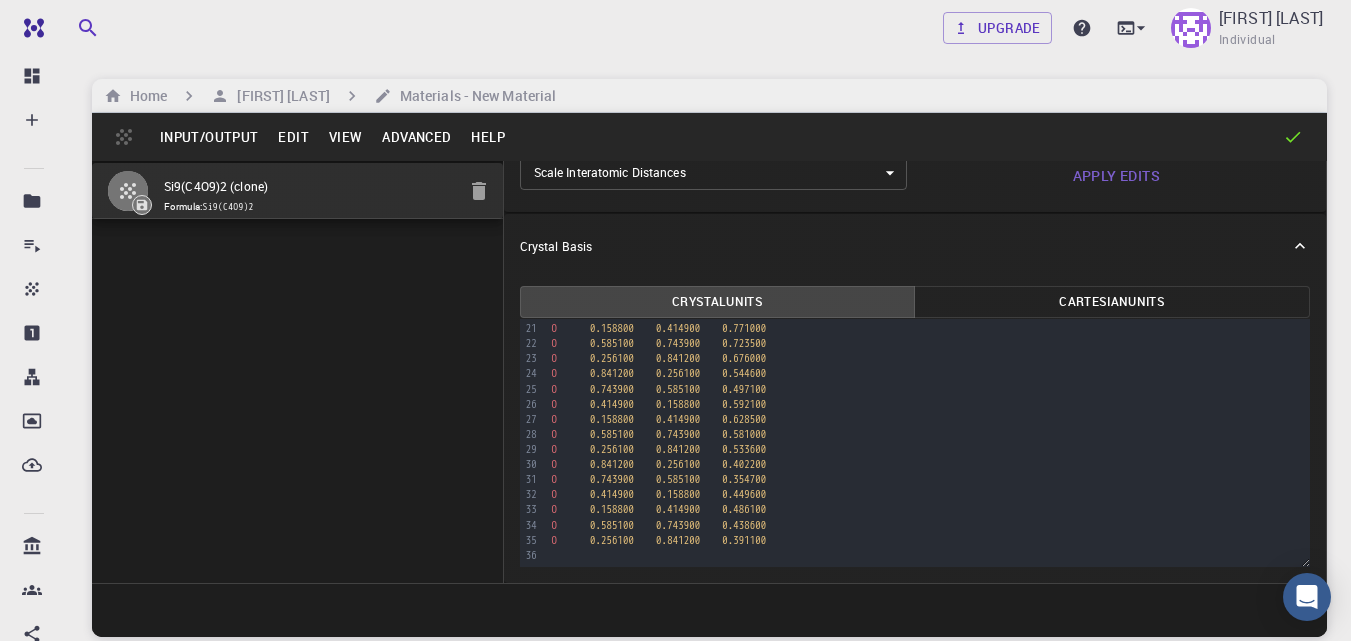click on "Advanced" at bounding box center (416, 137) 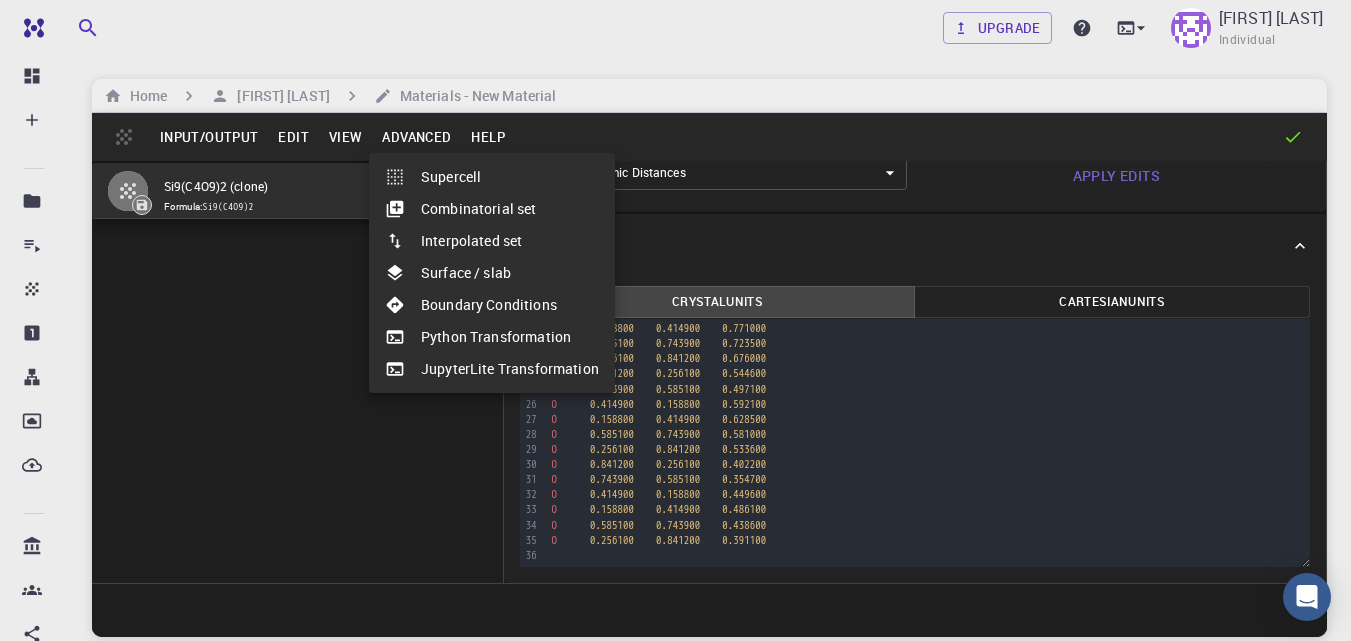 click at bounding box center (675, 320) 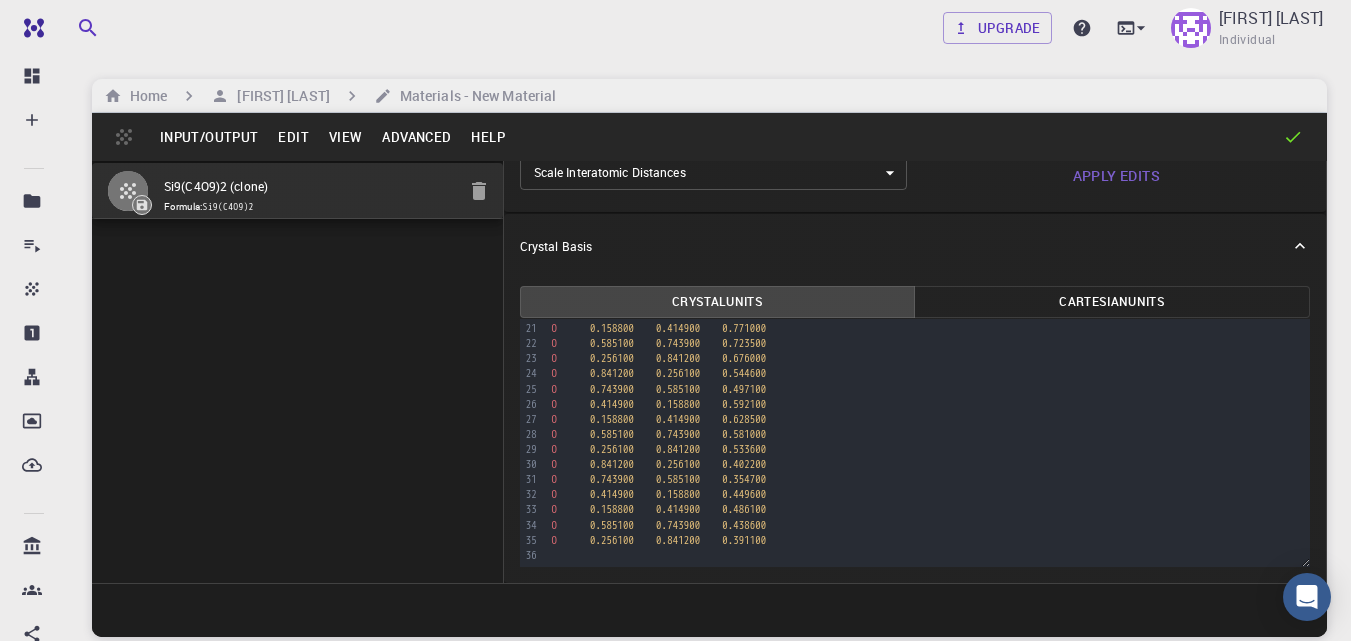 click on "Edit" at bounding box center (293, 137) 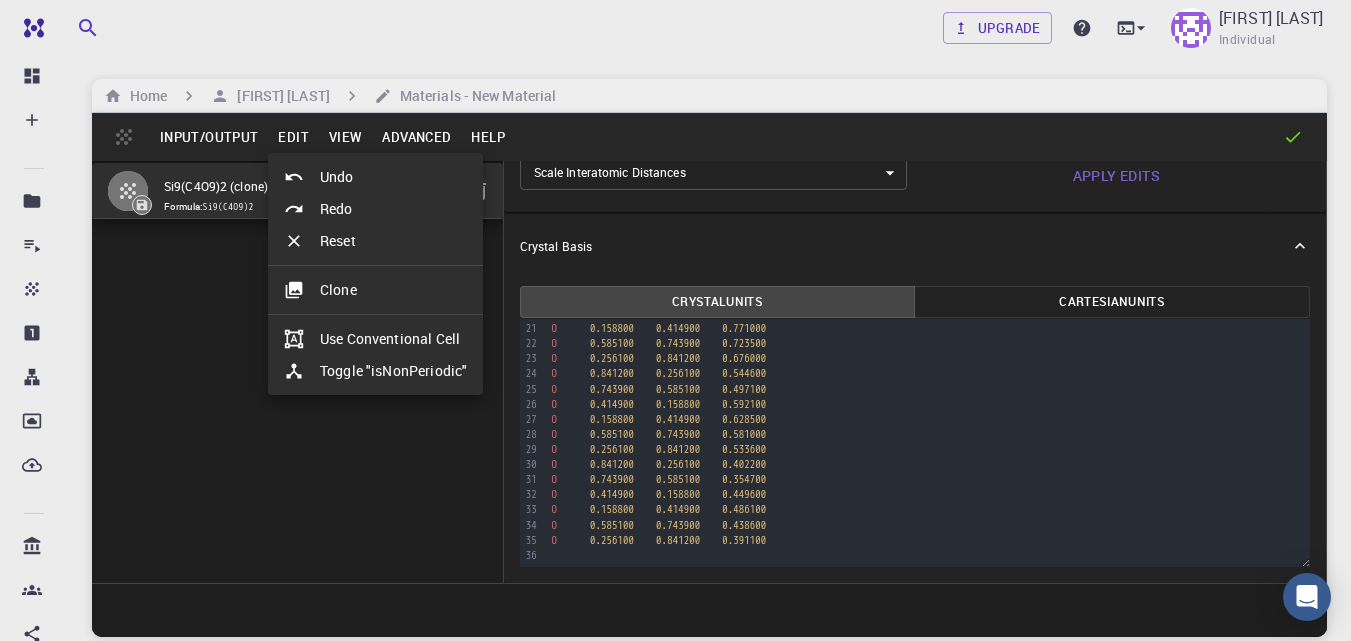 click at bounding box center [675, 320] 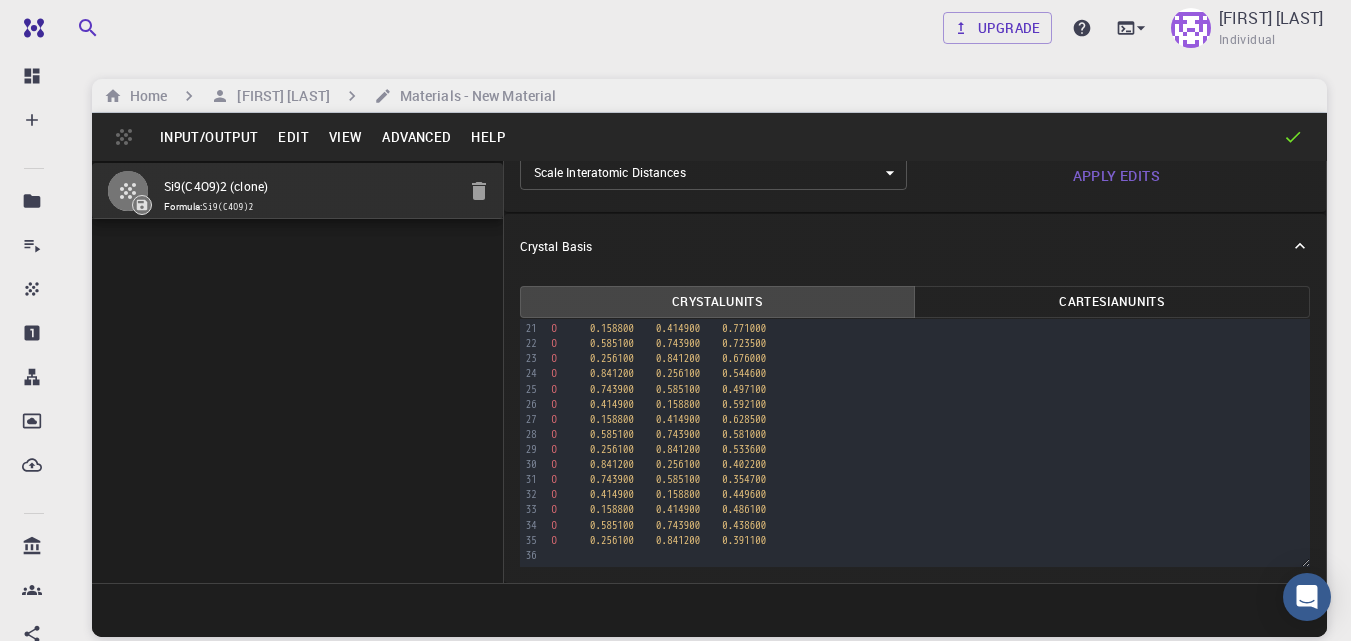 click on "Help" at bounding box center (488, 137) 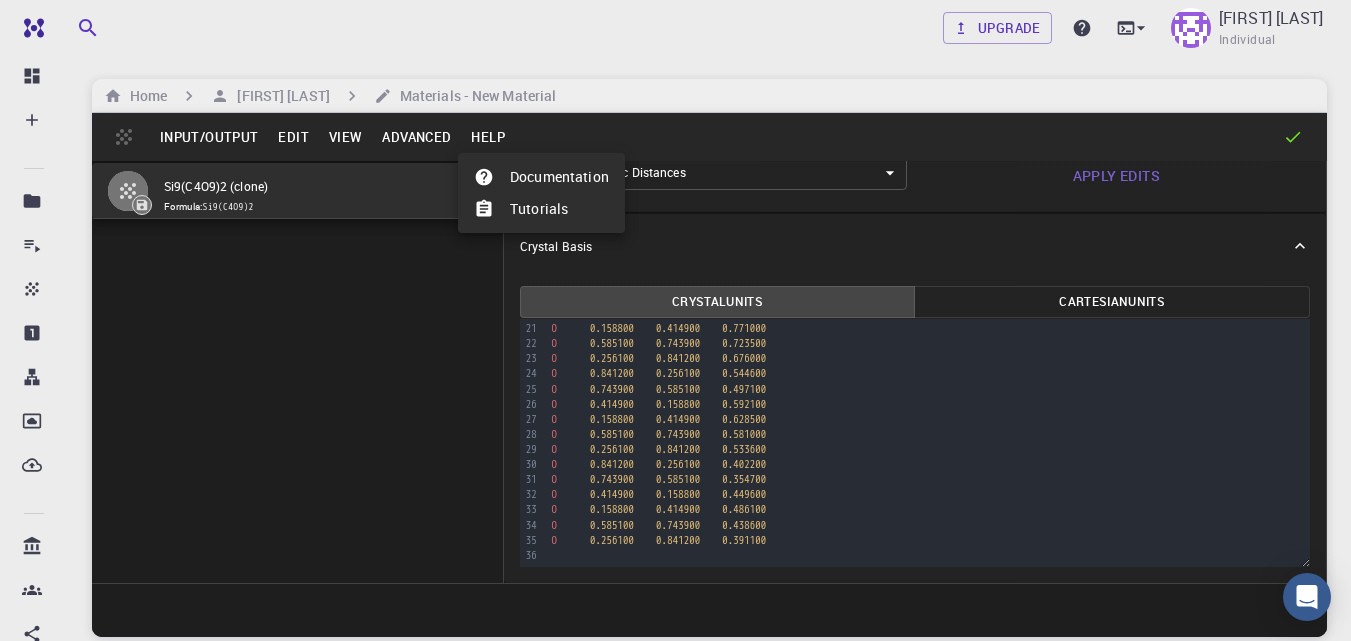click at bounding box center (675, 320) 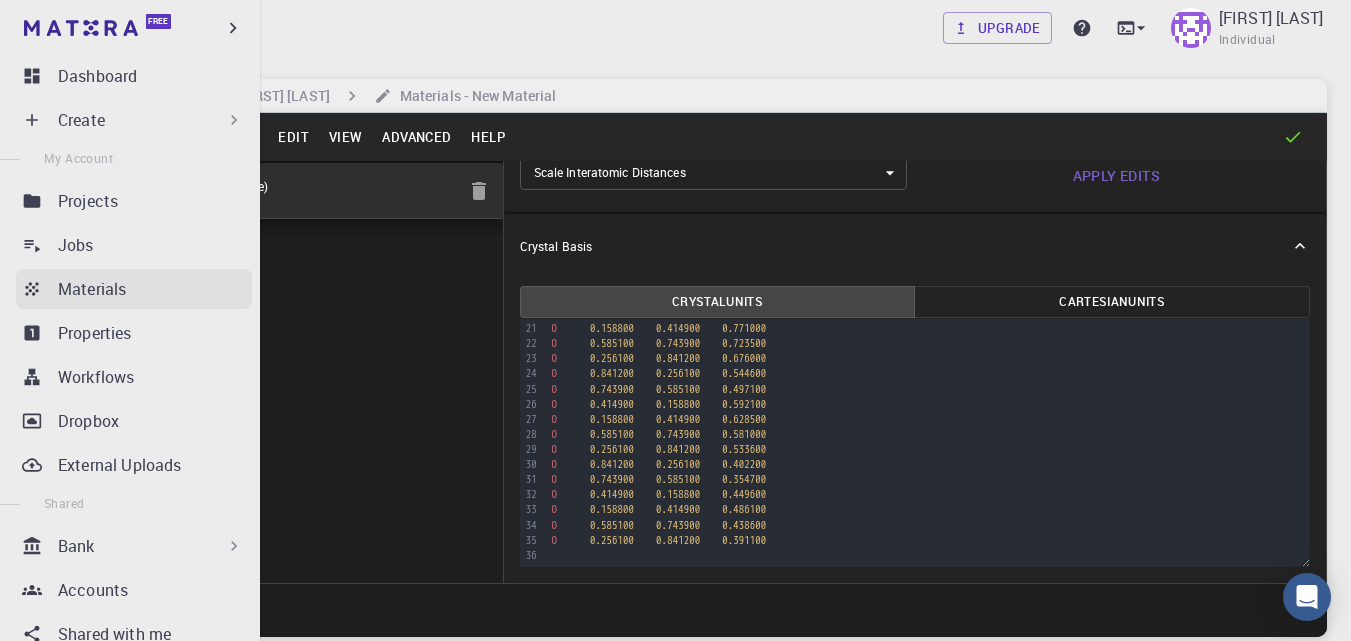 click on "Materials" at bounding box center (92, 289) 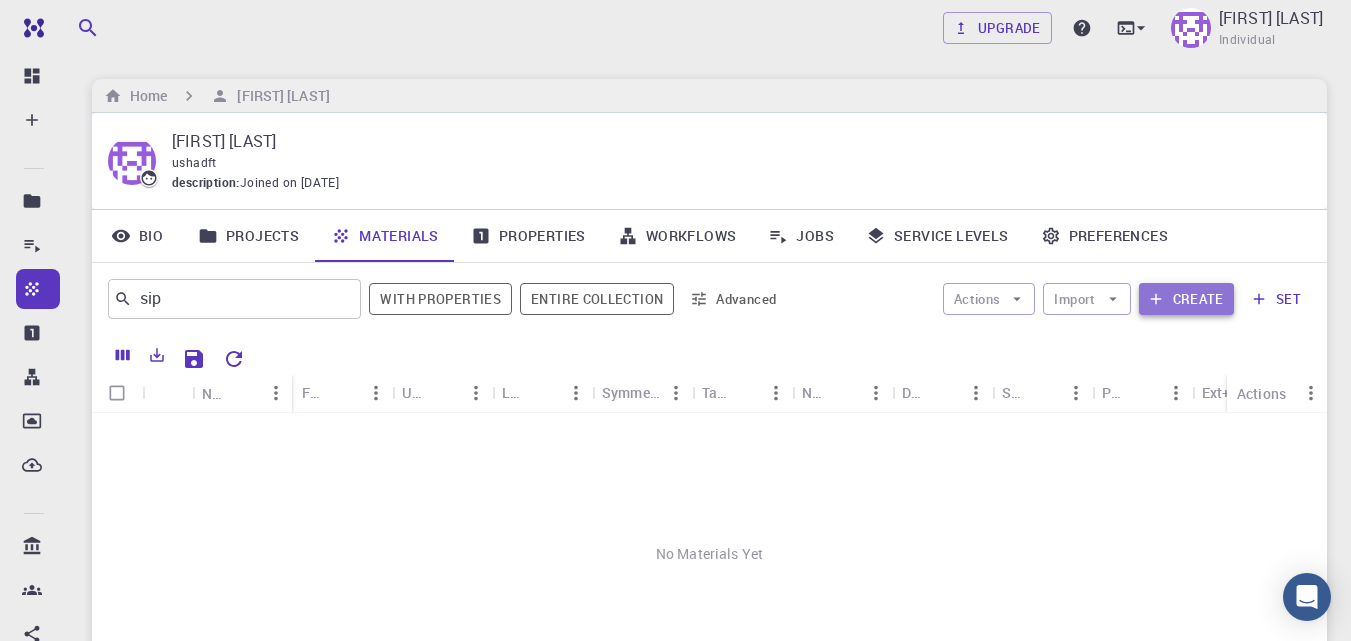 click on "Create" at bounding box center [1186, 299] 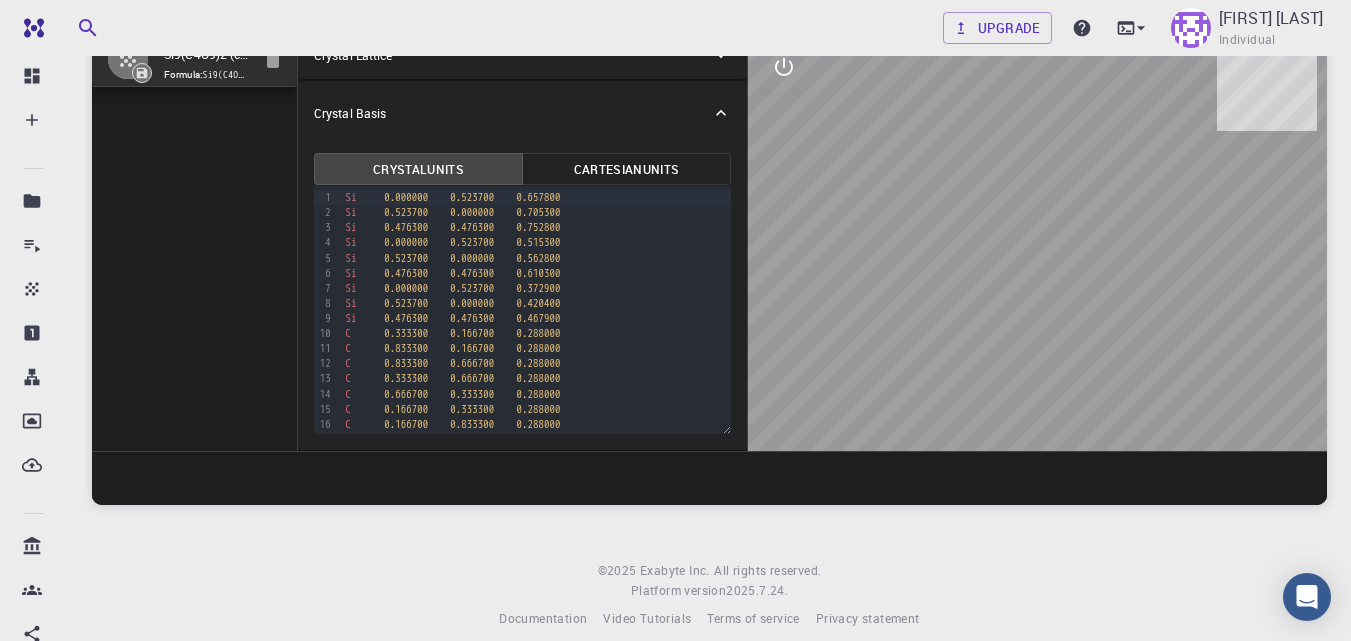 scroll, scrollTop: 152, scrollLeft: 0, axis: vertical 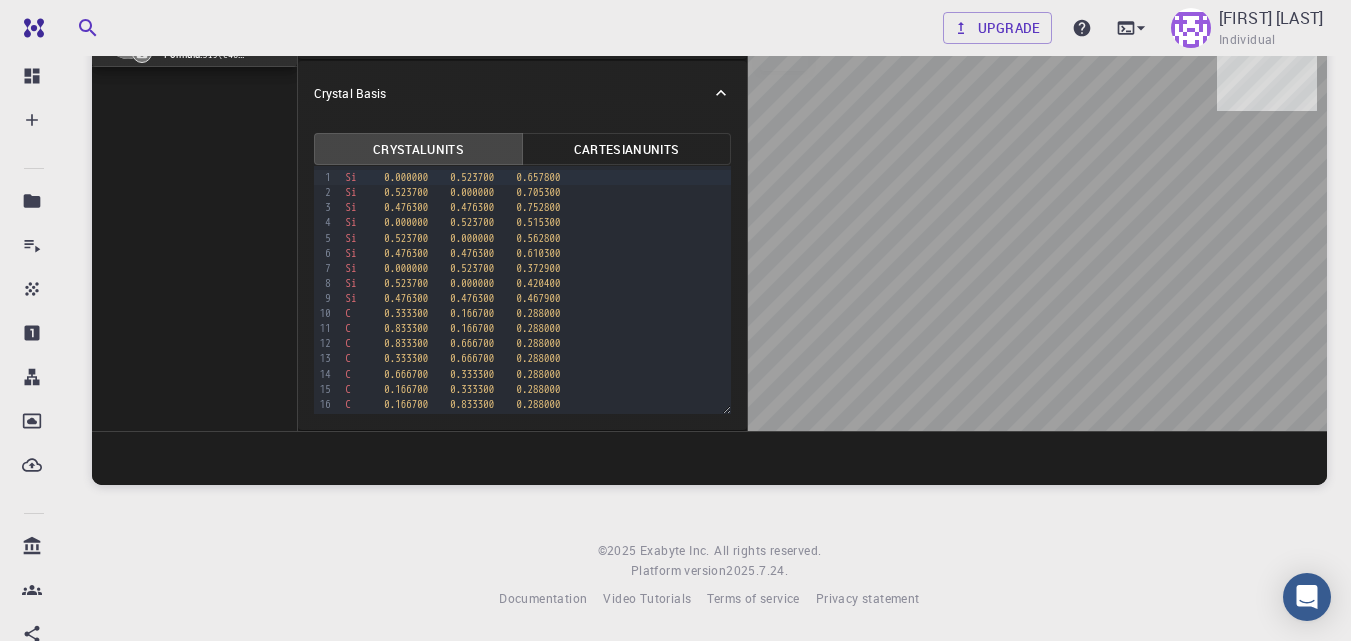 click at bounding box center [1037, 221] 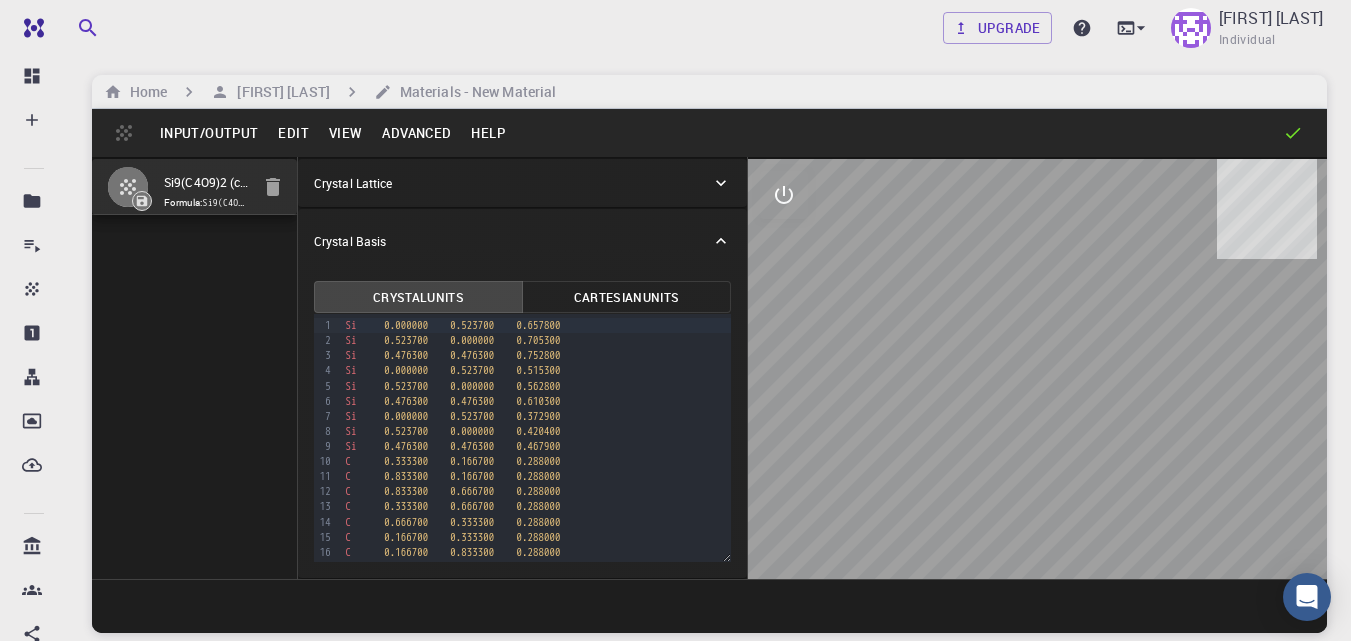 scroll, scrollTop: 0, scrollLeft: 0, axis: both 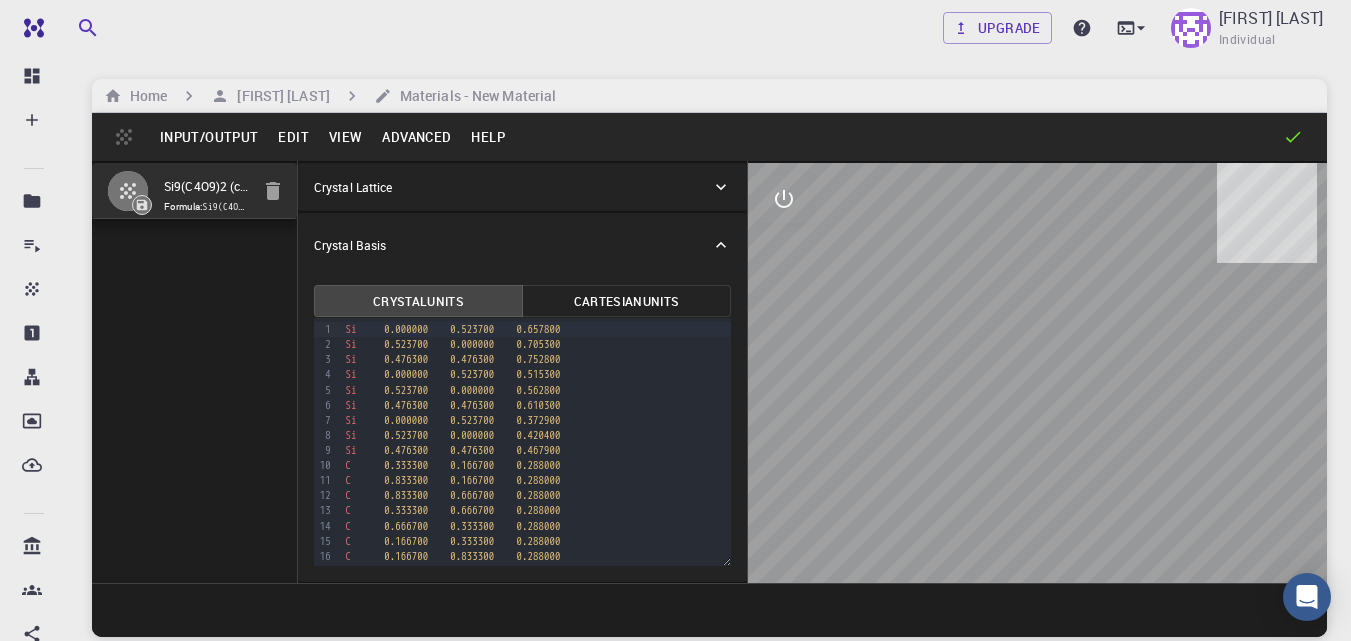 click on "Advanced" at bounding box center [416, 137] 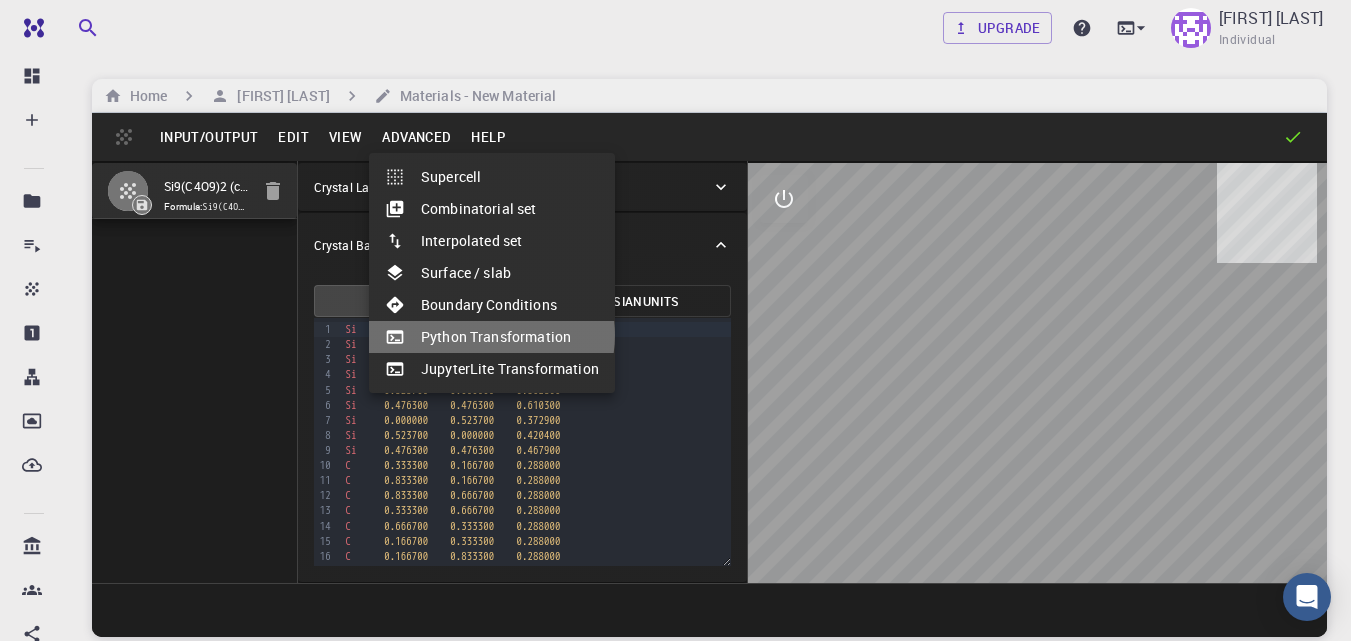 click on "Python Transformation" at bounding box center [492, 337] 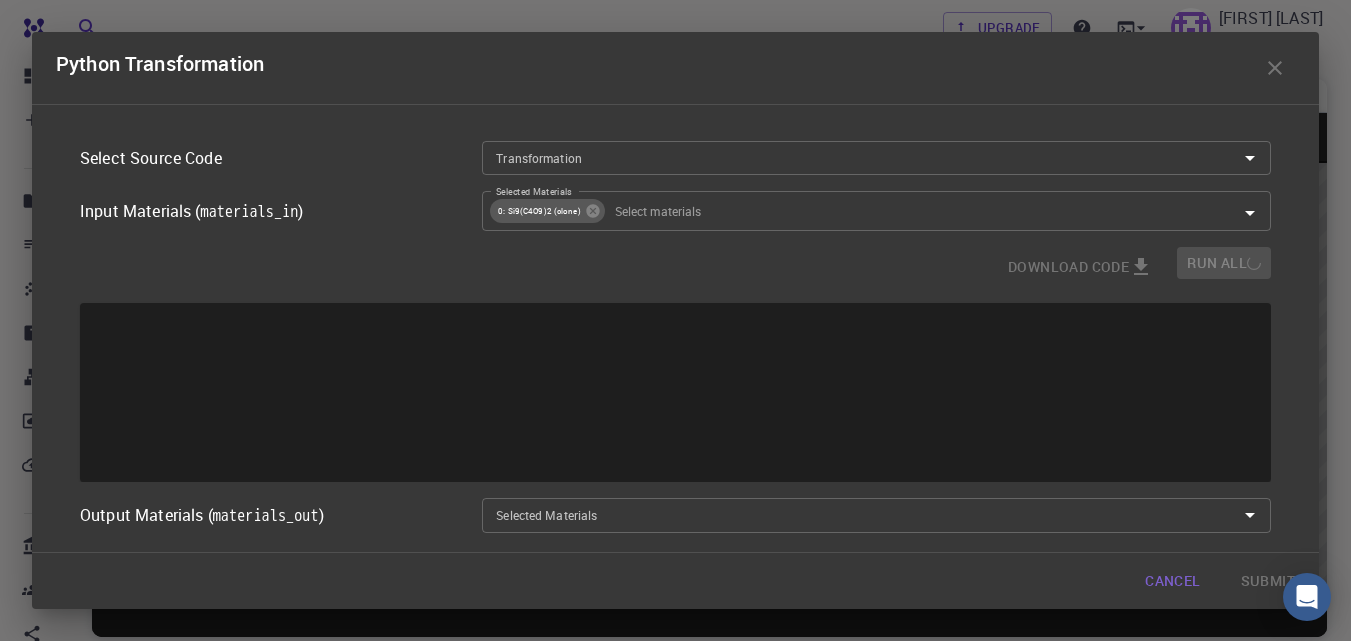 type on "Place a 2D material Layer on a Surface." 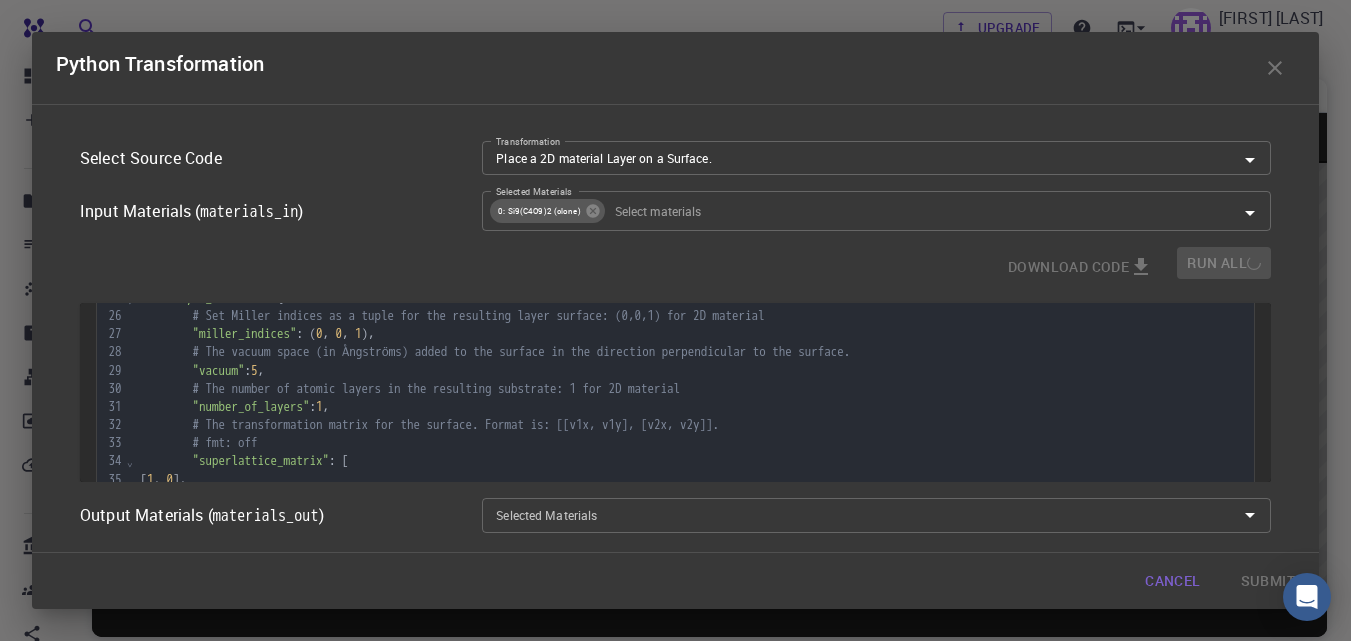 scroll, scrollTop: 800, scrollLeft: 0, axis: vertical 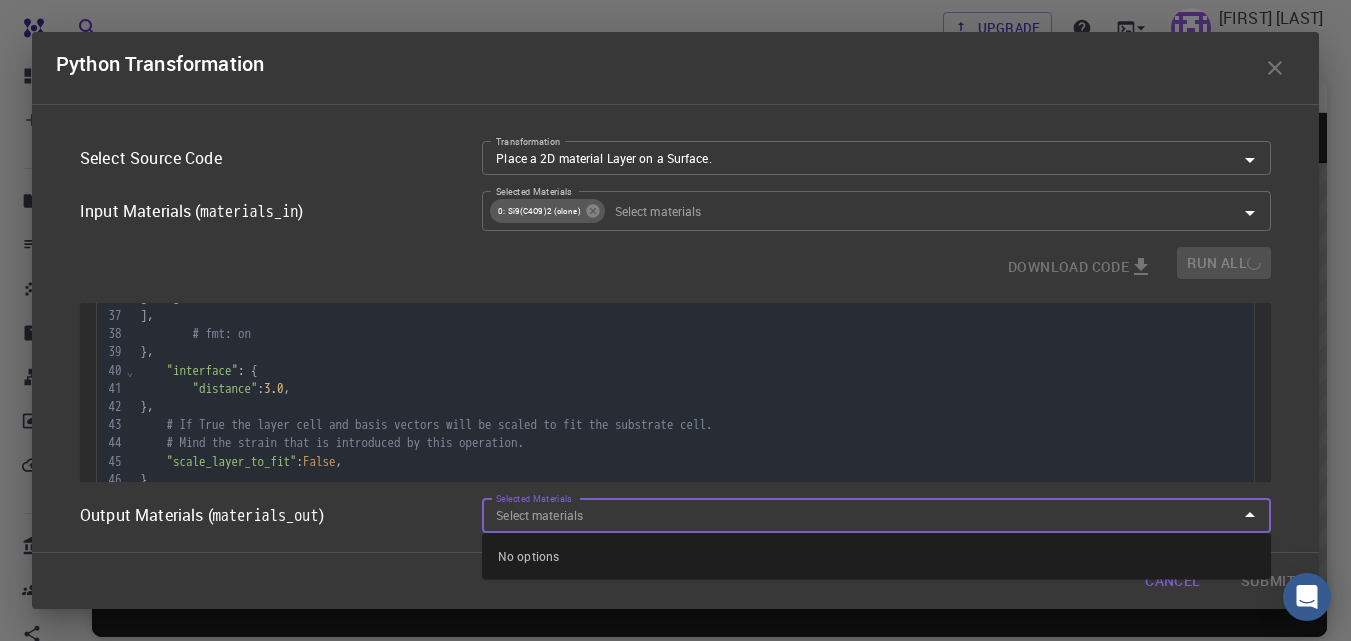 click on "Selected Materials" at bounding box center [860, 515] 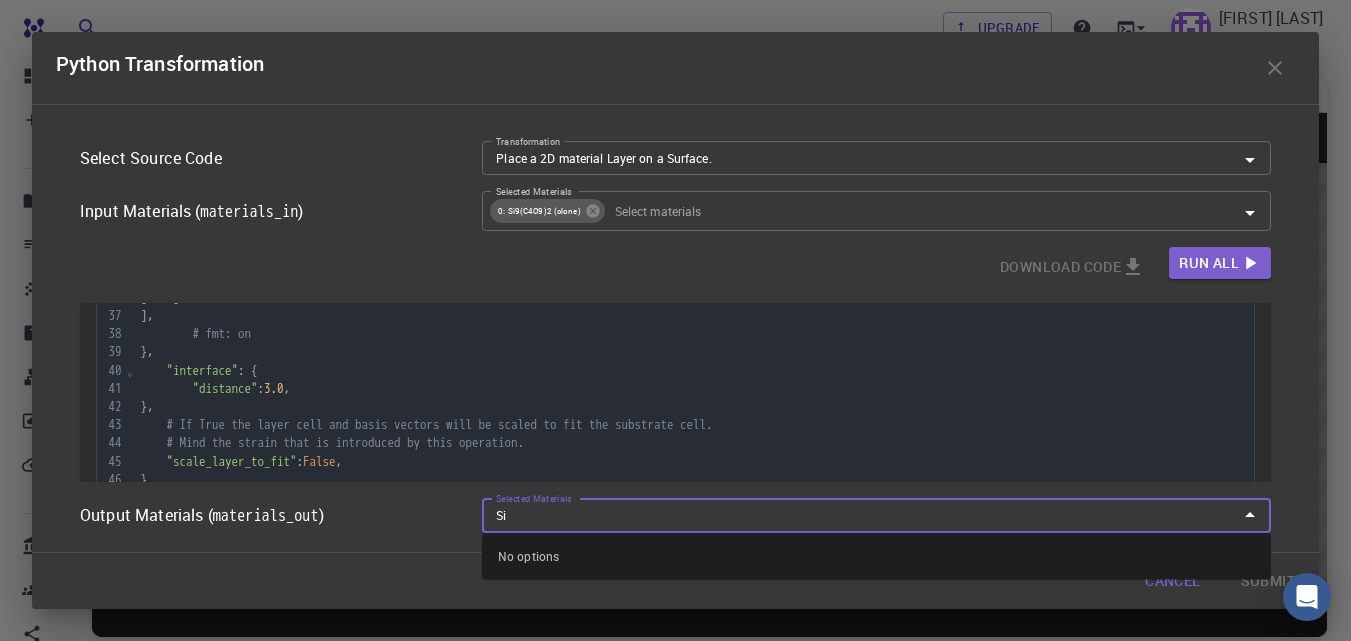 type on "S" 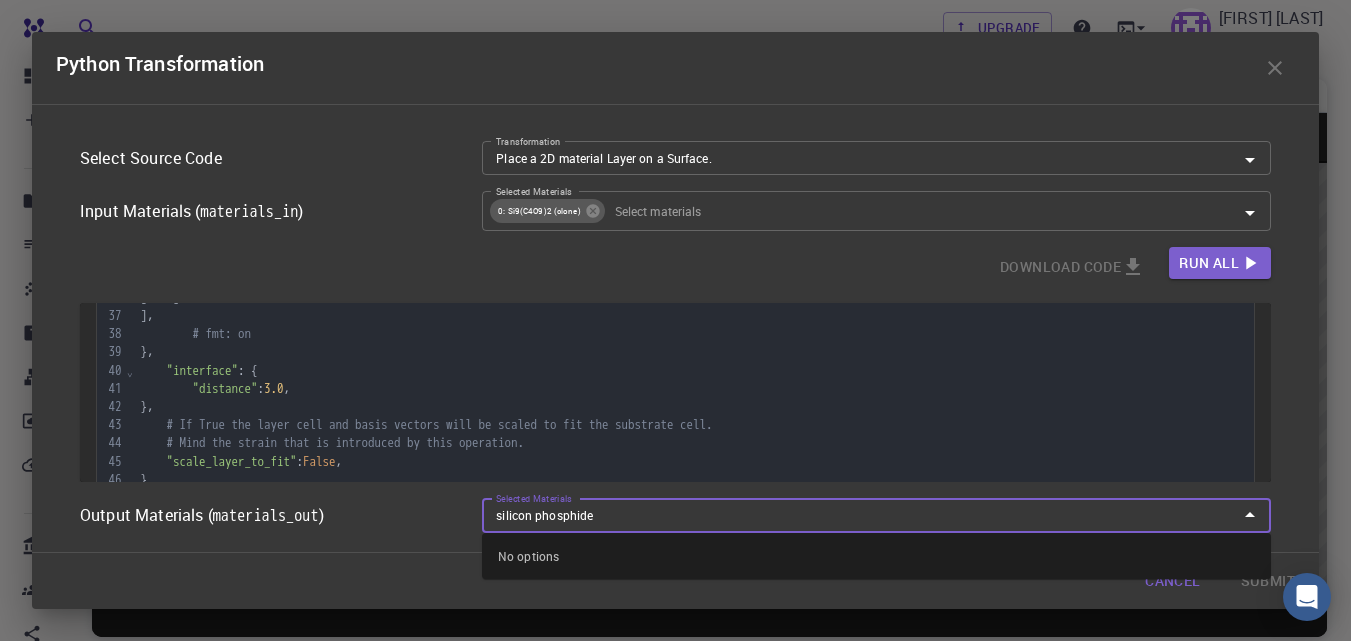type on "silicon phosphide" 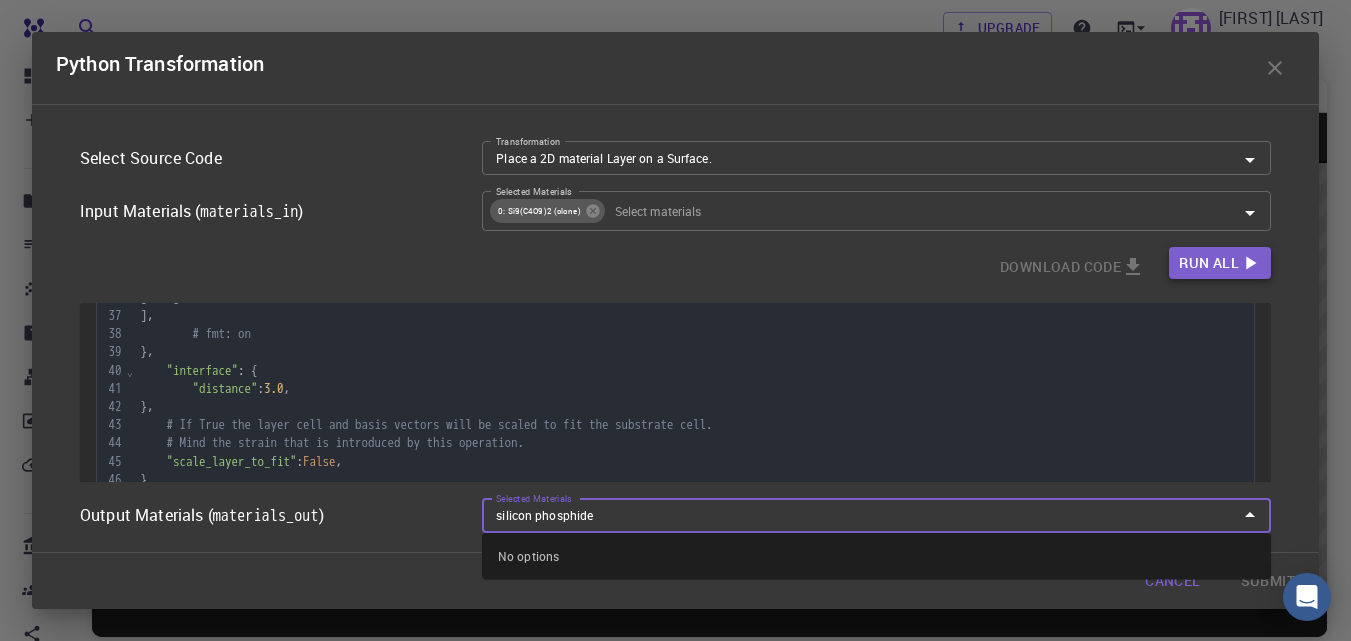 type 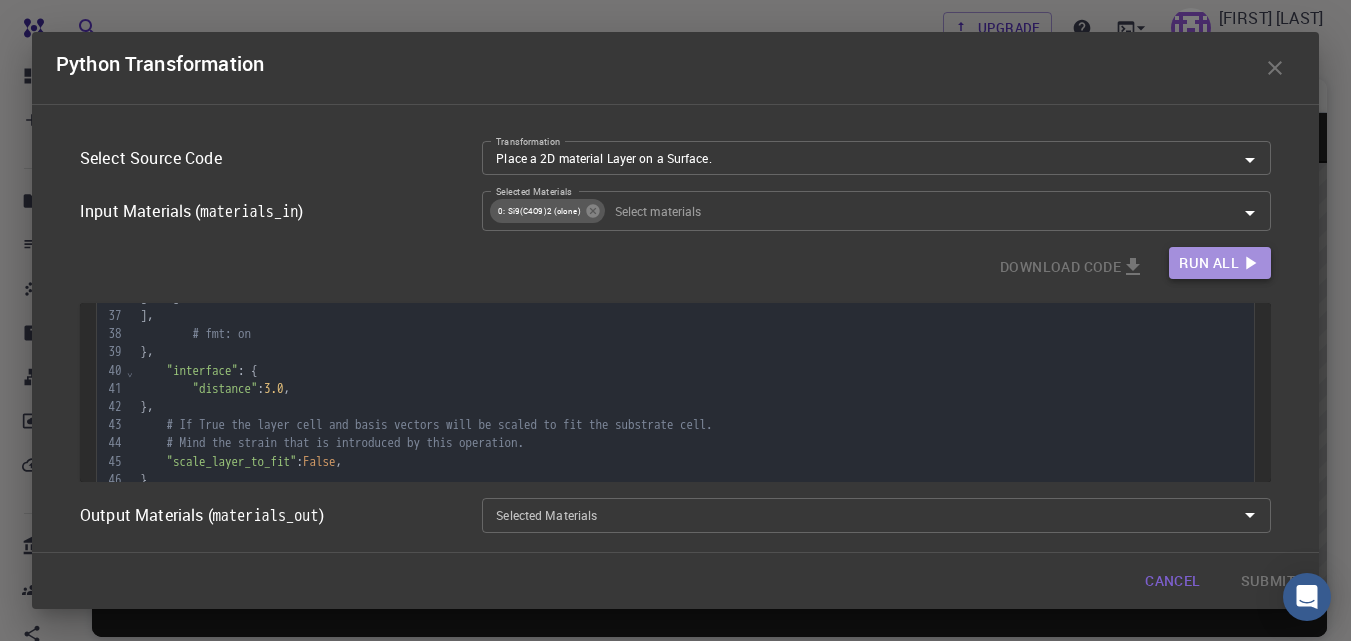 click on "Run All" at bounding box center (1209, 263) 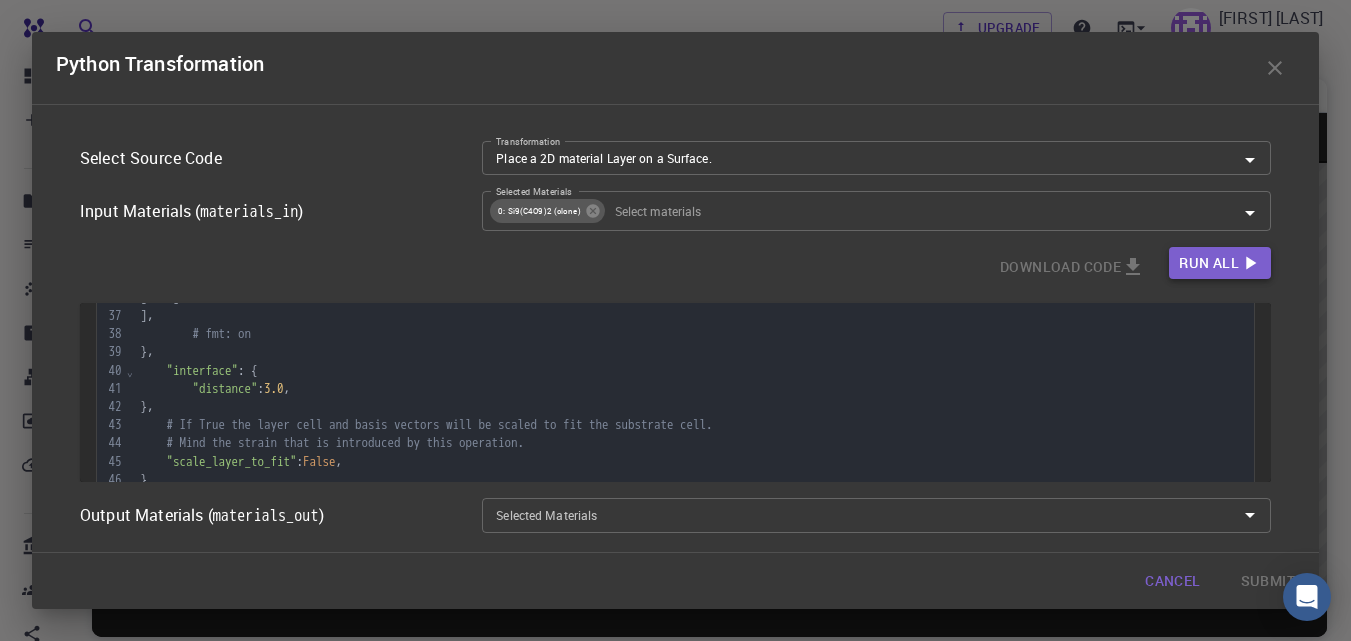 click on "Run All" at bounding box center [1209, 263] 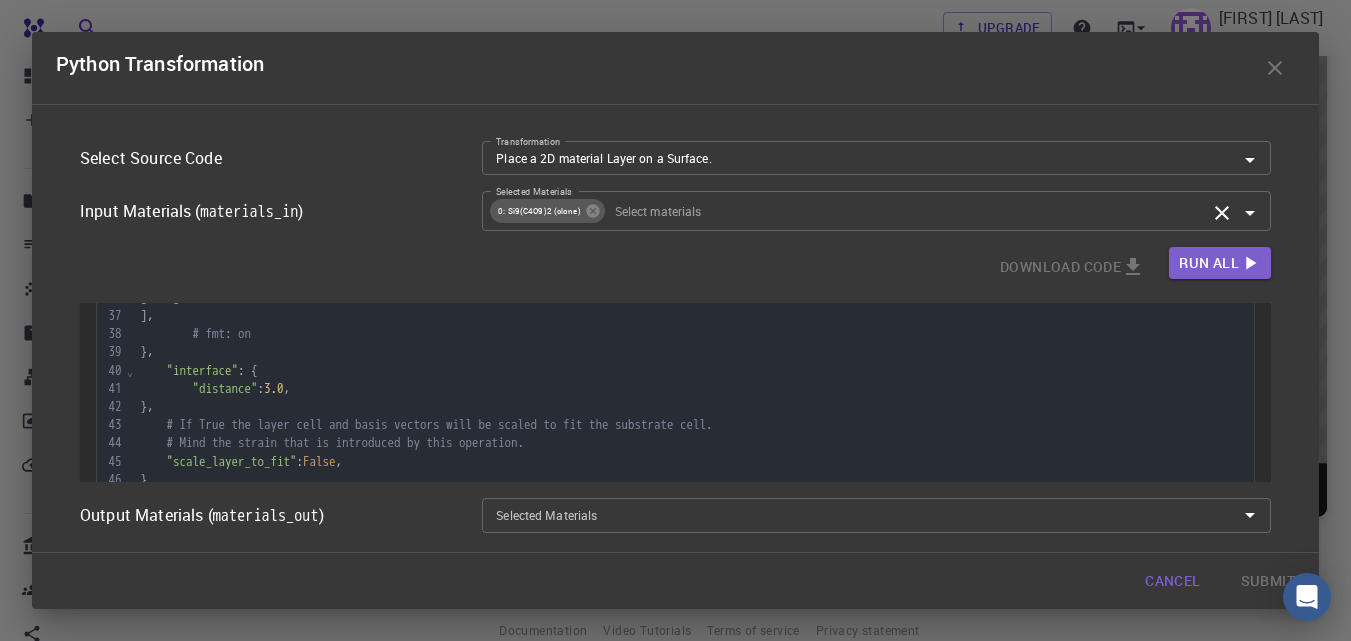 scroll, scrollTop: 152, scrollLeft: 0, axis: vertical 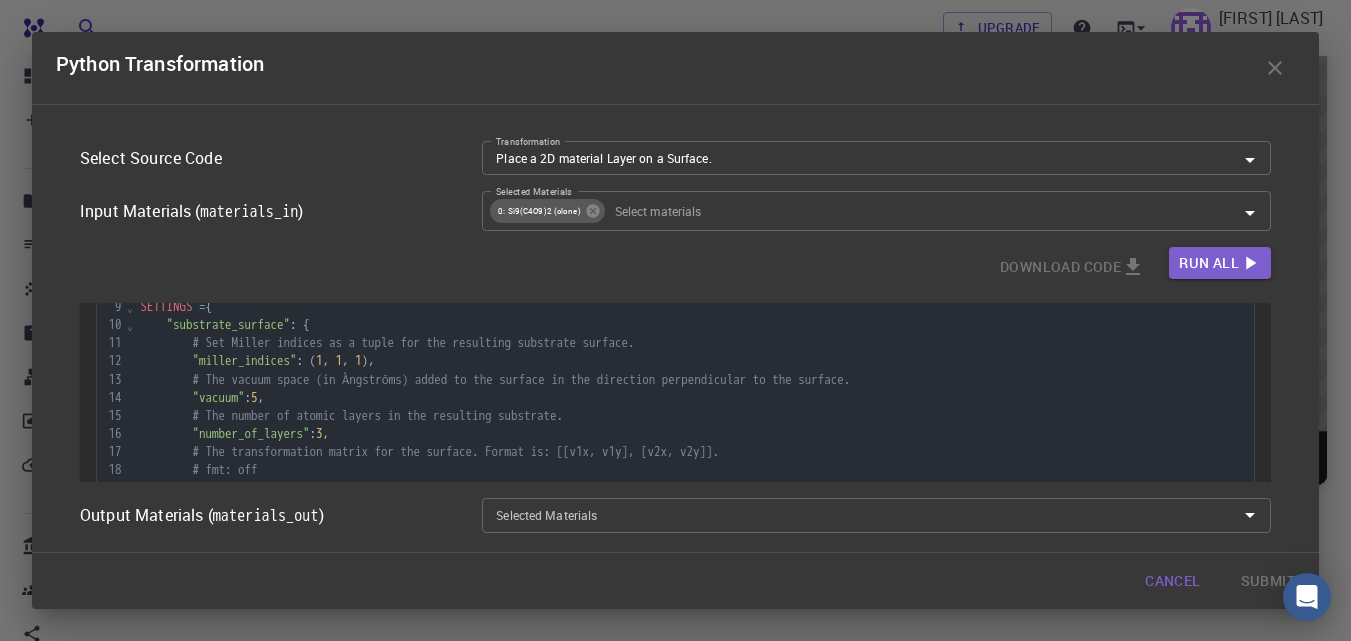 click 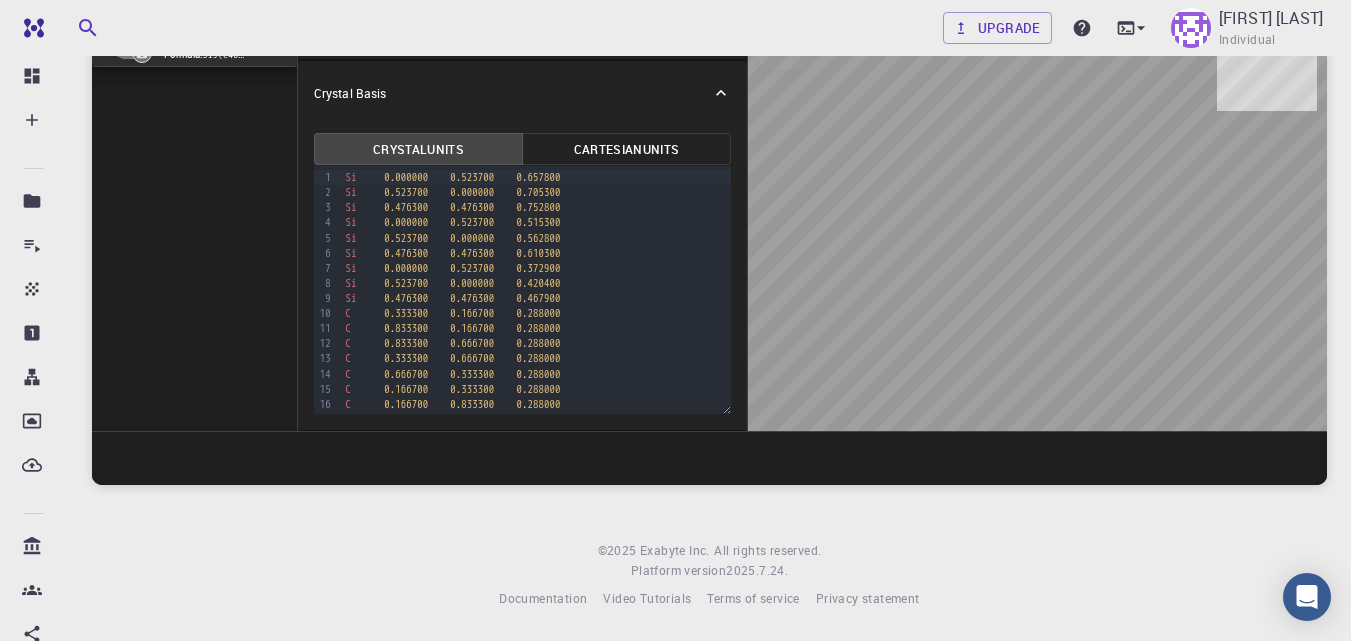 scroll, scrollTop: 121, scrollLeft: 0, axis: vertical 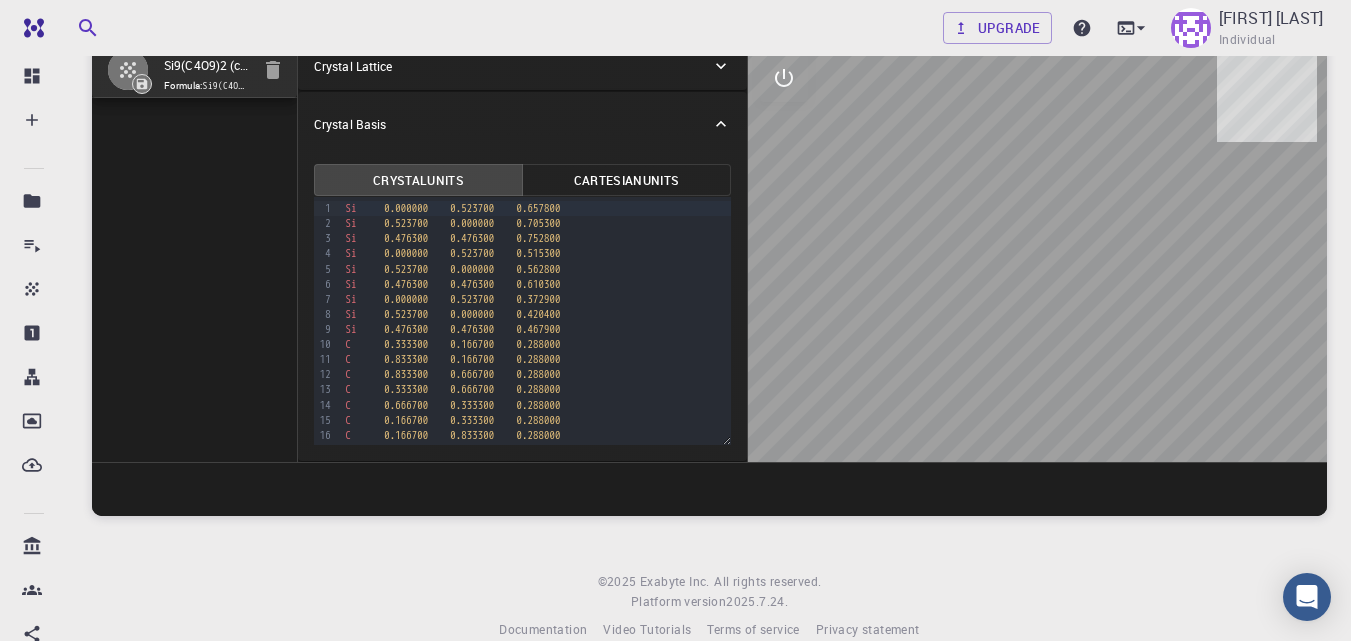 click at bounding box center [1037, 252] 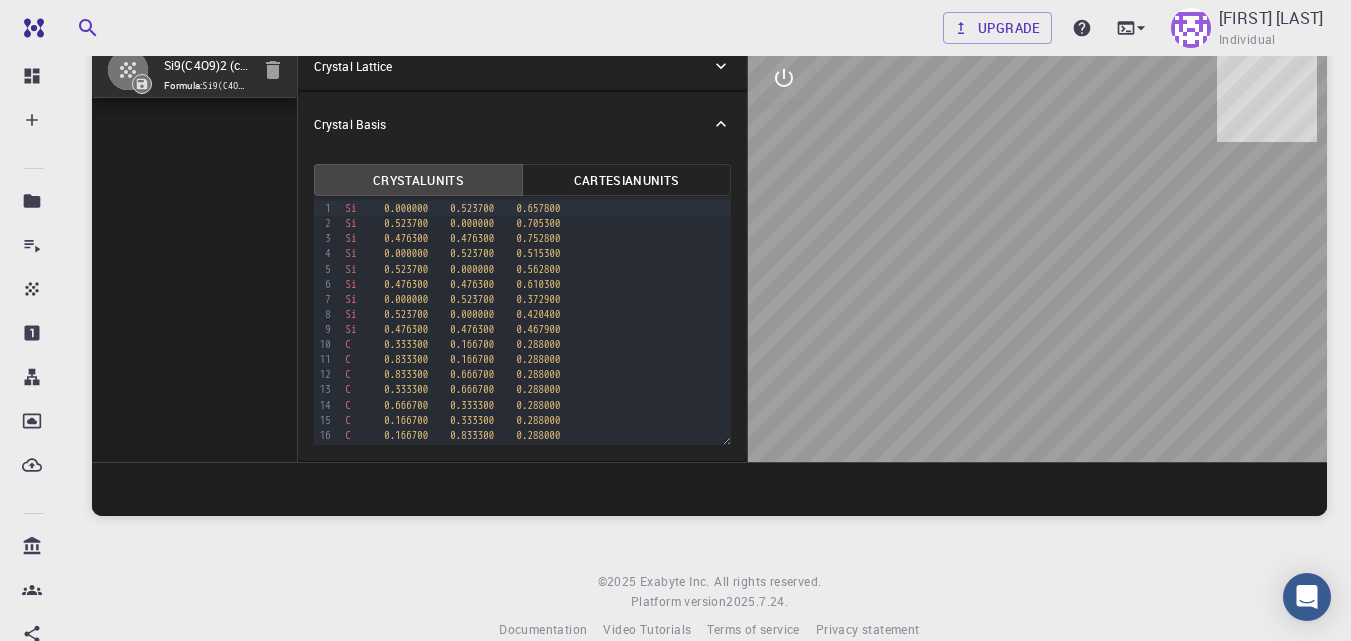 click 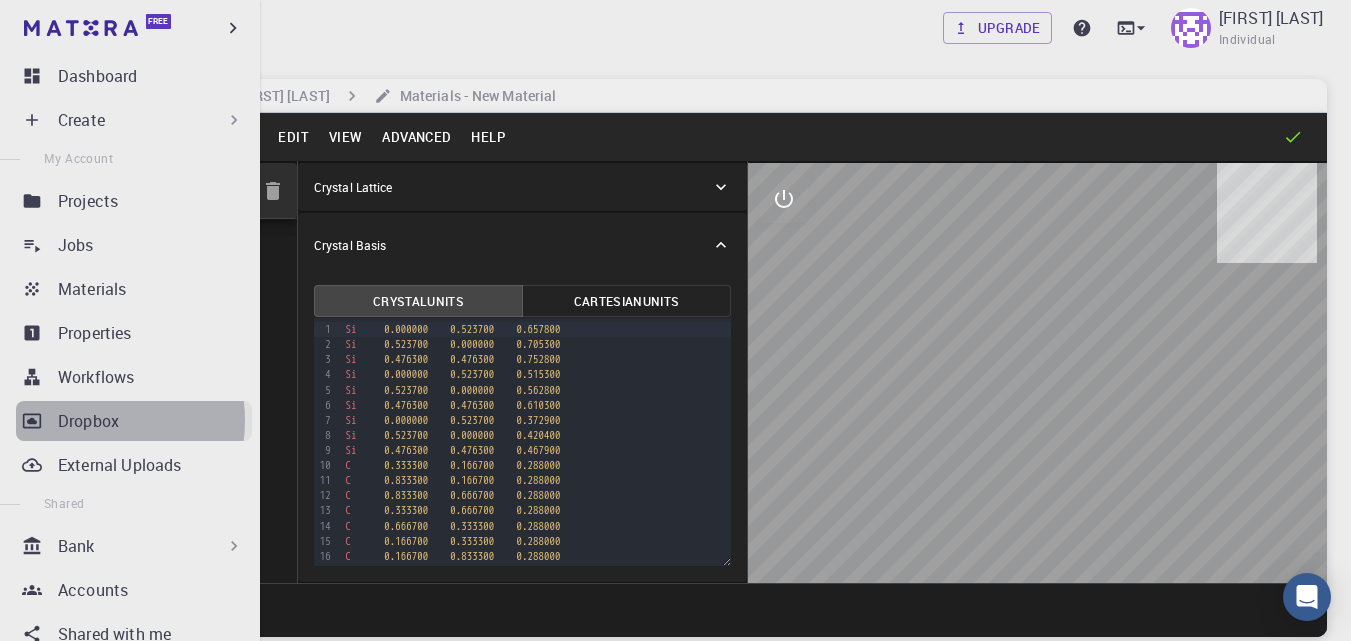 click on "Dropbox" at bounding box center [88, 421] 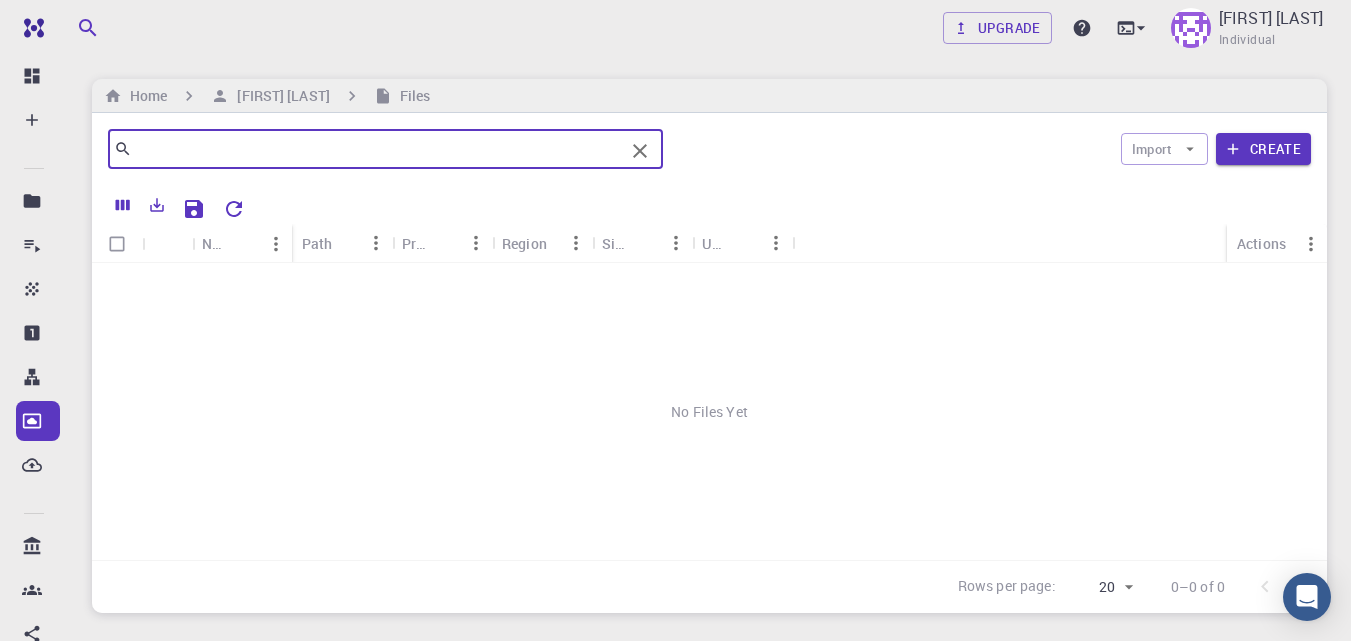 click at bounding box center (378, 149) 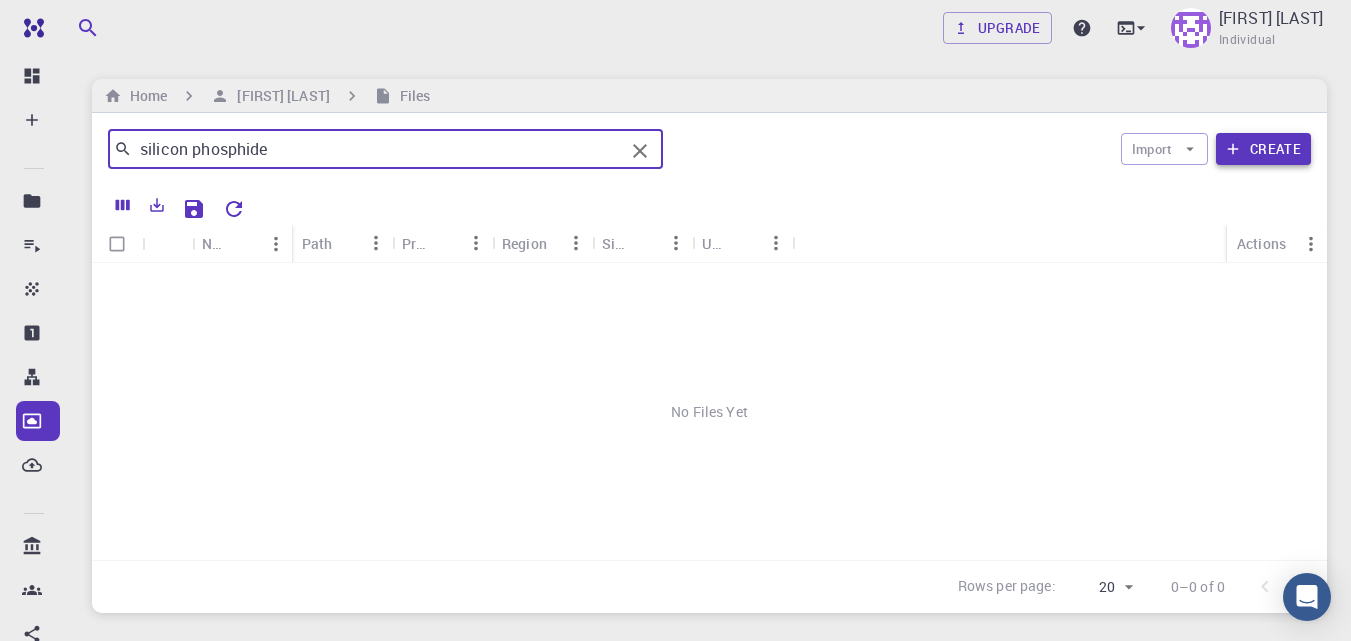 type on "silicon phosphide" 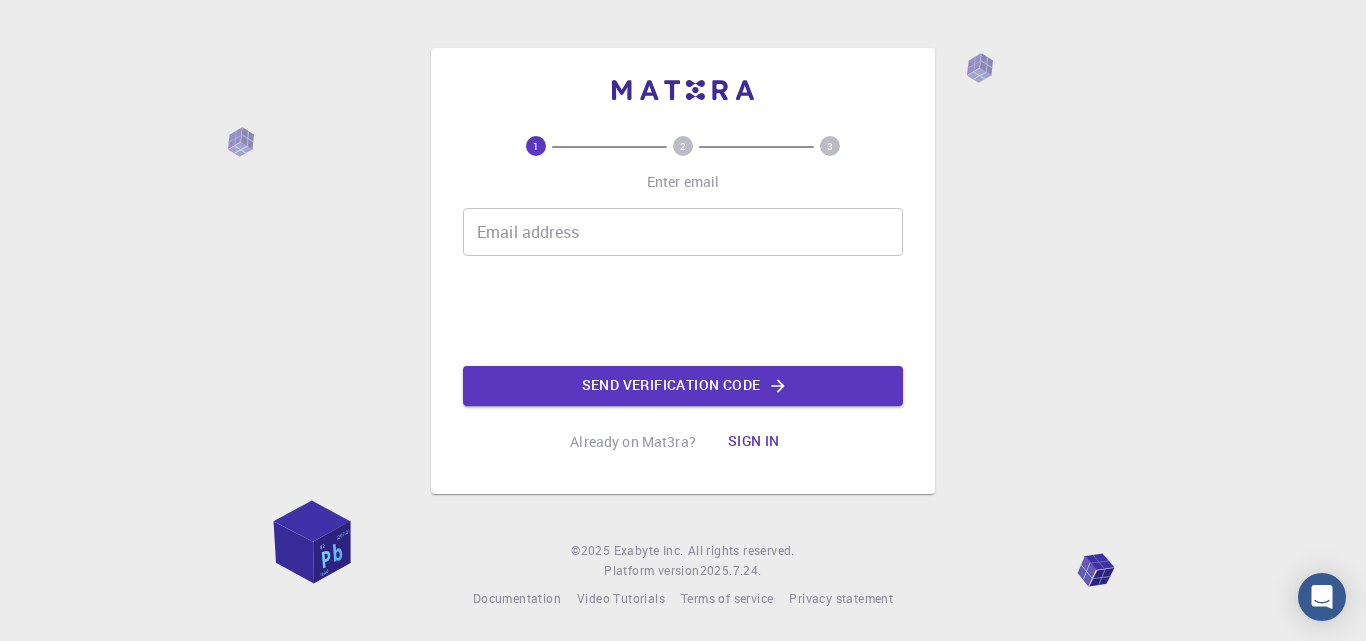 scroll, scrollTop: 0, scrollLeft: 0, axis: both 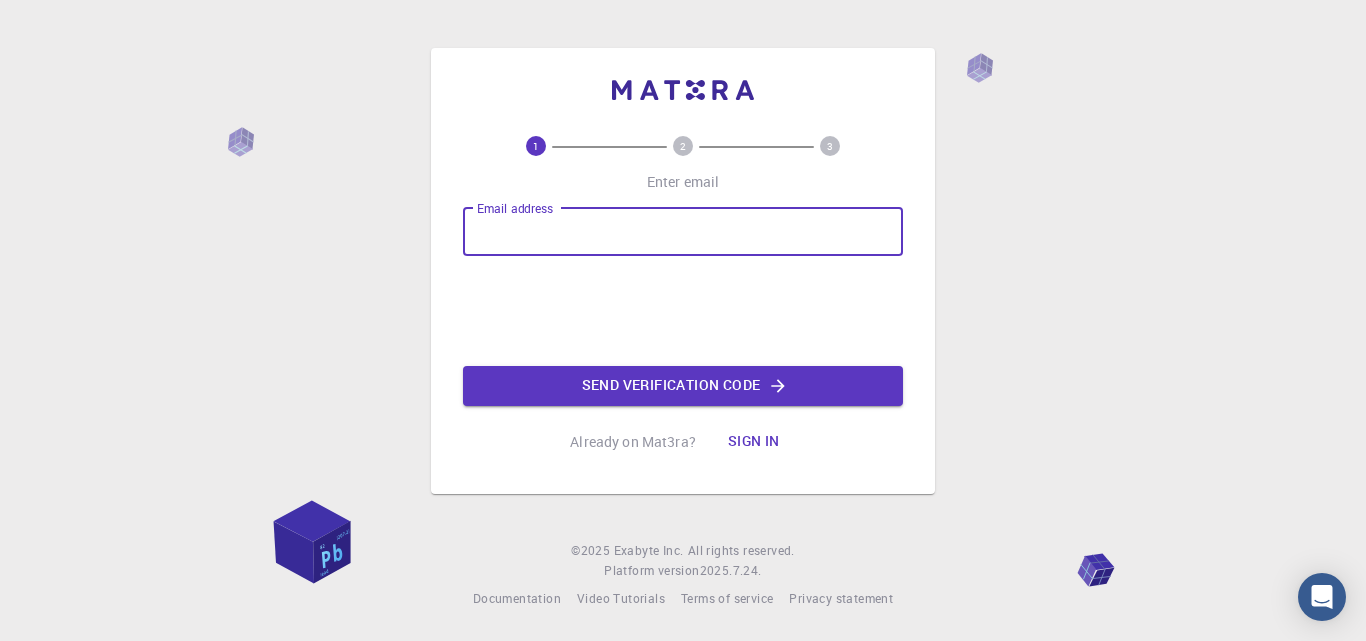 click on "Email address" at bounding box center (683, 232) 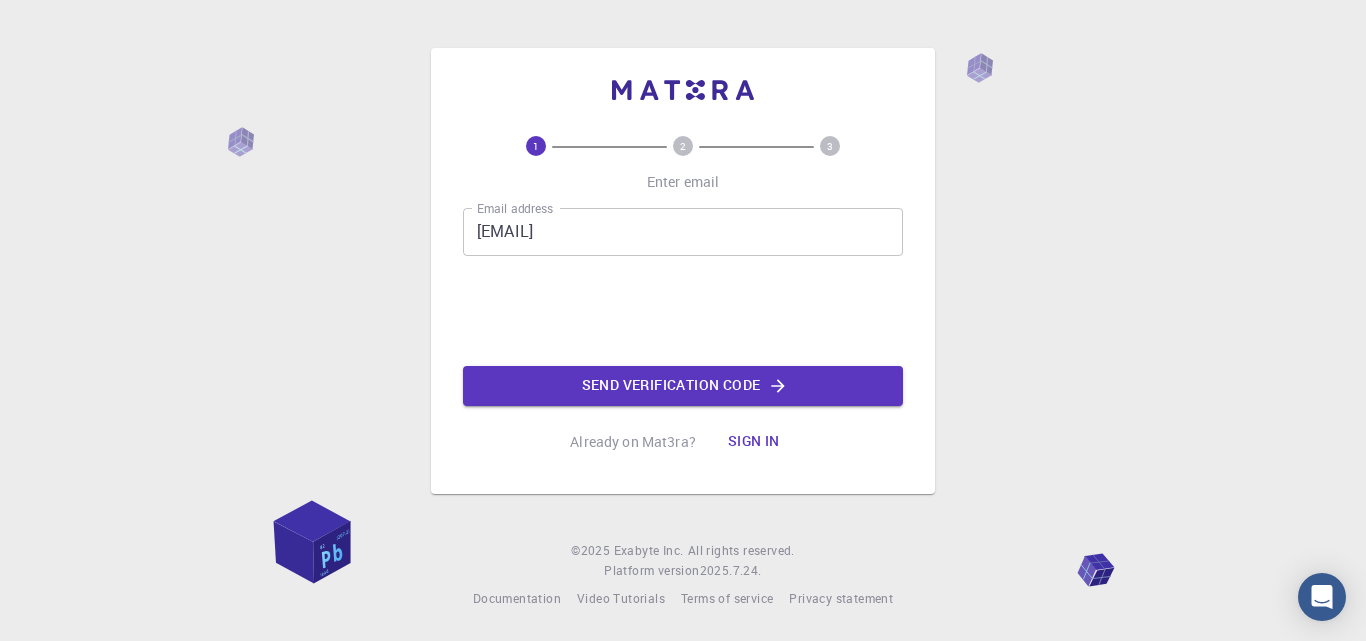 click on "Sign in" at bounding box center (754, 442) 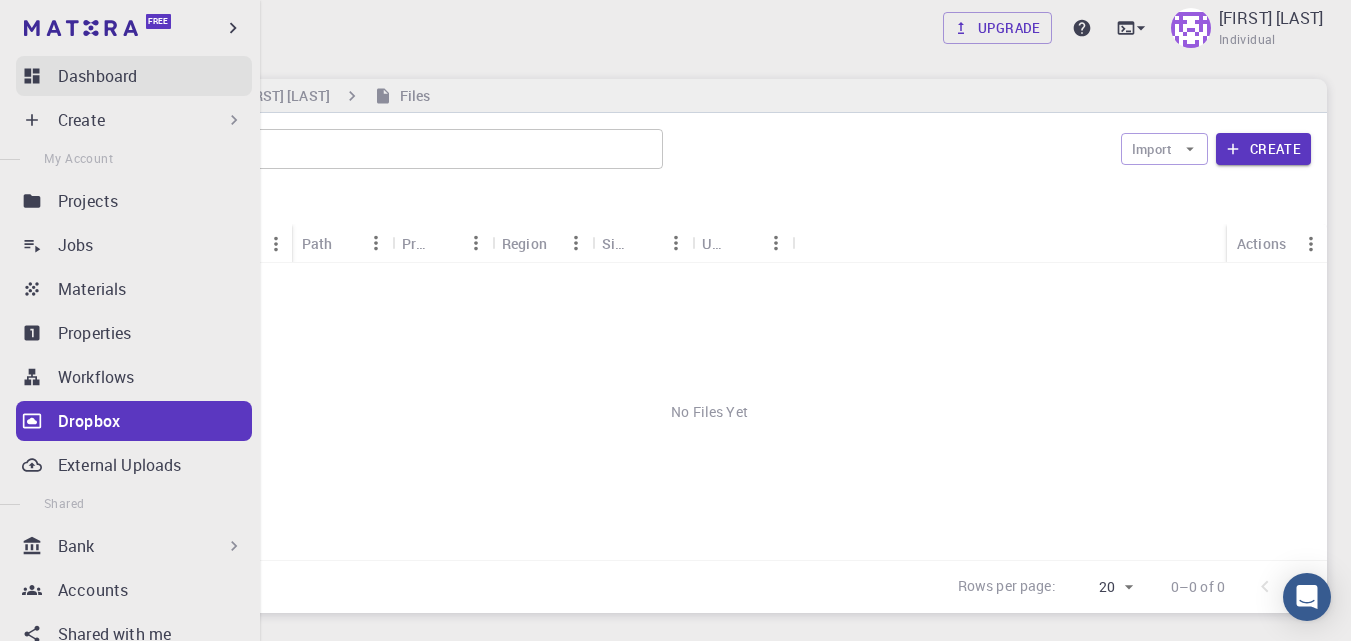 scroll, scrollTop: 0, scrollLeft: 0, axis: both 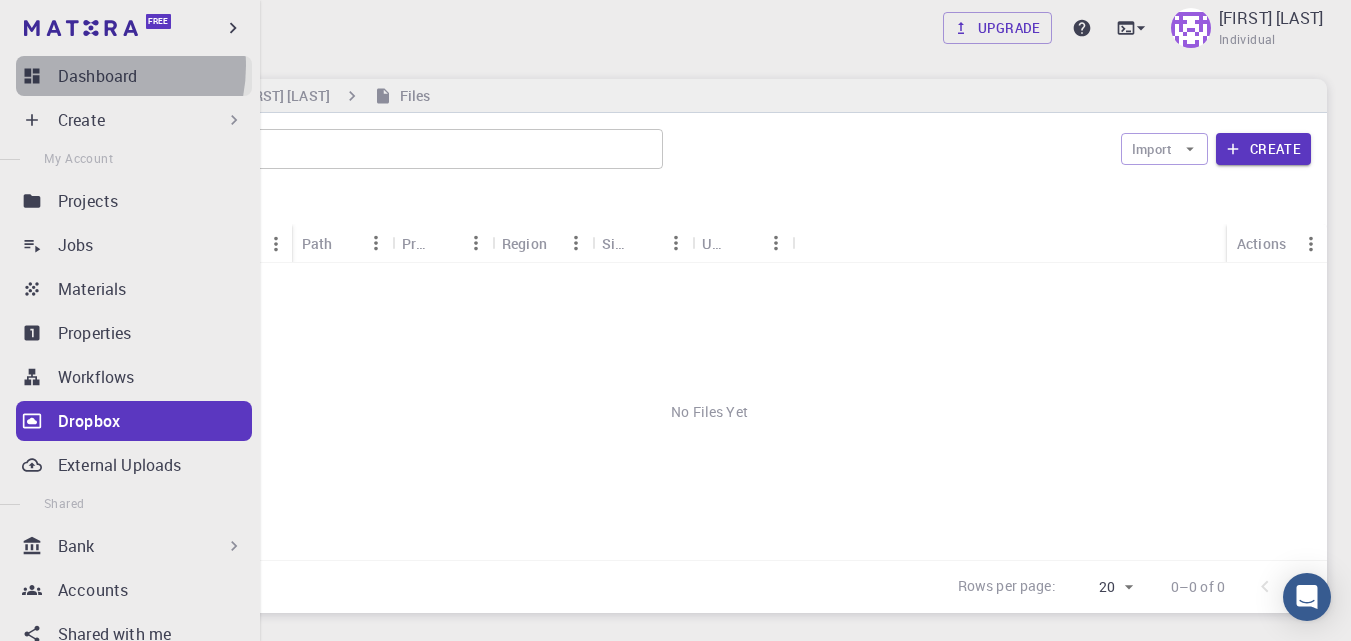 click on "Dashboard" at bounding box center (97, 76) 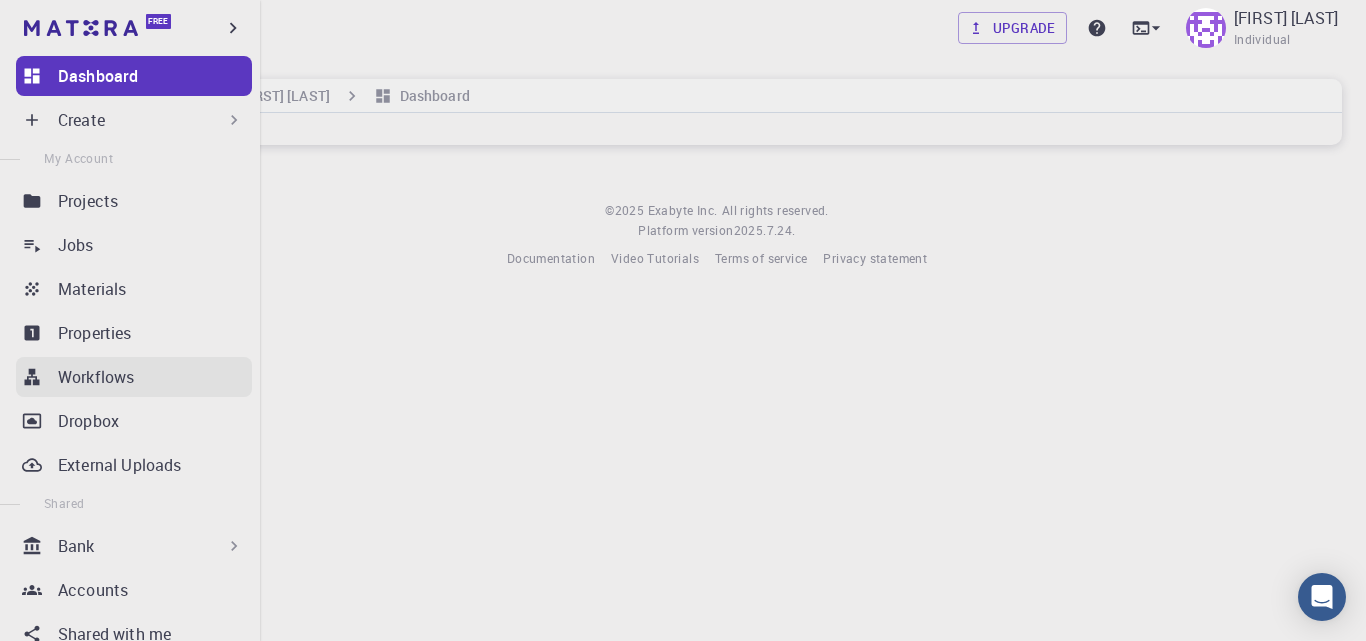 click on "Workflows" at bounding box center [96, 377] 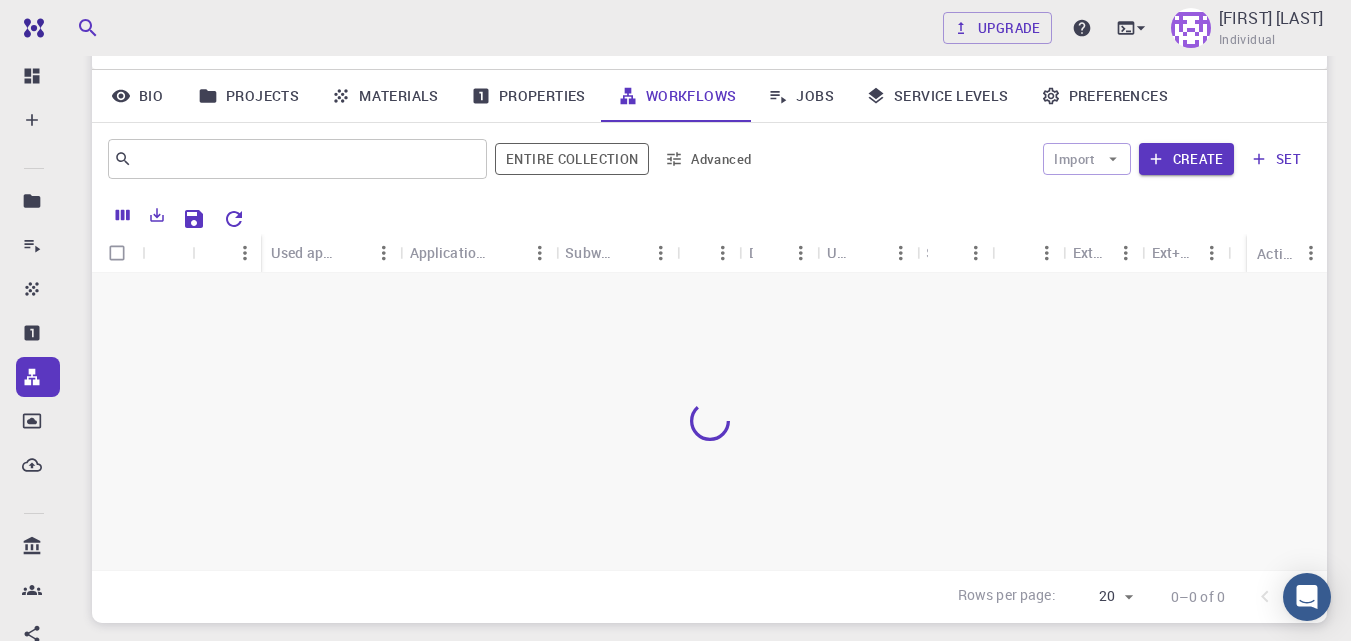 scroll, scrollTop: 200, scrollLeft: 0, axis: vertical 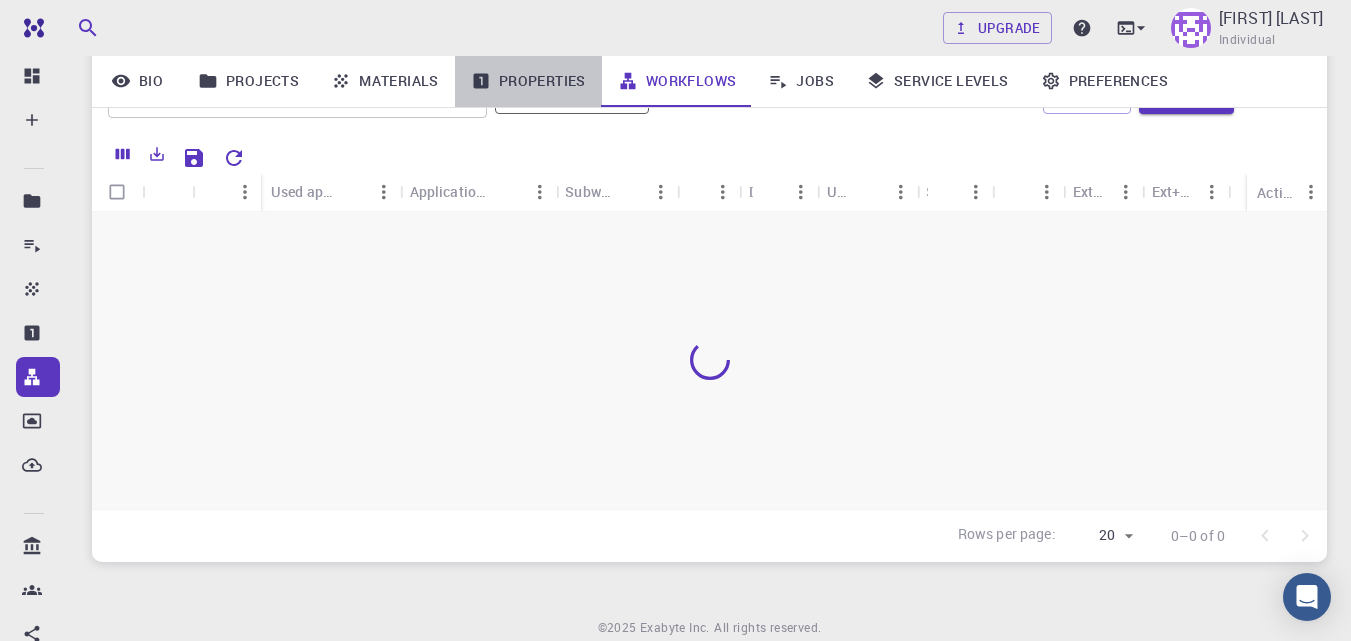 click on "Properties" at bounding box center (528, 81) 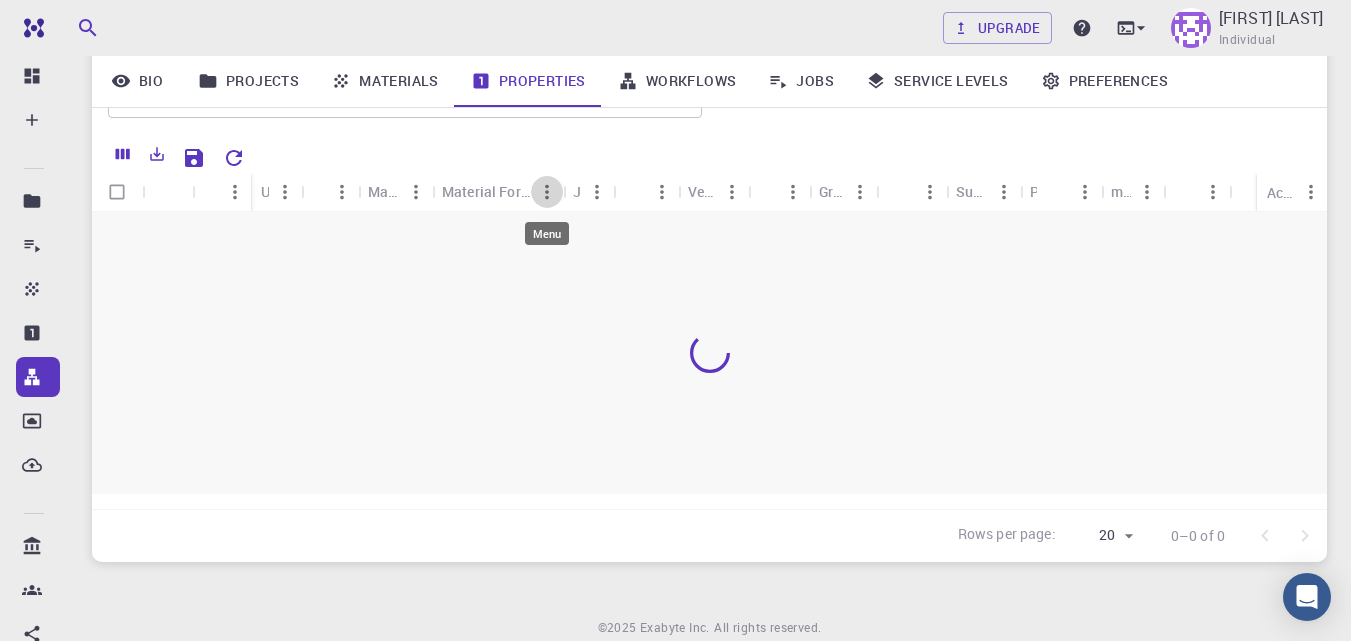 click 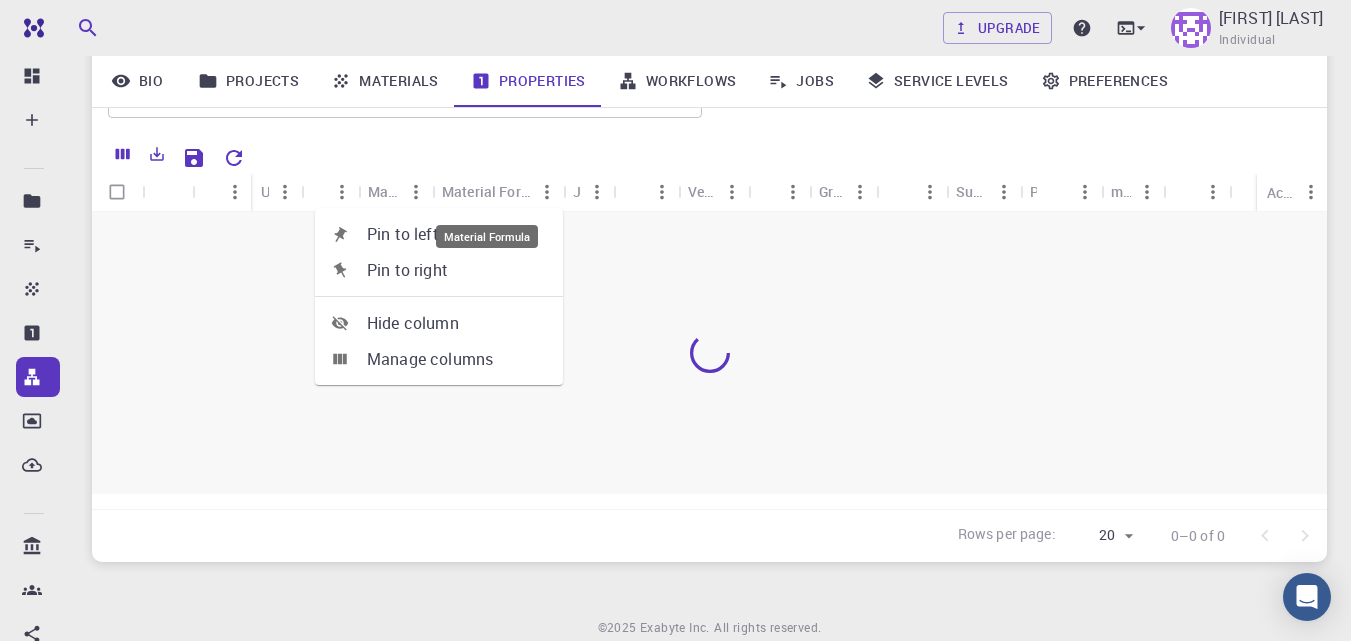 click on "Material Formula" at bounding box center [486, 191] 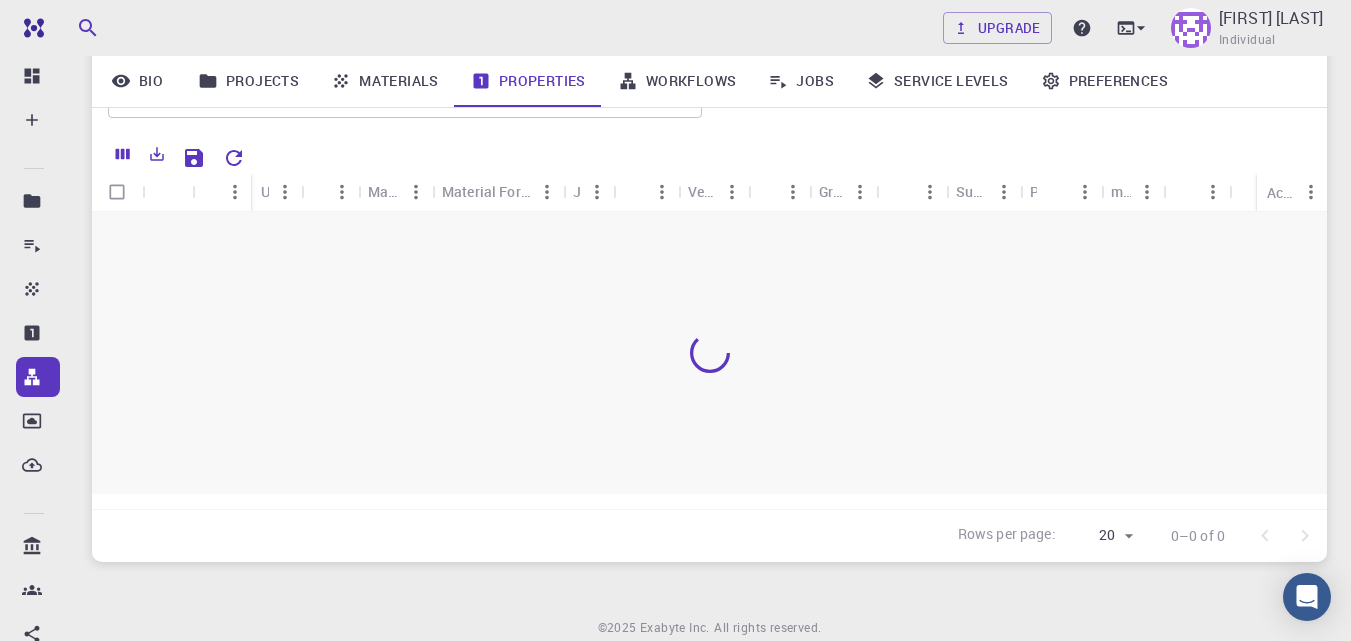 click at bounding box center (709, 353) 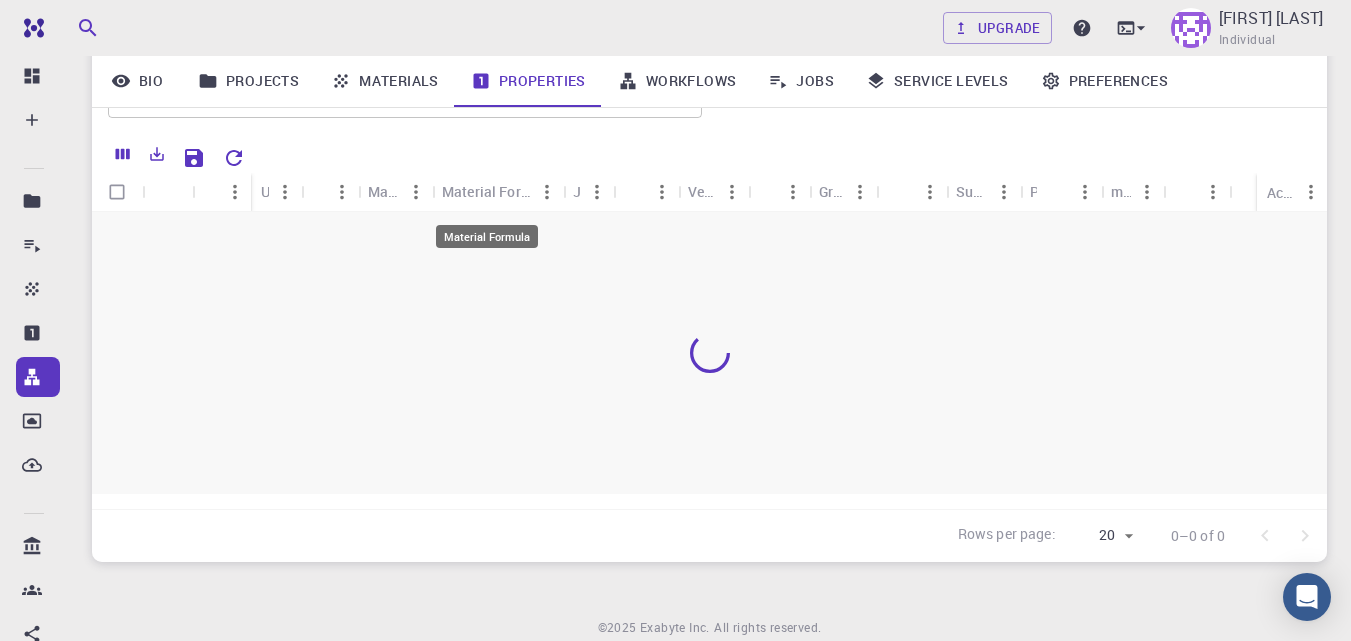 click on "Material Formula" at bounding box center [486, 191] 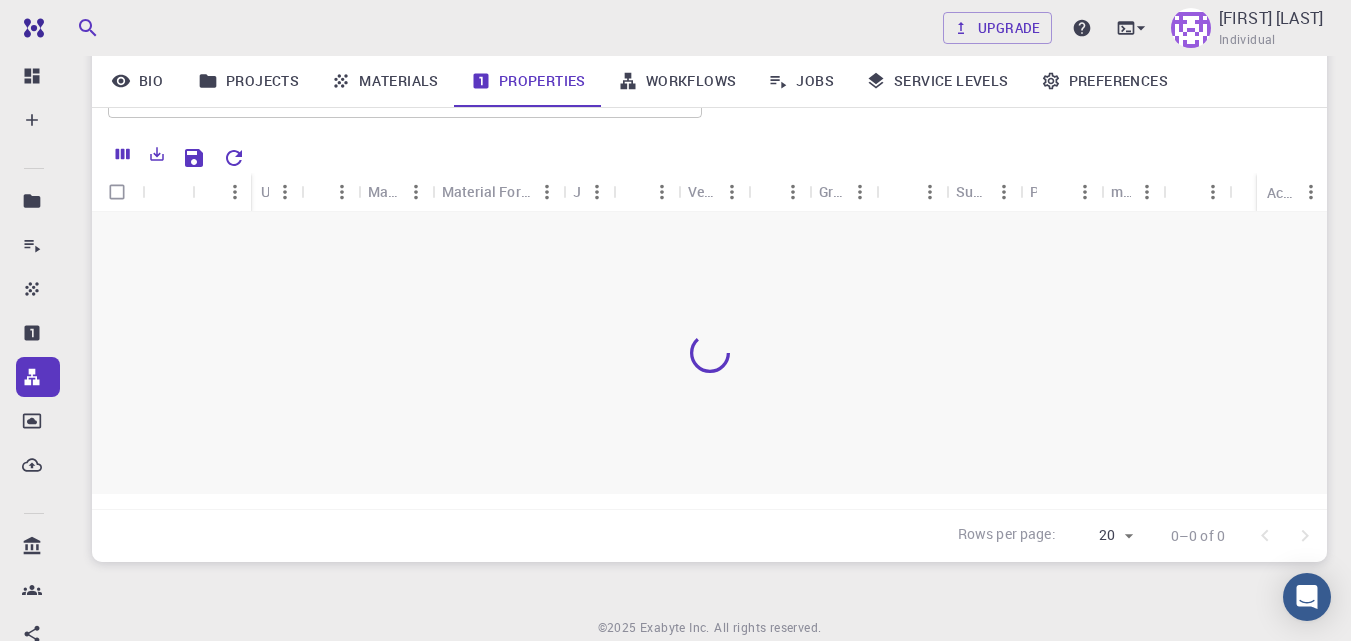 click at bounding box center (117, 192) 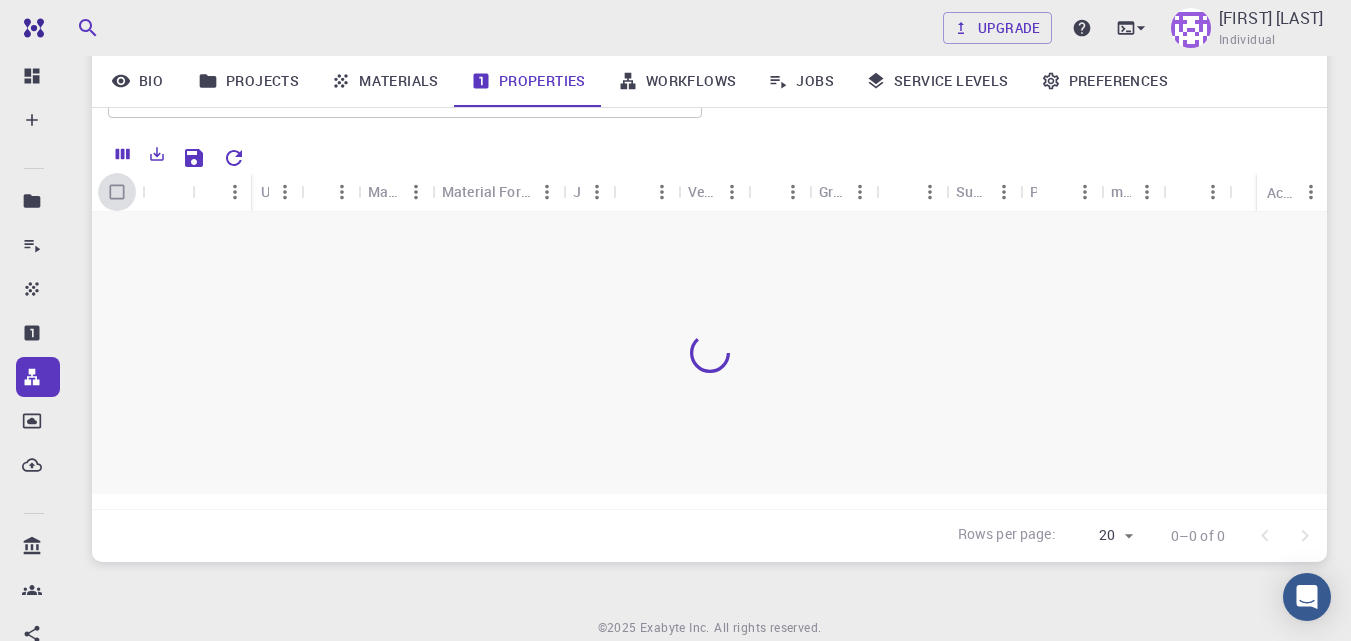 click at bounding box center [117, 192] 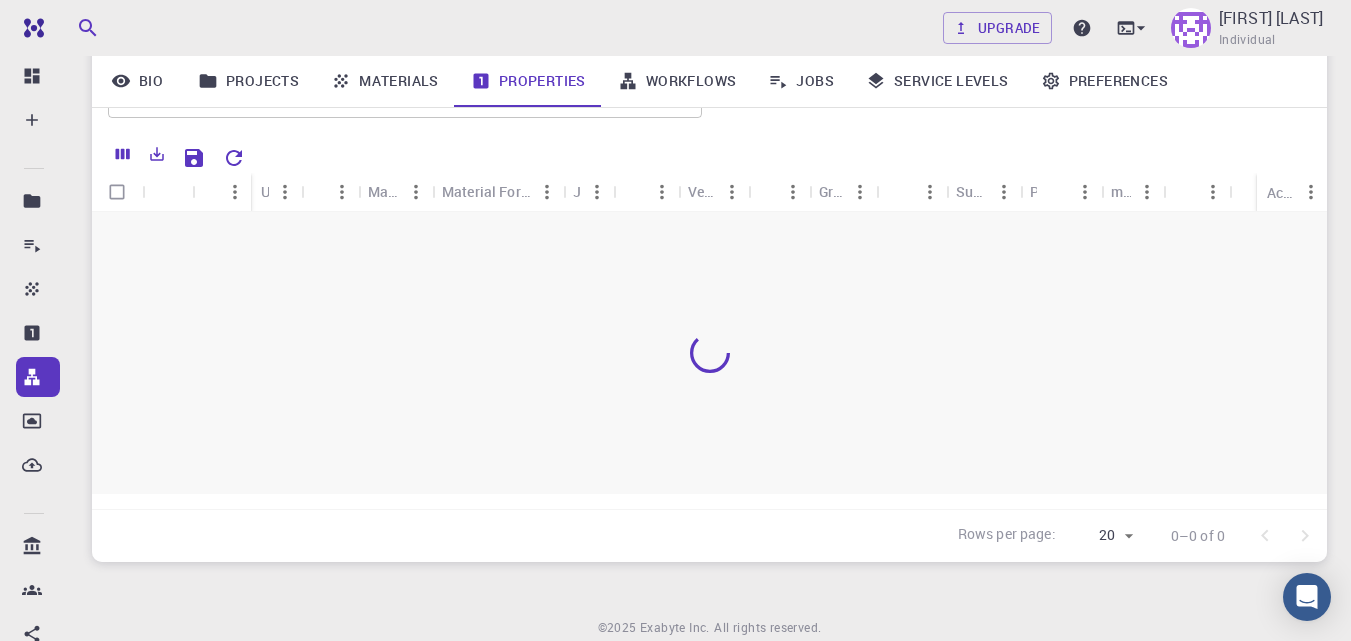 click at bounding box center (235, 192) 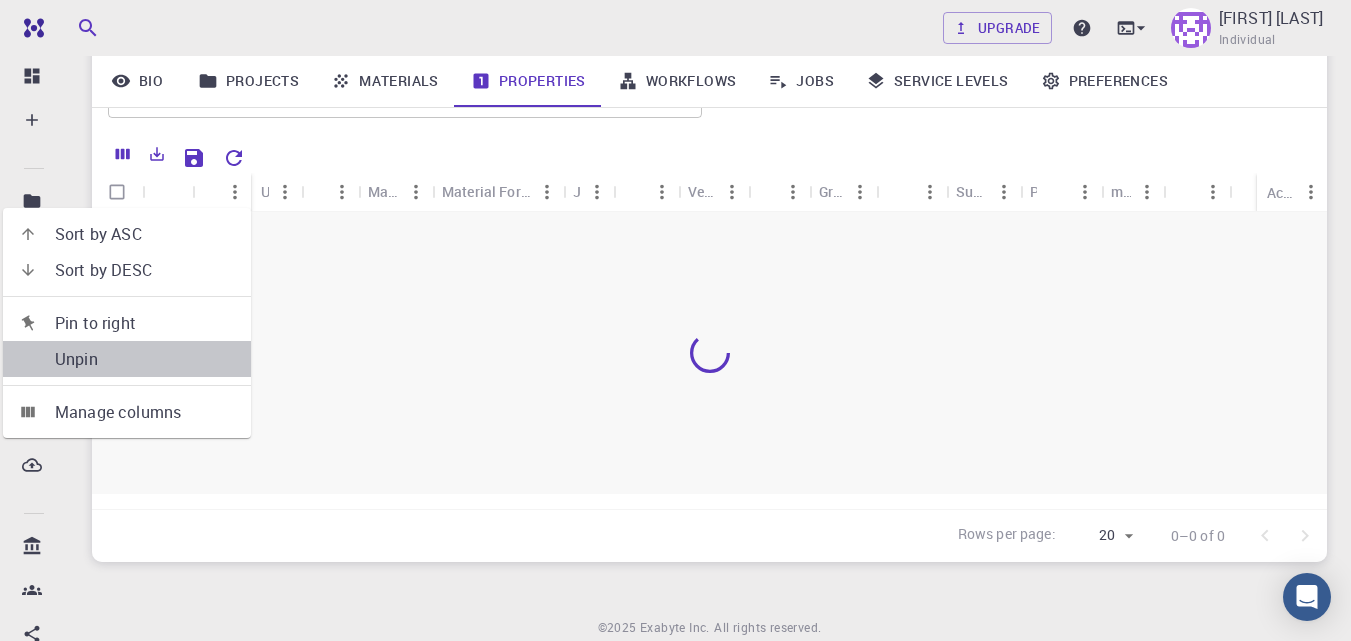 click on "Unpin" at bounding box center (145, 359) 